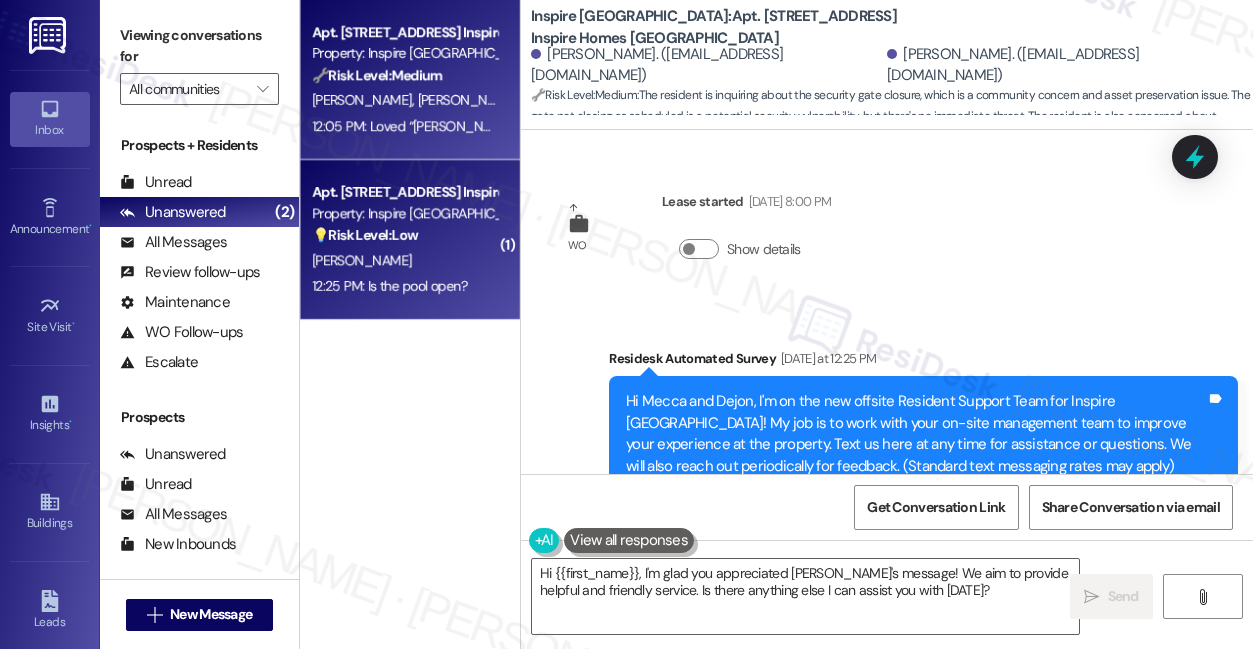 scroll, scrollTop: 0, scrollLeft: 0, axis: both 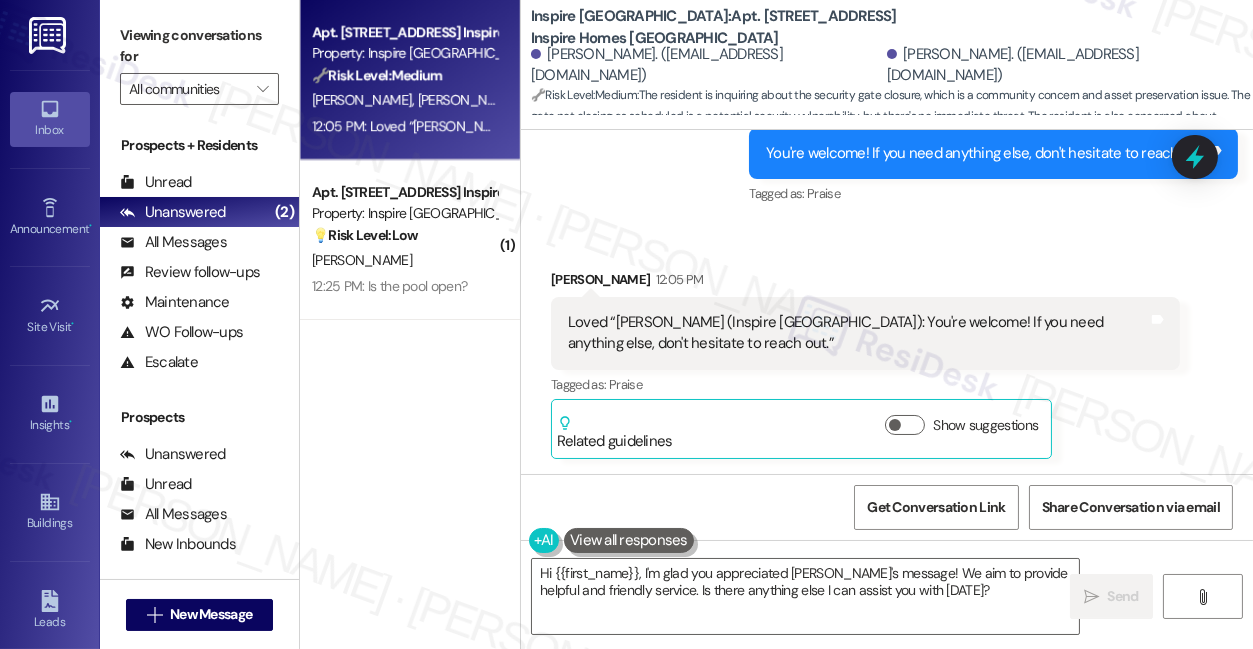 click on "Loved “[PERSON_NAME] (Inspire [GEOGRAPHIC_DATA]): You're welcome! If you need anything else, don't hesitate to reach out.”" at bounding box center [858, 333] 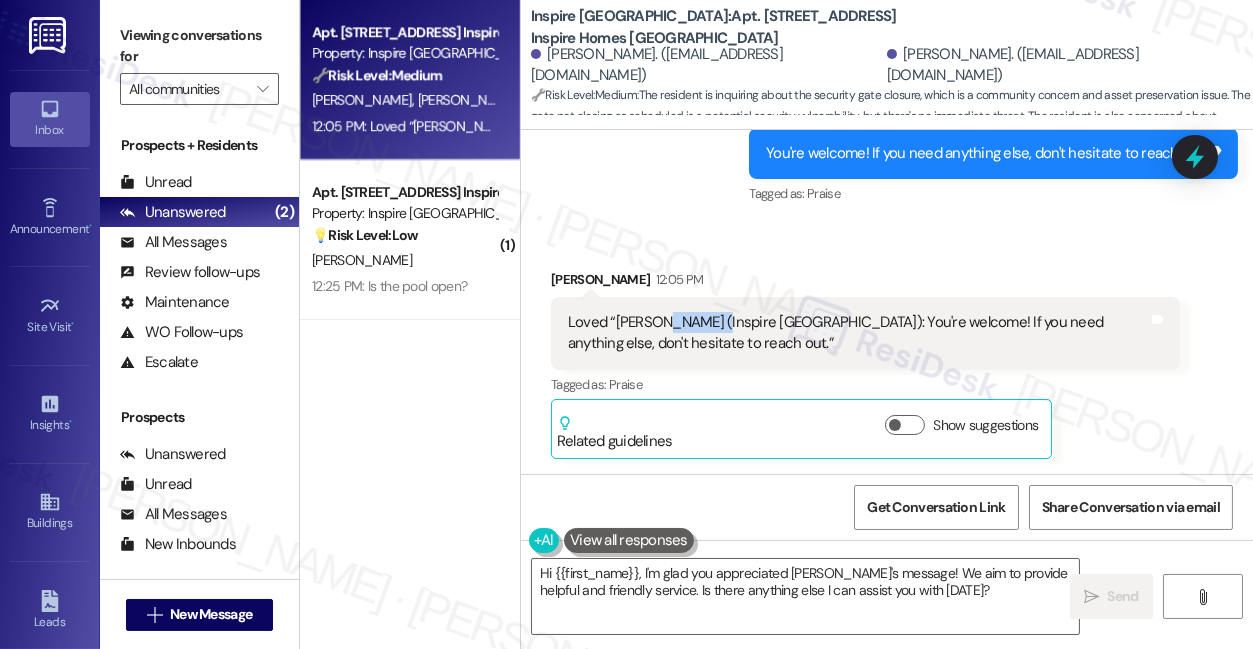 click on "Loved “[PERSON_NAME] (Inspire [GEOGRAPHIC_DATA]): You're welcome! If you need anything else, don't hesitate to reach out.”" at bounding box center [858, 333] 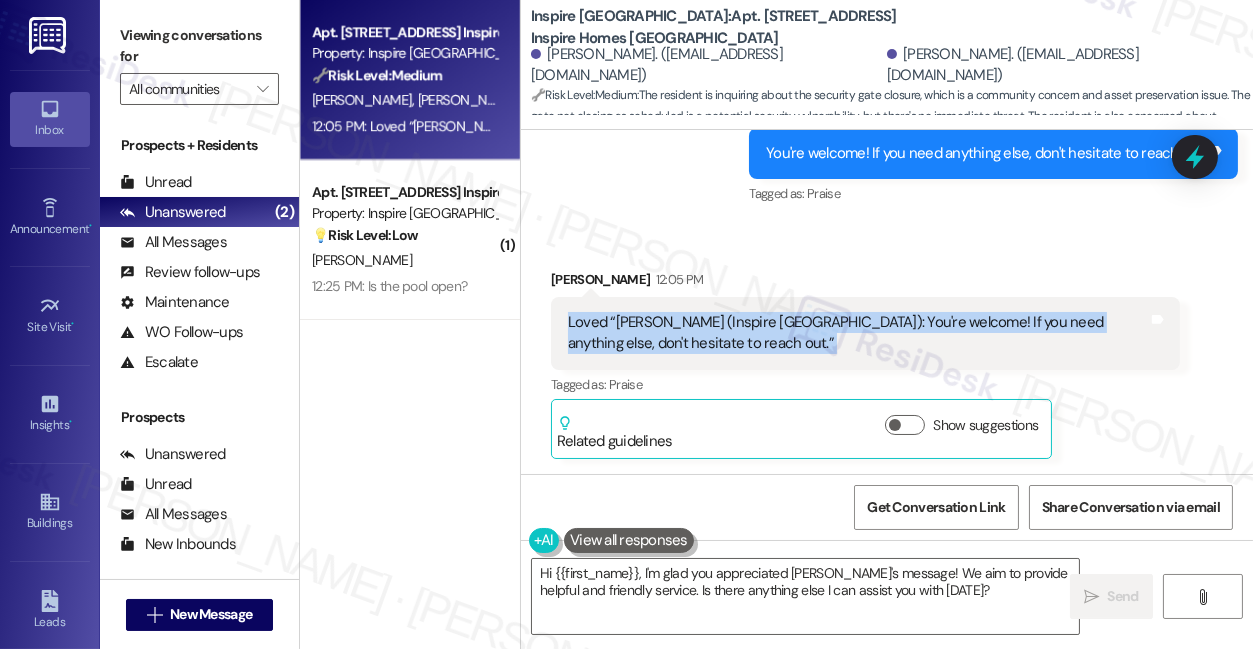 click on "Loved “[PERSON_NAME] (Inspire [GEOGRAPHIC_DATA]): You're welcome! If you need anything else, don't hesitate to reach out.”" at bounding box center (858, 333) 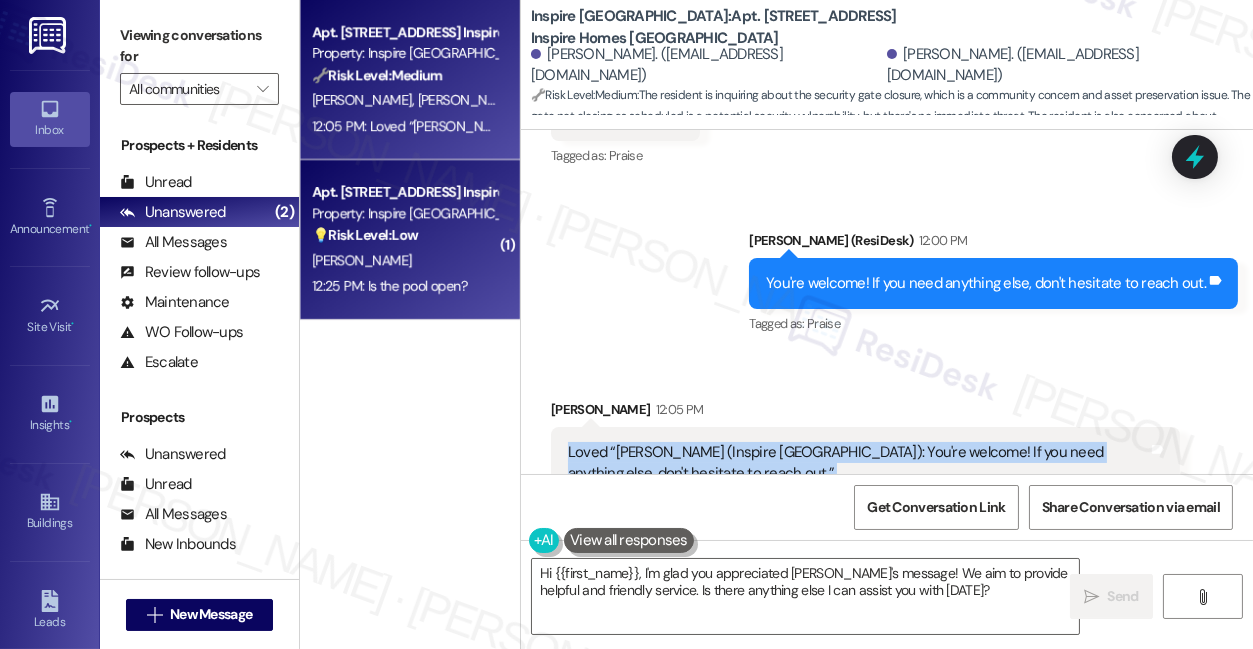scroll, scrollTop: 2503, scrollLeft: 0, axis: vertical 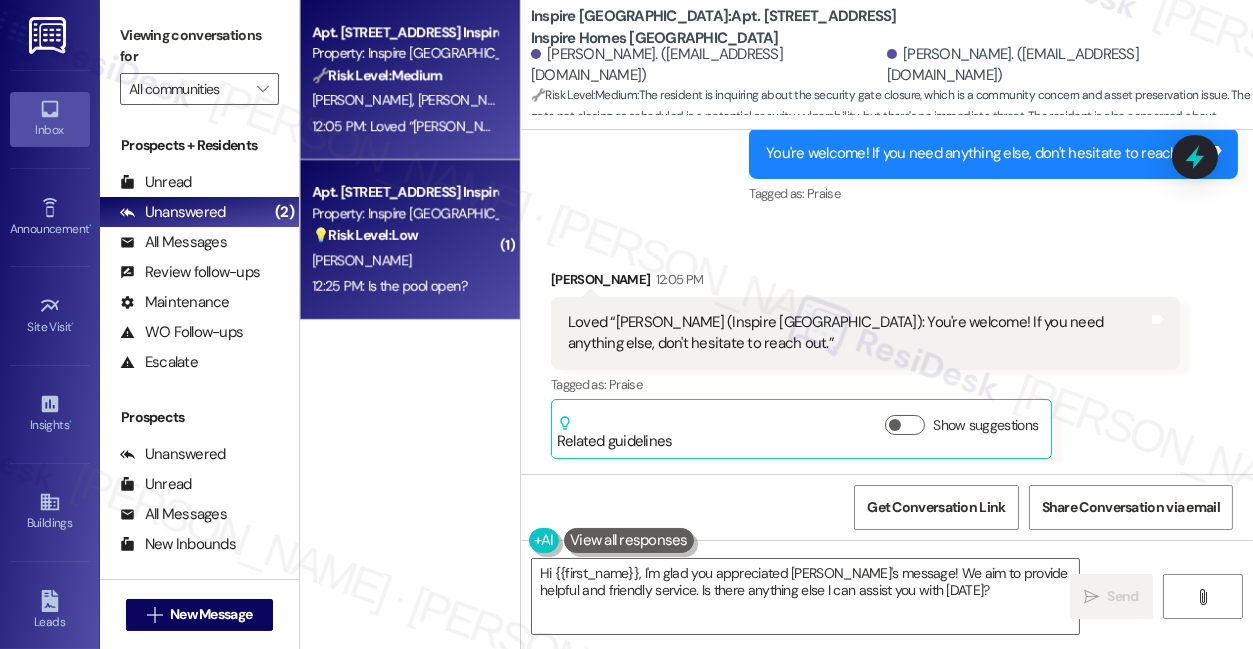 click on "[PERSON_NAME]" at bounding box center (404, 260) 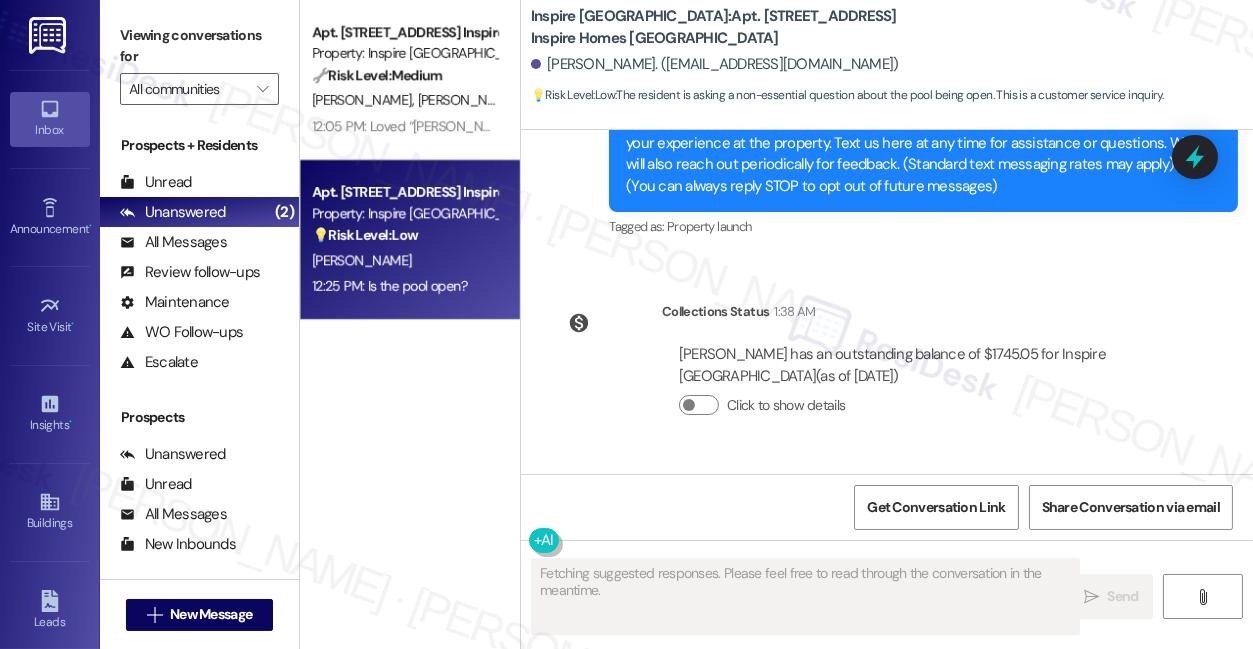 scroll, scrollTop: 149, scrollLeft: 0, axis: vertical 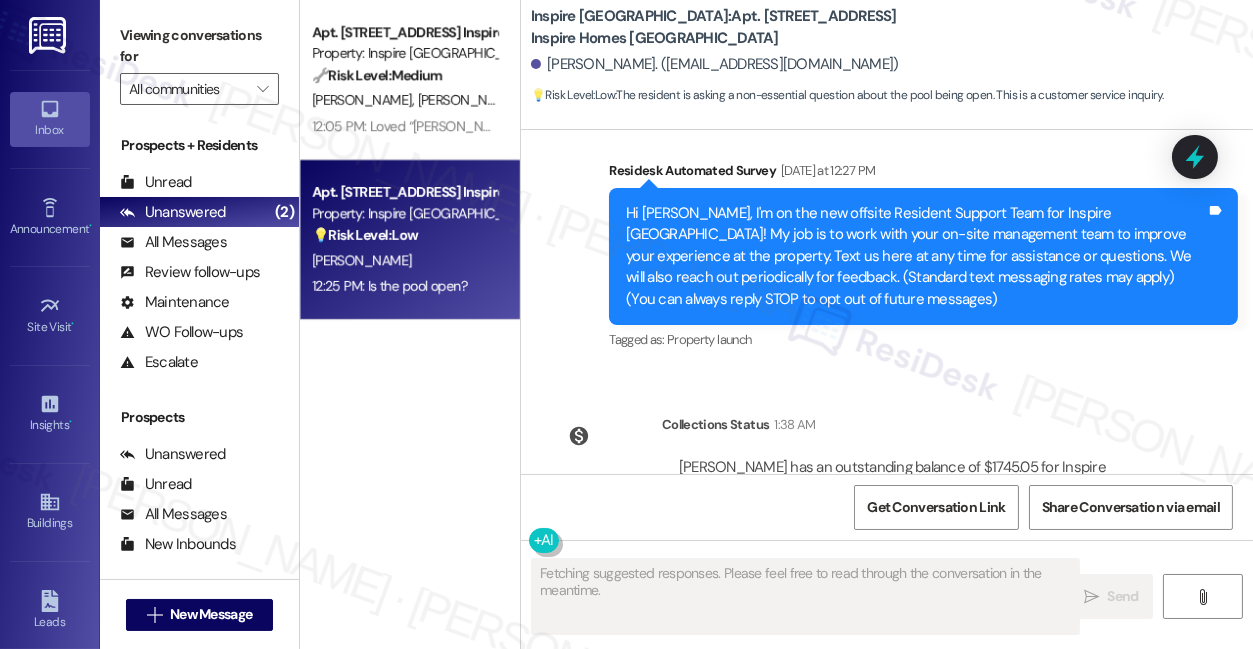 click on "Hi [PERSON_NAME], I'm on the new offsite Resident Support Team for Inspire [GEOGRAPHIC_DATA]! My job is to work with your on-site management team to improve your experience at the property. Text us here at any time for assistance or questions. We will also reach out periodically for feedback. (Standard text messaging rates may apply) (You can always reply STOP to opt out of future messages)" at bounding box center (916, 256) 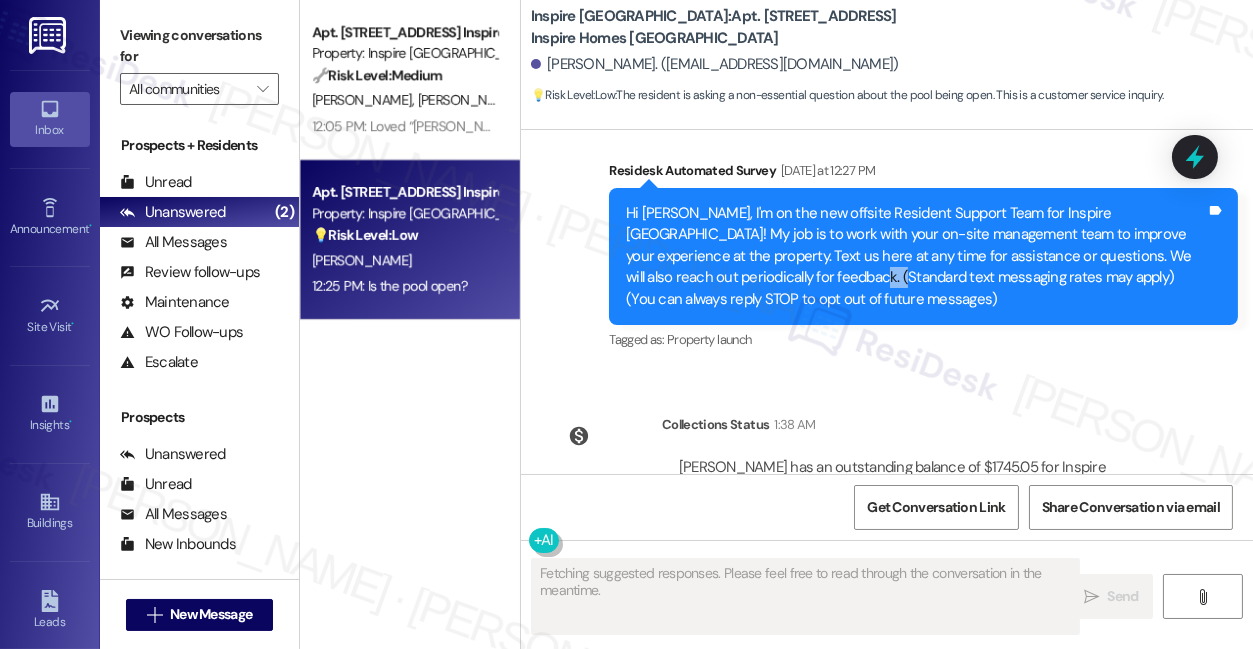 click on "Hi [PERSON_NAME], I'm on the new offsite Resident Support Team for Inspire [GEOGRAPHIC_DATA]! My job is to work with your on-site management team to improve your experience at the property. Text us here at any time for assistance or questions. We will also reach out periodically for feedback. (Standard text messaging rates may apply) (You can always reply STOP to opt out of future messages)" at bounding box center [916, 256] 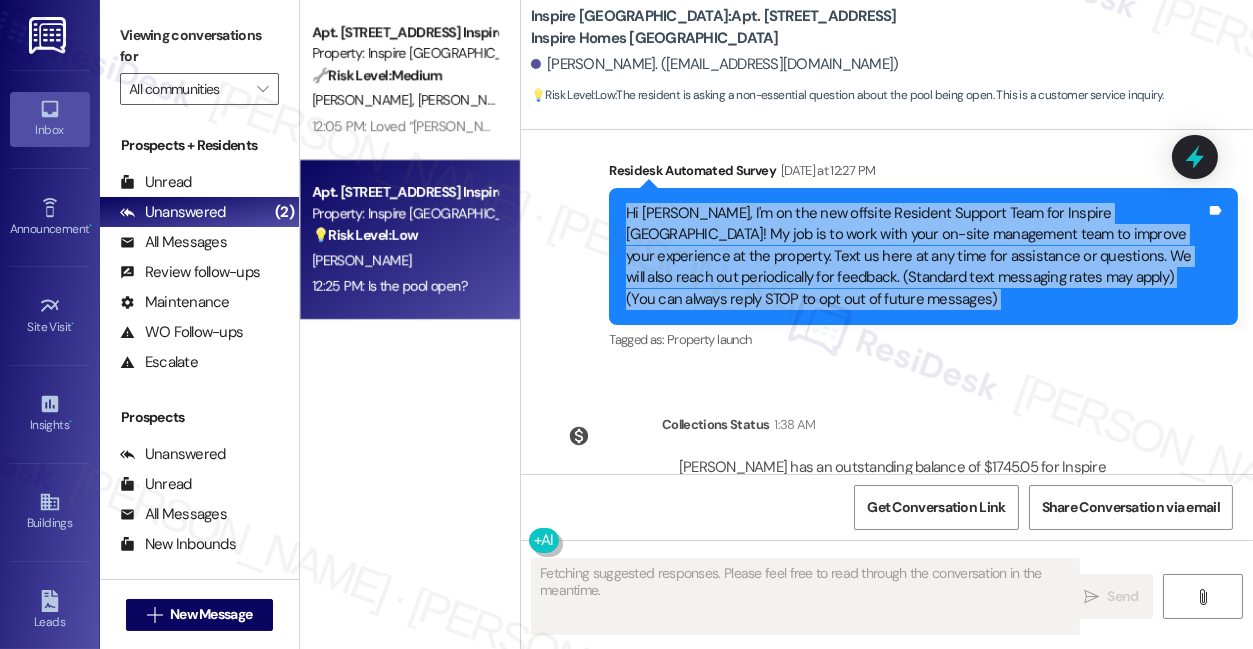 click on "Hi [PERSON_NAME], I'm on the new offsite Resident Support Team for Inspire [GEOGRAPHIC_DATA]! My job is to work with your on-site management team to improve your experience at the property. Text us here at any time for assistance or questions. We will also reach out periodically for feedback. (Standard text messaging rates may apply) (You can always reply STOP to opt out of future messages)" at bounding box center (916, 256) 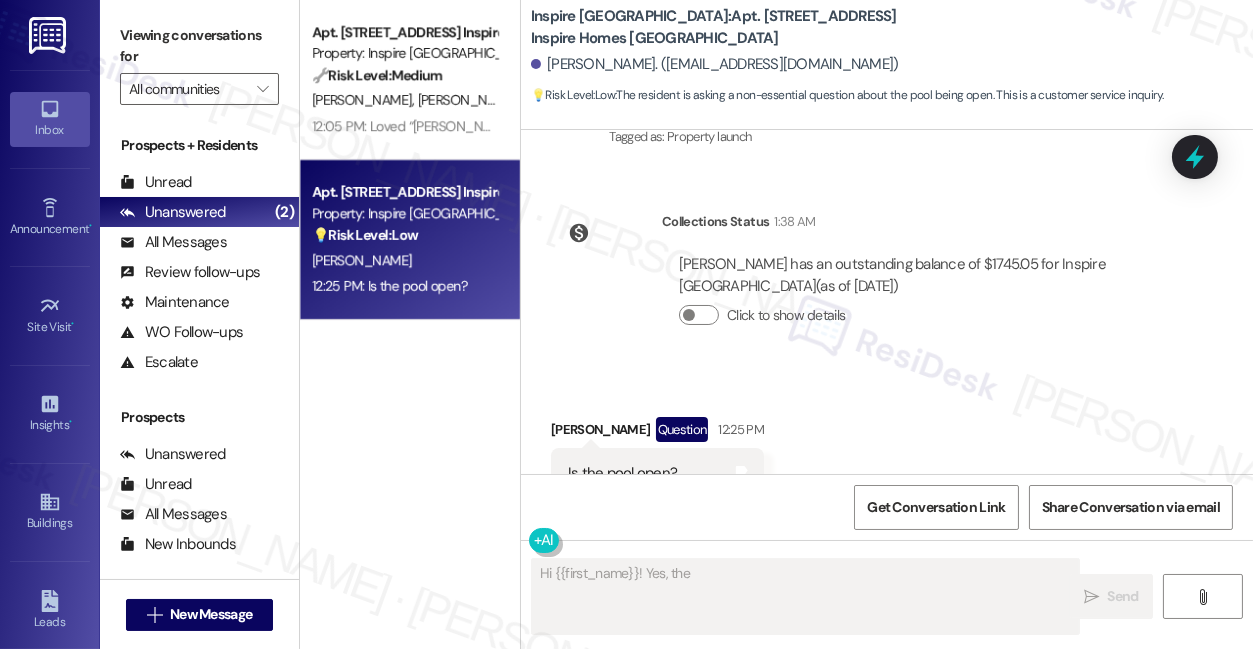 scroll, scrollTop: 423, scrollLeft: 0, axis: vertical 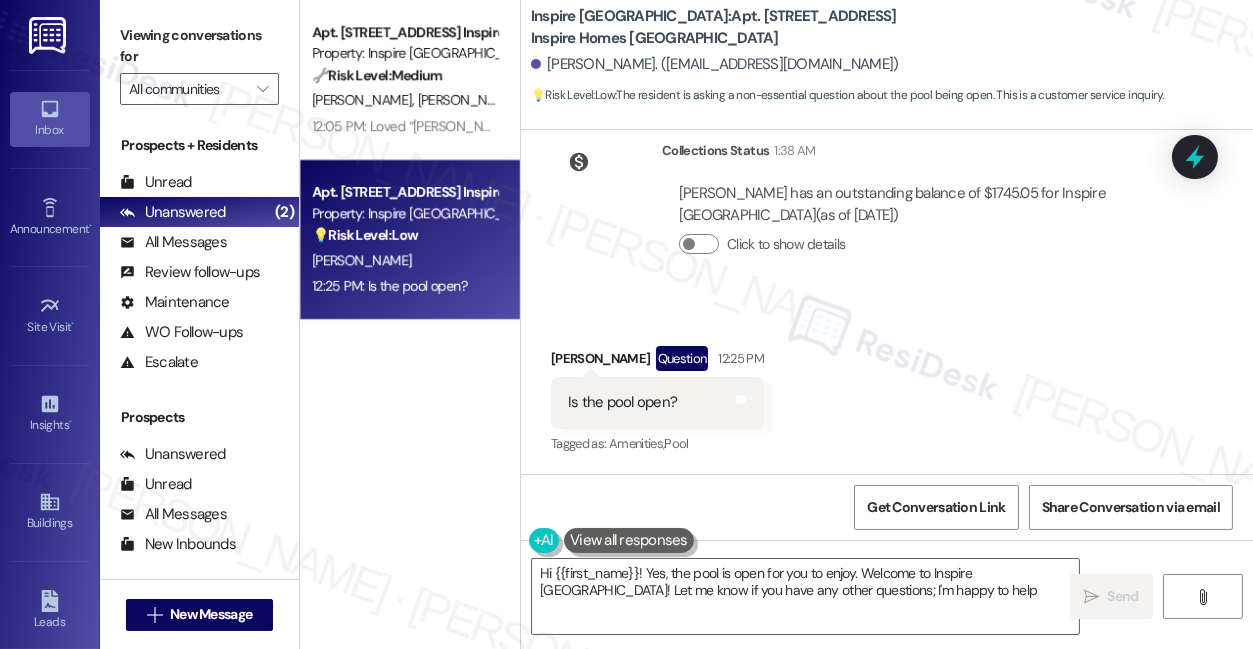 type on "Hi {{first_name}}! Yes, the pool is open for you to enjoy. Welcome to Inspire [GEOGRAPHIC_DATA]! Let me know if you have any other questions; I'm happy to help!" 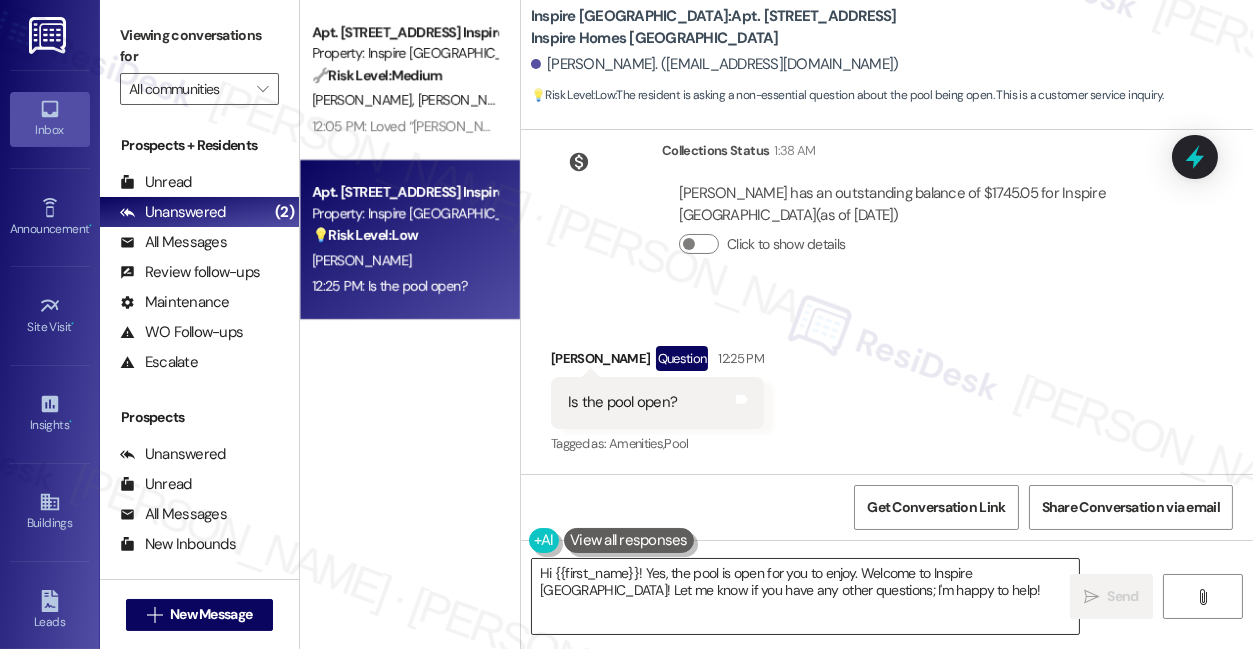 click on "Hi {{first_name}}! Yes, the pool is open for you to enjoy. Welcome to Inspire [GEOGRAPHIC_DATA]! Let me know if you have any other questions; I'm happy to help!" at bounding box center (805, 596) 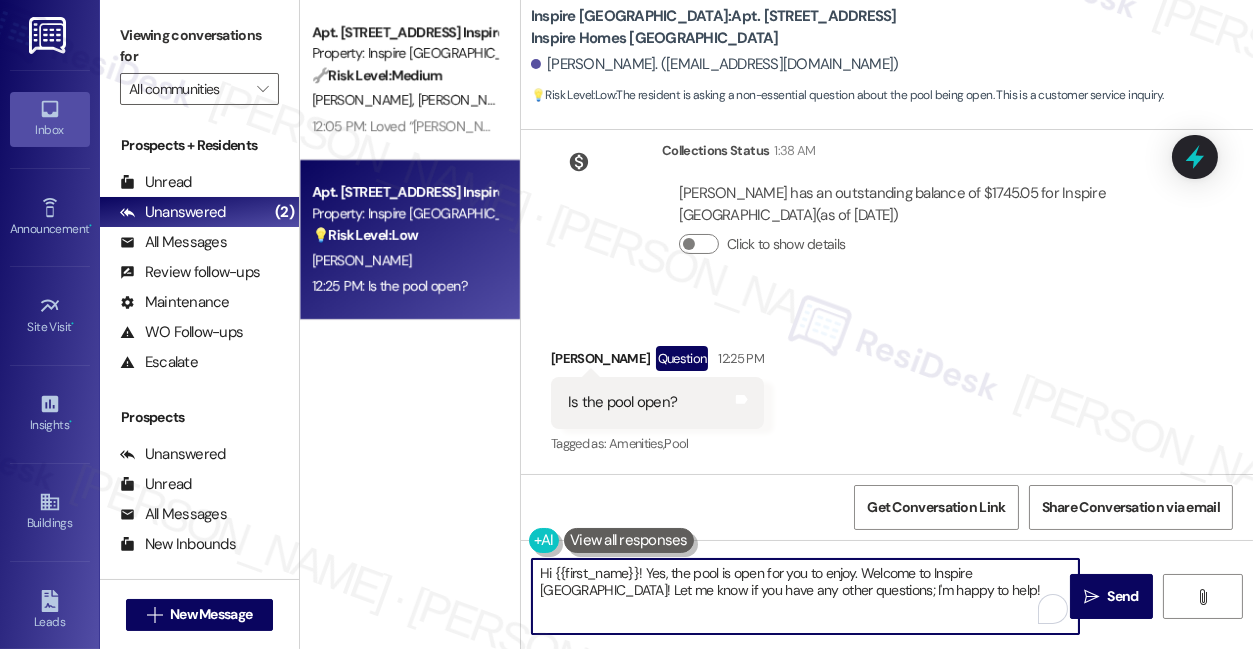 click on "Hi {{first_name}}! Yes, the pool is open for you to enjoy. Welcome to Inspire [GEOGRAPHIC_DATA]! Let me know if you have any other questions; I'm happy to help!" at bounding box center [805, 596] 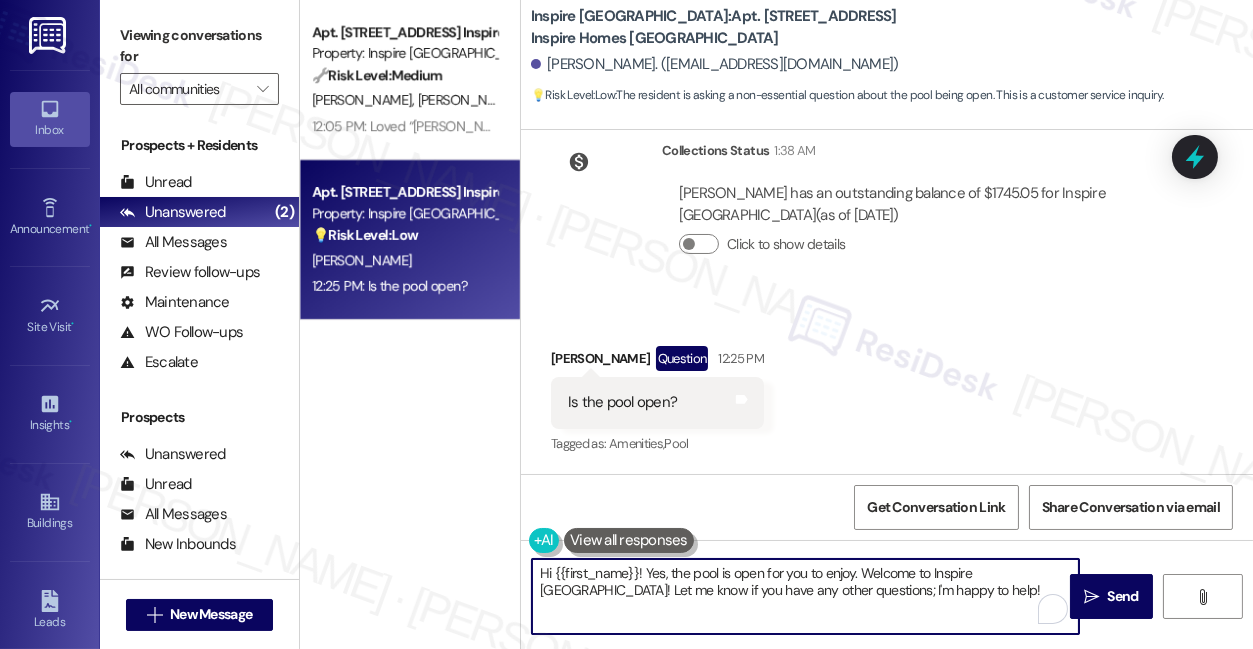 click on "Hi {{first_name}}! Yes, the pool is open for you to enjoy. Welcome to Inspire [GEOGRAPHIC_DATA]! Let me know if you have any other questions; I'm happy to help!" at bounding box center (805, 596) 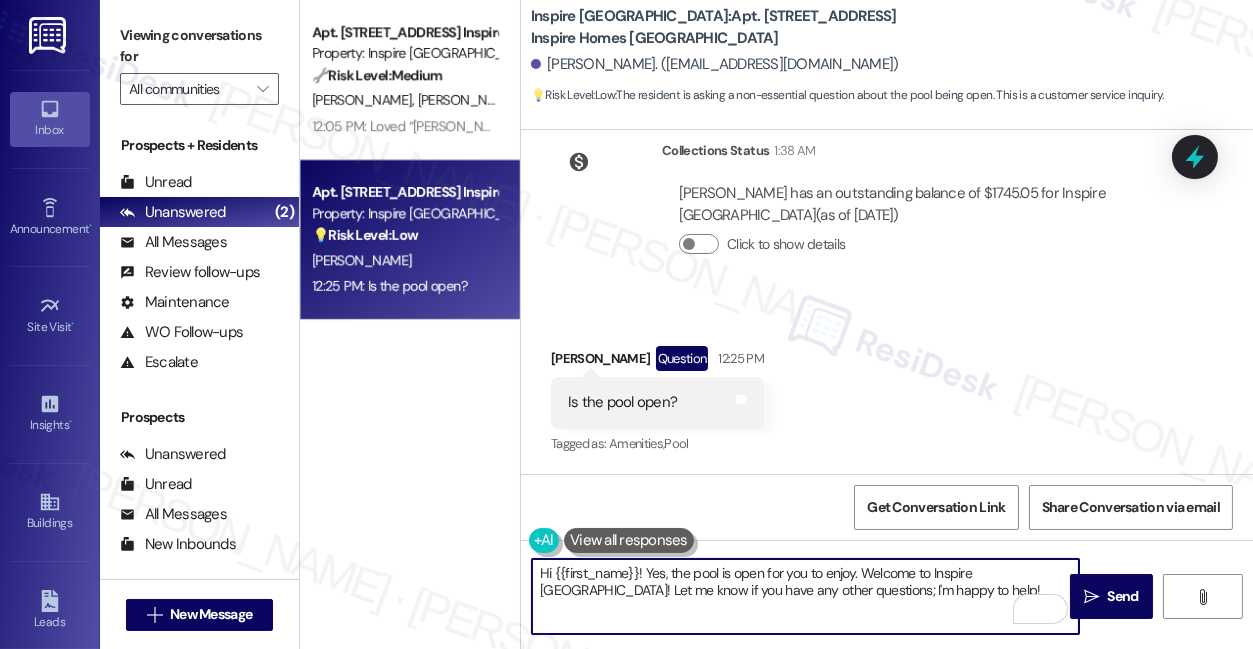 click on "Hi {{first_name}}! Yes, the pool is open for you to enjoy. Welcome to Inspire [GEOGRAPHIC_DATA]! Let me know if you have any other questions; I'm happy to help!" at bounding box center [805, 596] 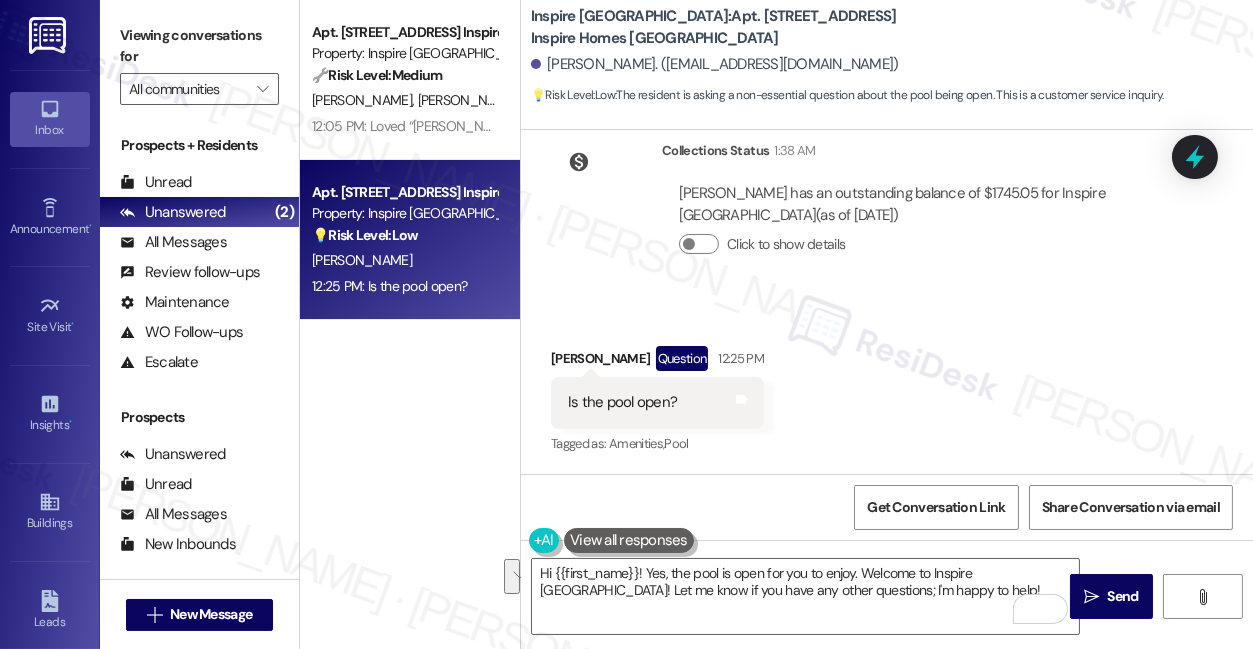 click on "Is the pool open? Tags and notes" at bounding box center [657, 402] 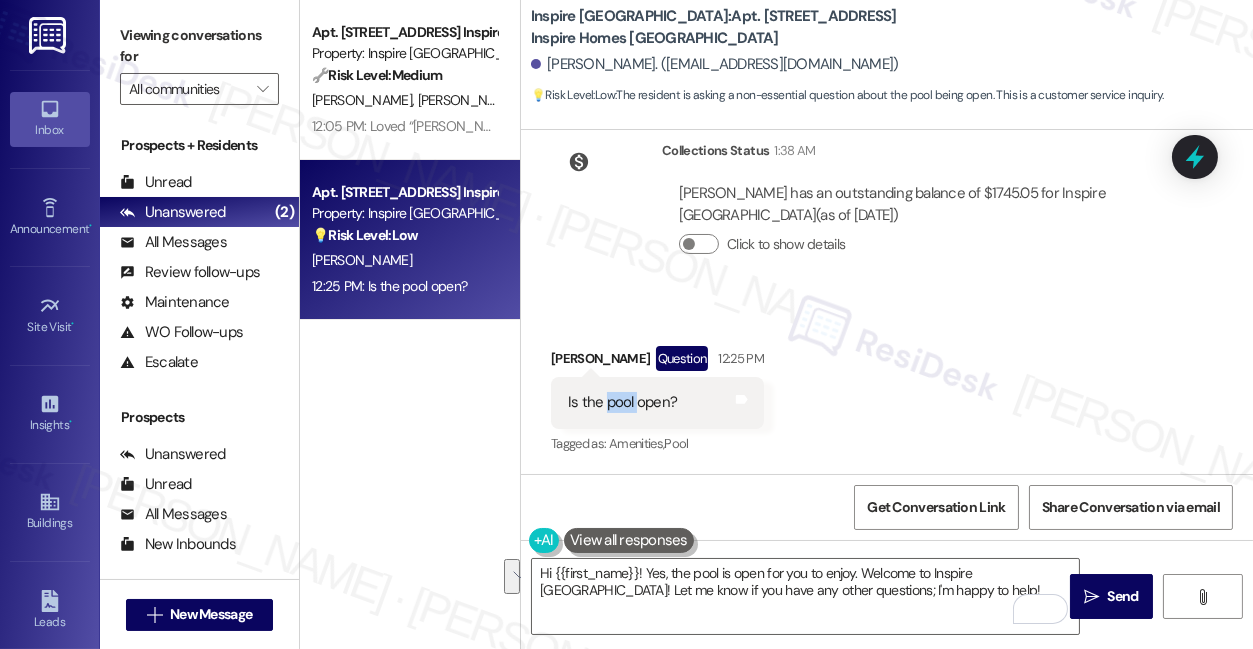 click on "Is the pool open? Tags and notes" at bounding box center (657, 402) 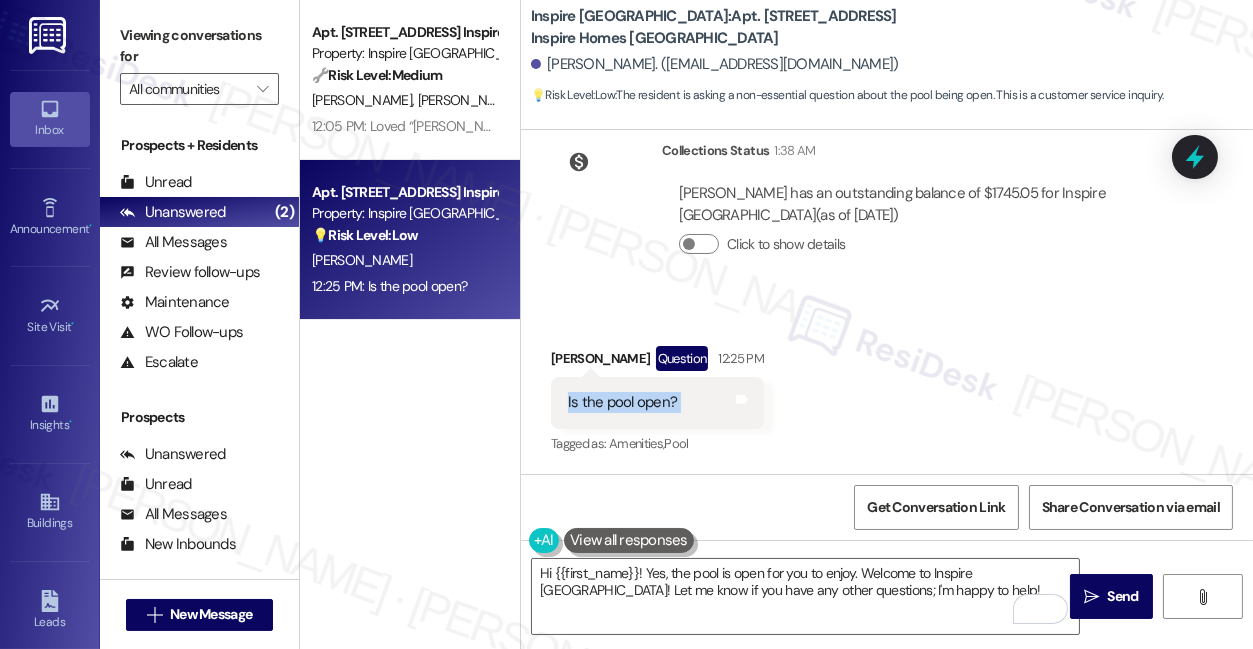 click on "Is the pool open? Tags and notes" at bounding box center (657, 402) 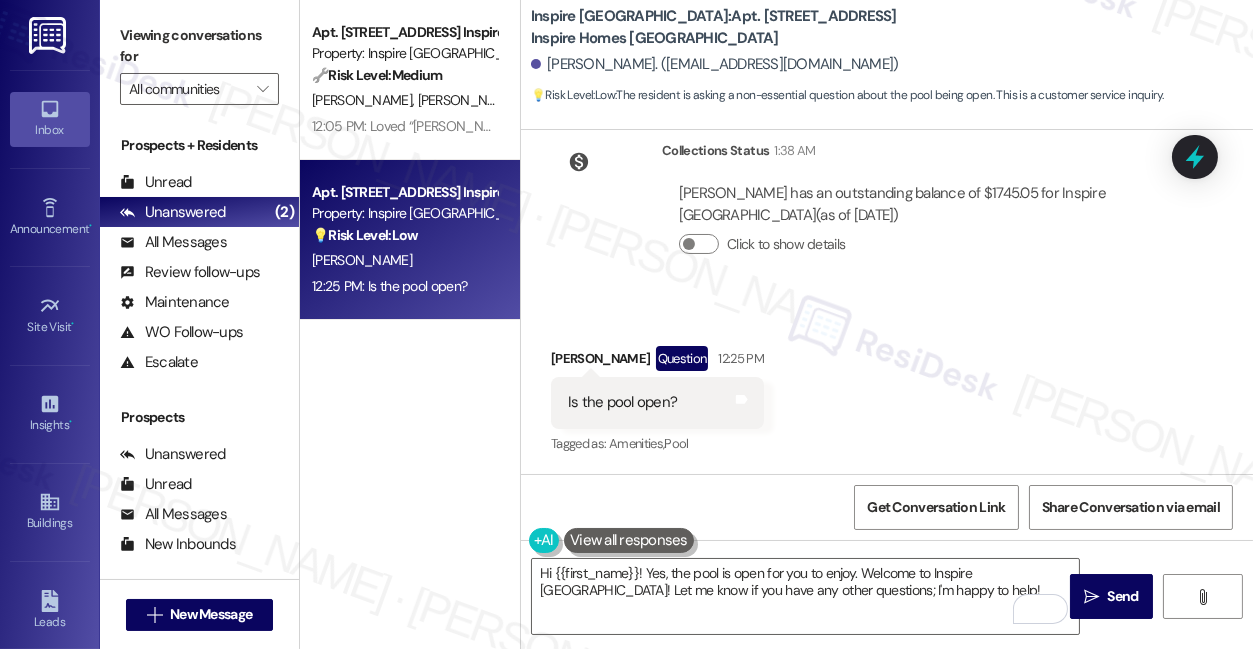 click on "Collections Status 1:38 AM [PERSON_NAME] has an outstanding balance of $1745.05 for Inspire [GEOGRAPHIC_DATA]  (as of [DATE]) Click to show details" at bounding box center [865, 212] 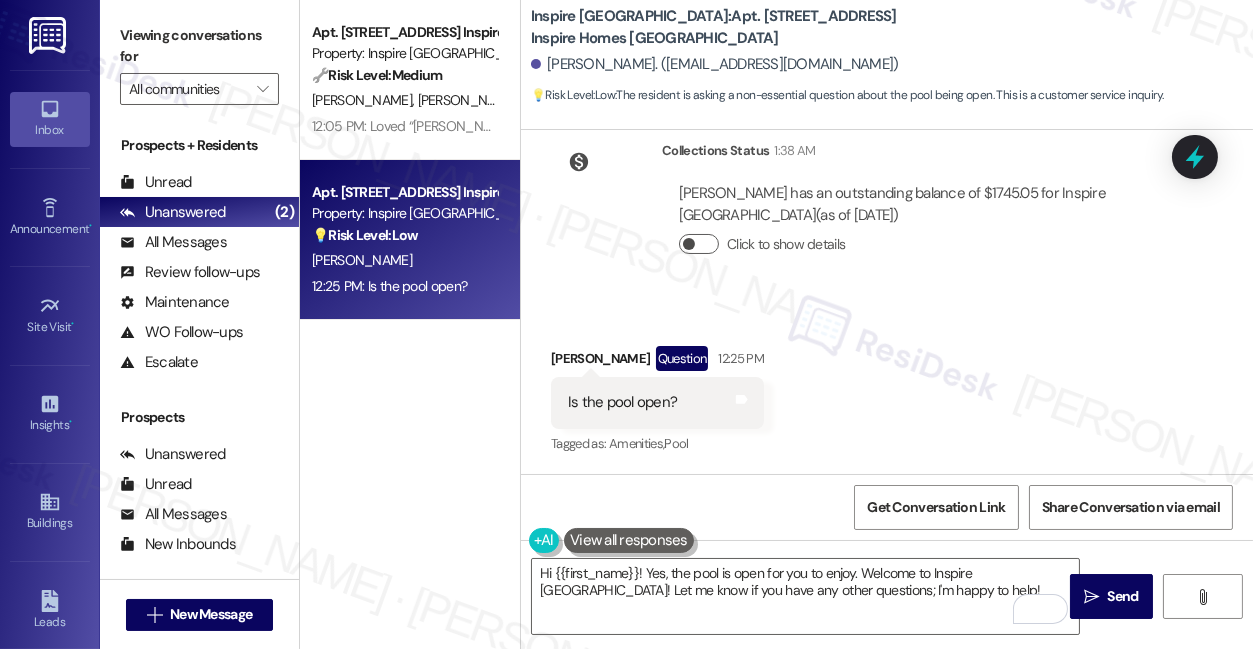 click at bounding box center (689, 244) 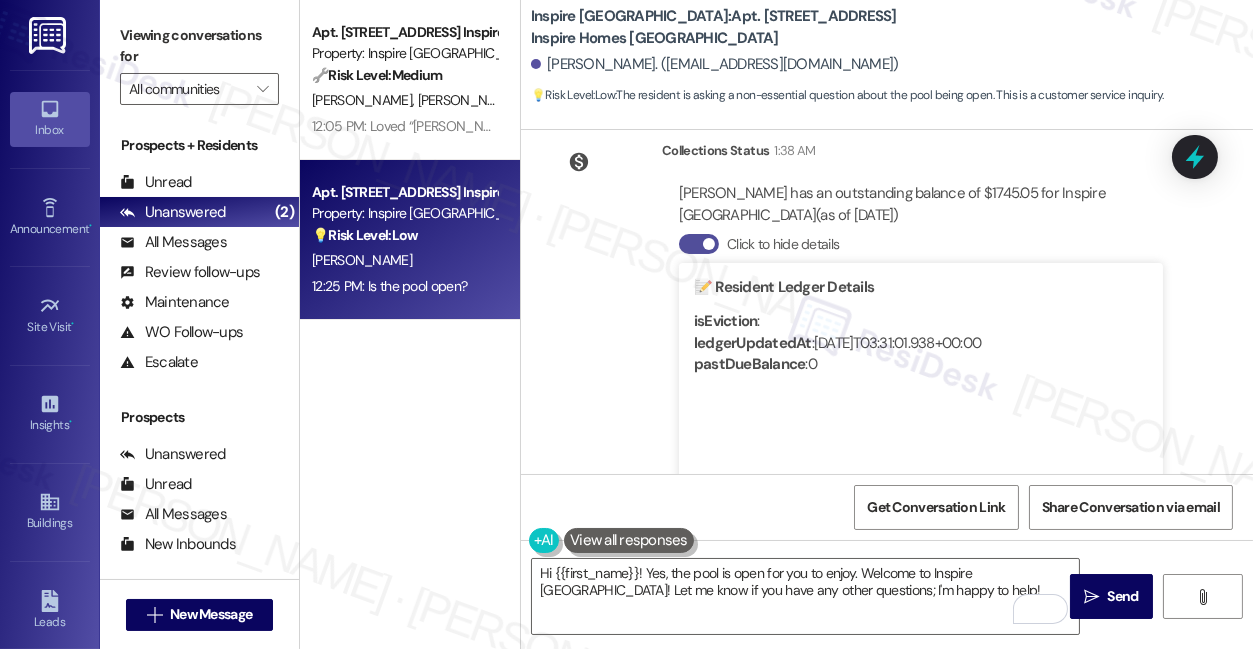 click on "Click to hide details" at bounding box center [699, 244] 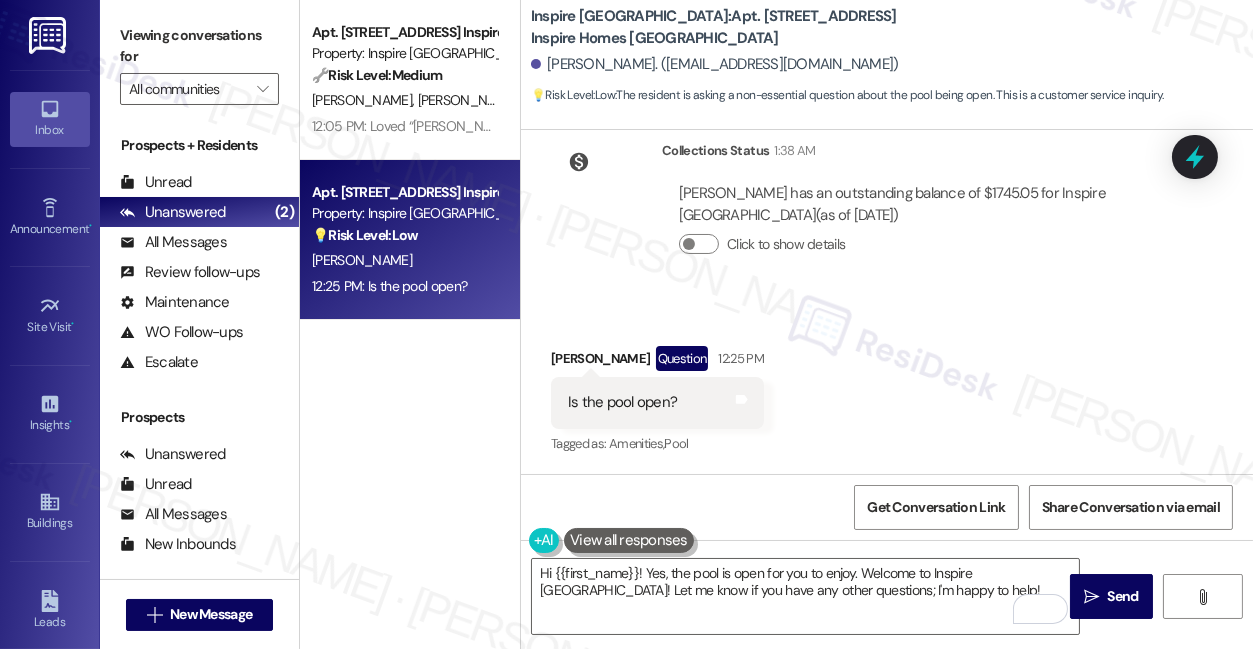 click on "Inspire [GEOGRAPHIC_DATA]:  Apt. [STREET_ADDRESS] Inspire Homes Bonds Ranch       [PERSON_NAME]. ([EMAIL_ADDRESS][DOMAIN_NAME])   💡  Risk Level:  Low :  The resident is asking a non-essential question about the pool being open. This is a customer service inquiry." at bounding box center (892, 55) 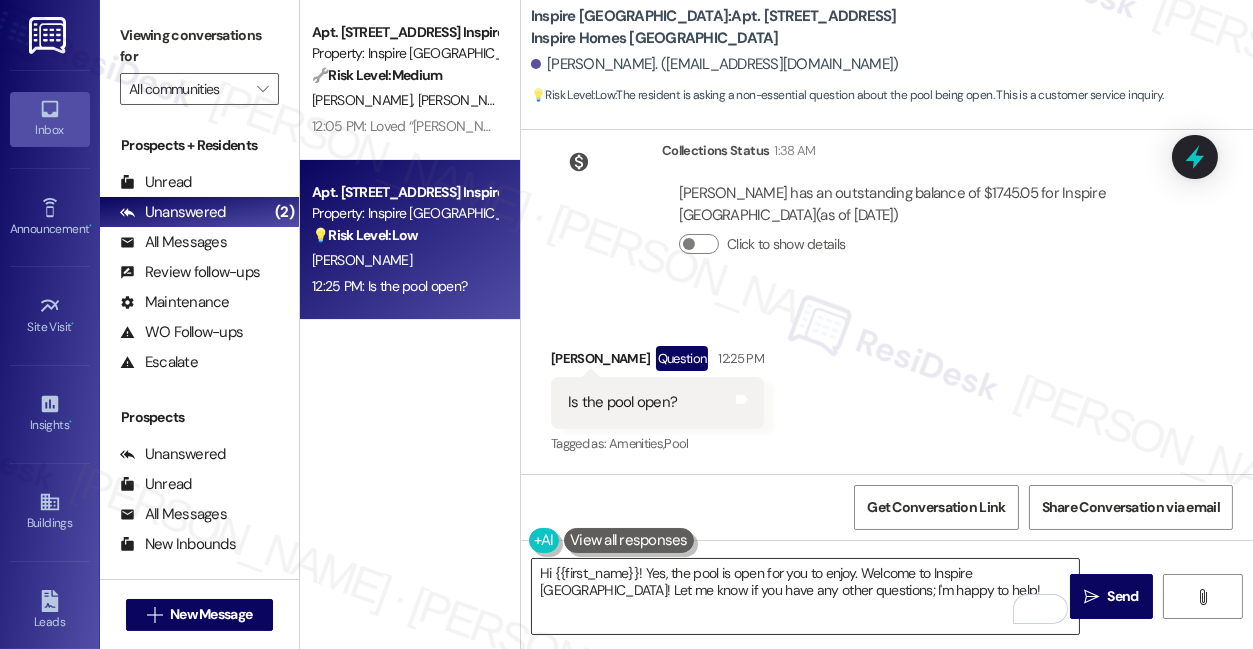 click on "Hi {{first_name}}! Yes, the pool is open for you to enjoy. Welcome to Inspire [GEOGRAPHIC_DATA]! Let me know if you have any other questions; I'm happy to help!" at bounding box center (805, 596) 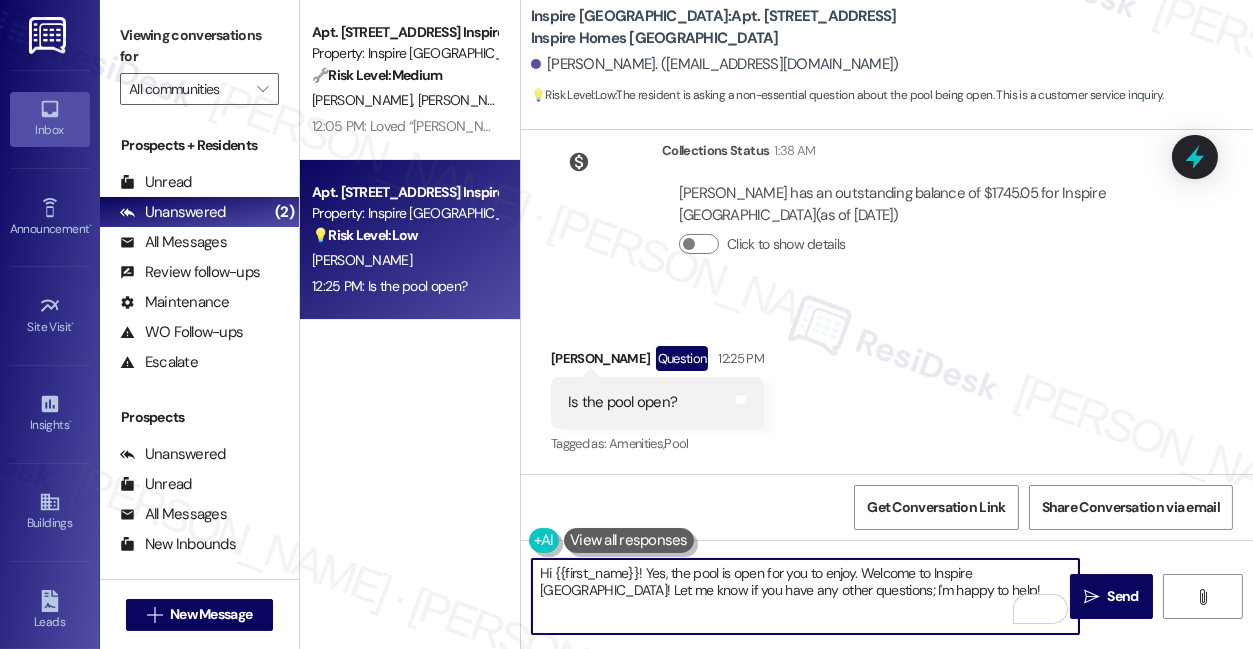 click on "Is the pool open? Tags and notes" at bounding box center [657, 402] 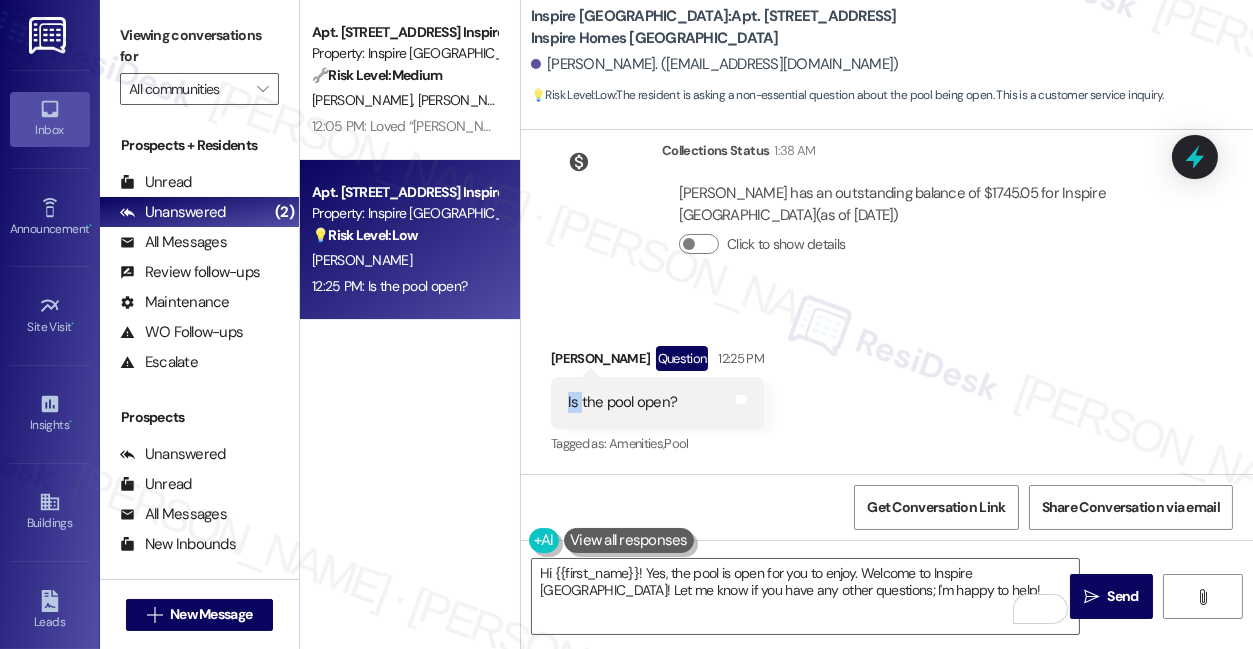 click on "Is the pool open? Tags and notes" at bounding box center (657, 402) 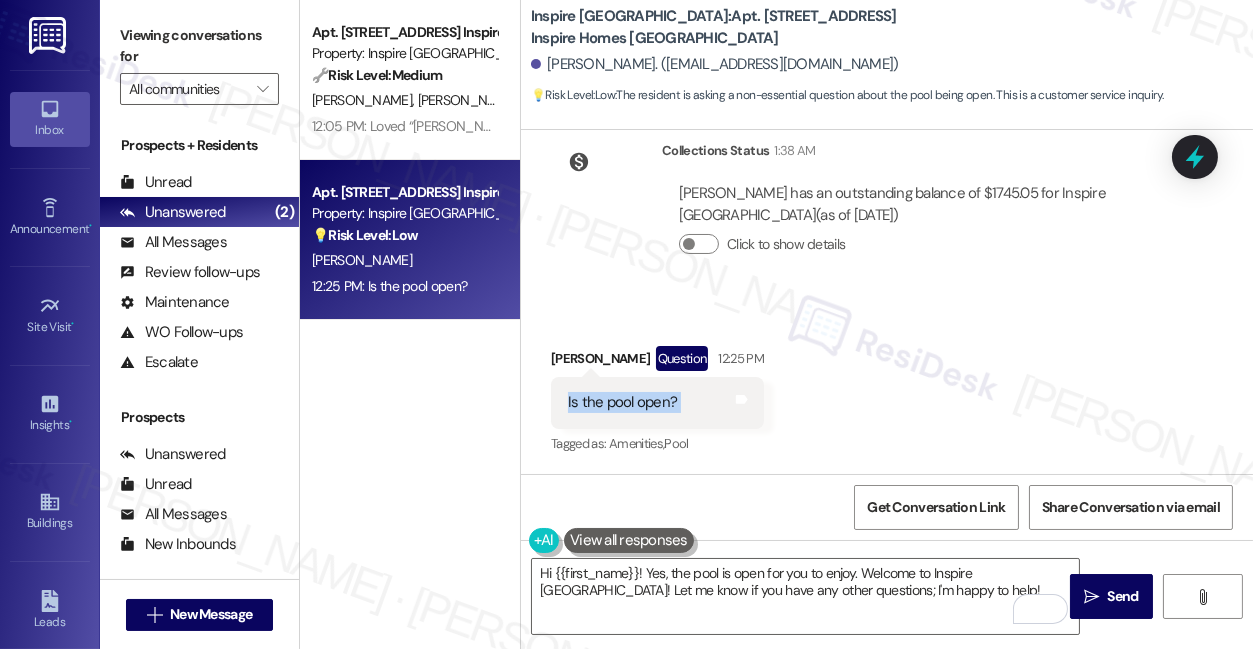click on "Is the pool open? Tags and notes" at bounding box center [657, 402] 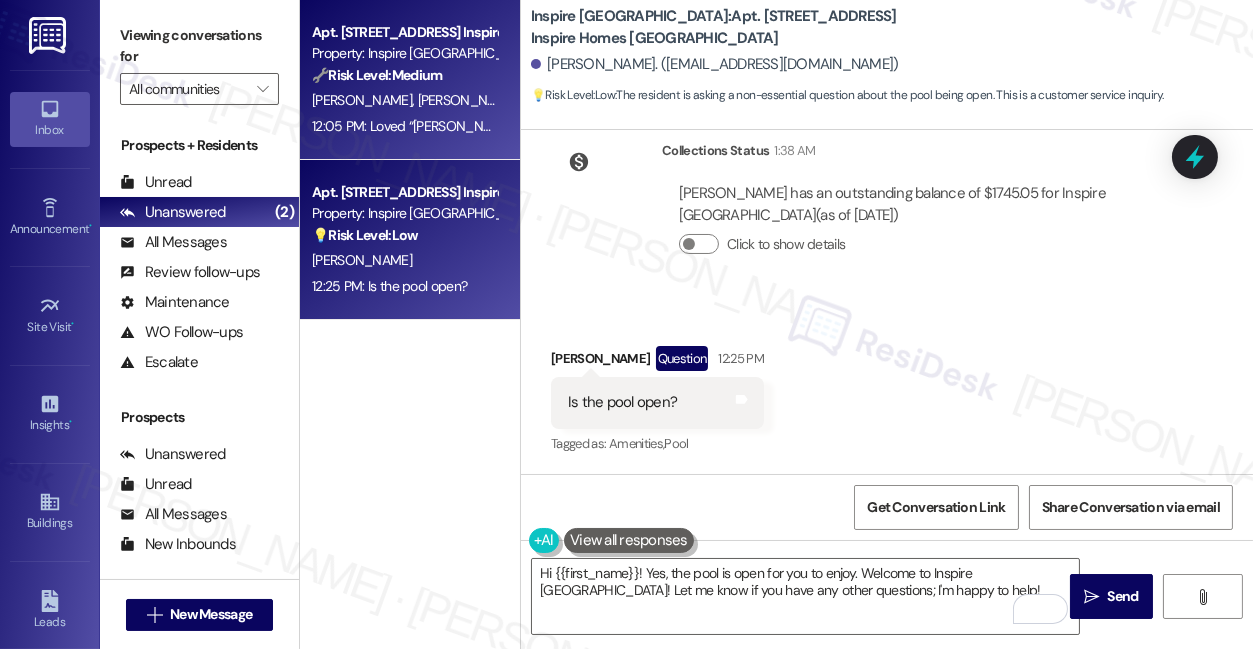 click on "[PERSON_NAME] [PERSON_NAME]" at bounding box center (404, 100) 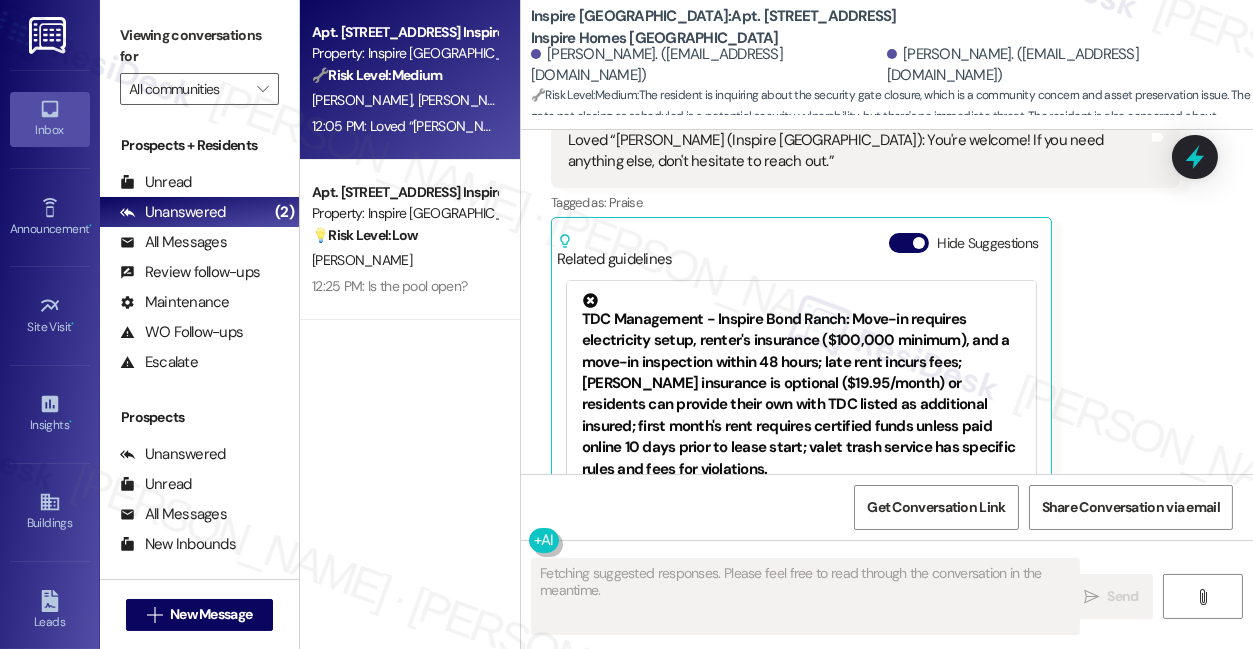 scroll, scrollTop: 2397, scrollLeft: 0, axis: vertical 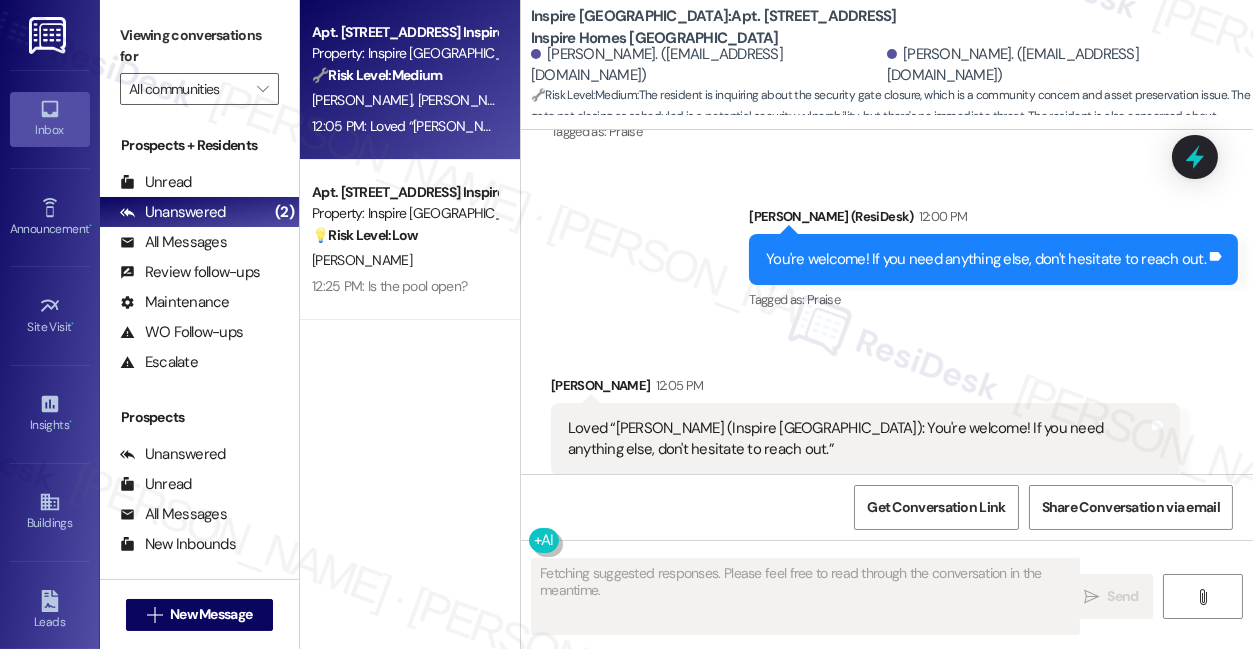 click on "You're welcome! If you need anything else, don't hesitate to reach out. Tags and notes" at bounding box center [993, 259] 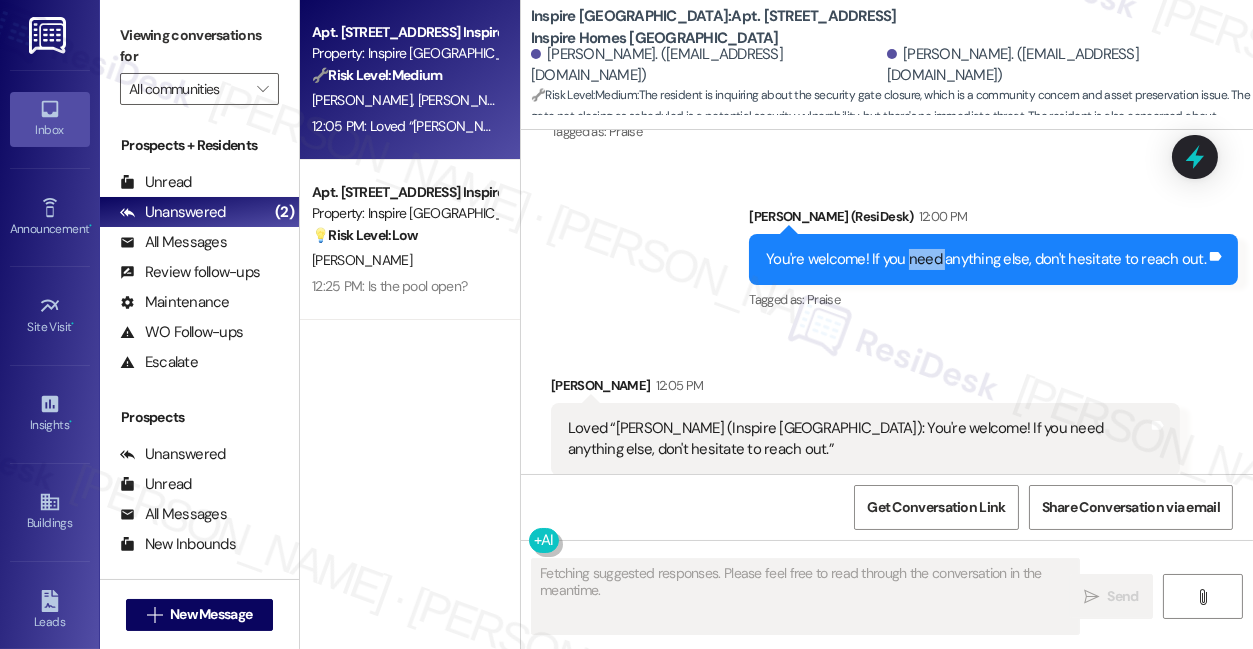 click on "You're welcome! If you need anything else, don't hesitate to reach out. Tags and notes" at bounding box center [993, 259] 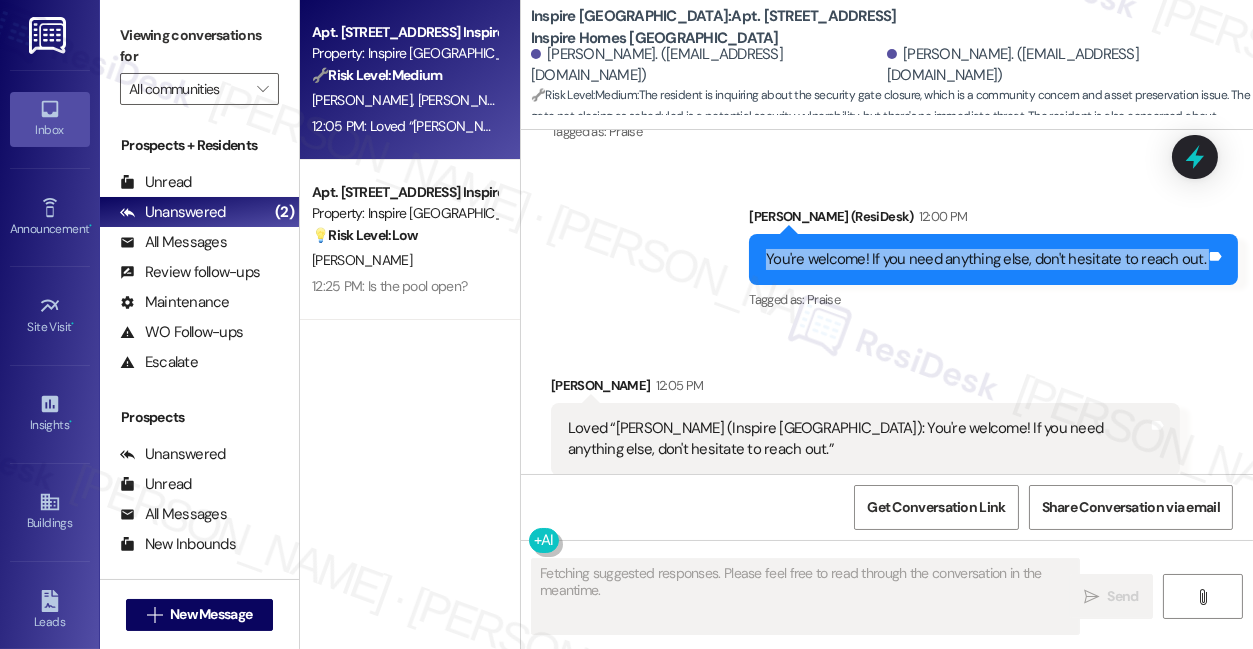 click on "You're welcome! If you need anything else, don't hesitate to reach out. Tags and notes" at bounding box center [993, 259] 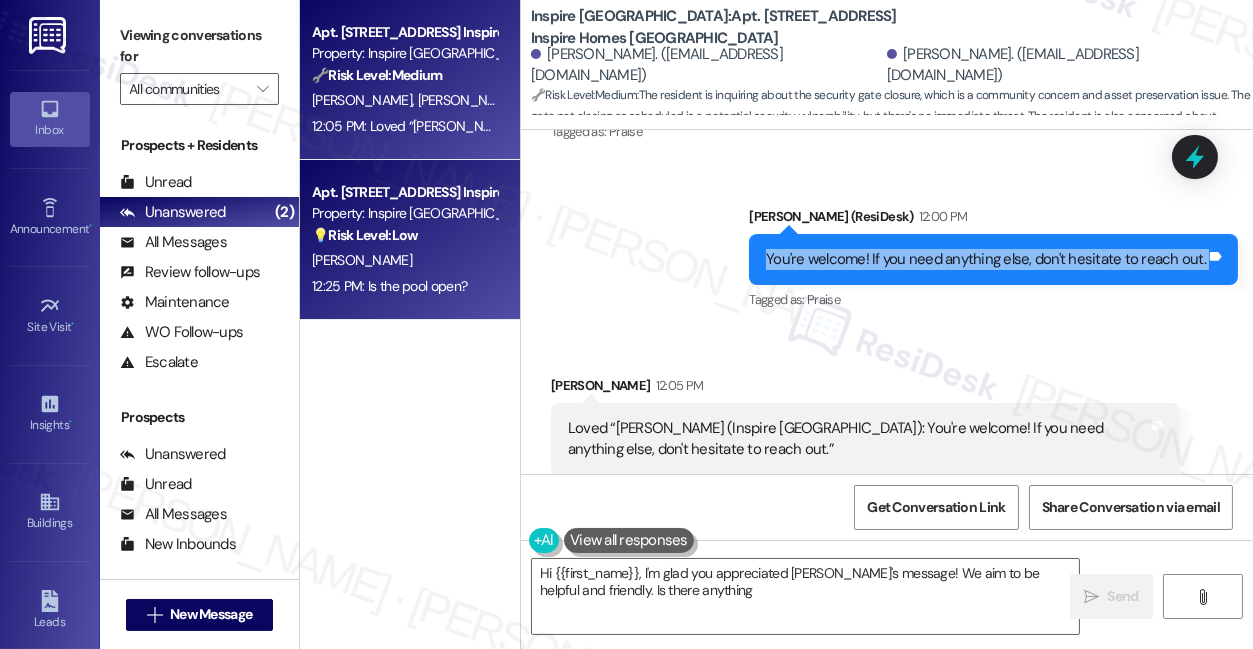 type on "Hi {{first_name}}, I'm glad you appreciated [PERSON_NAME]'s message! We aim to be helpful and friendly. Is there anything else" 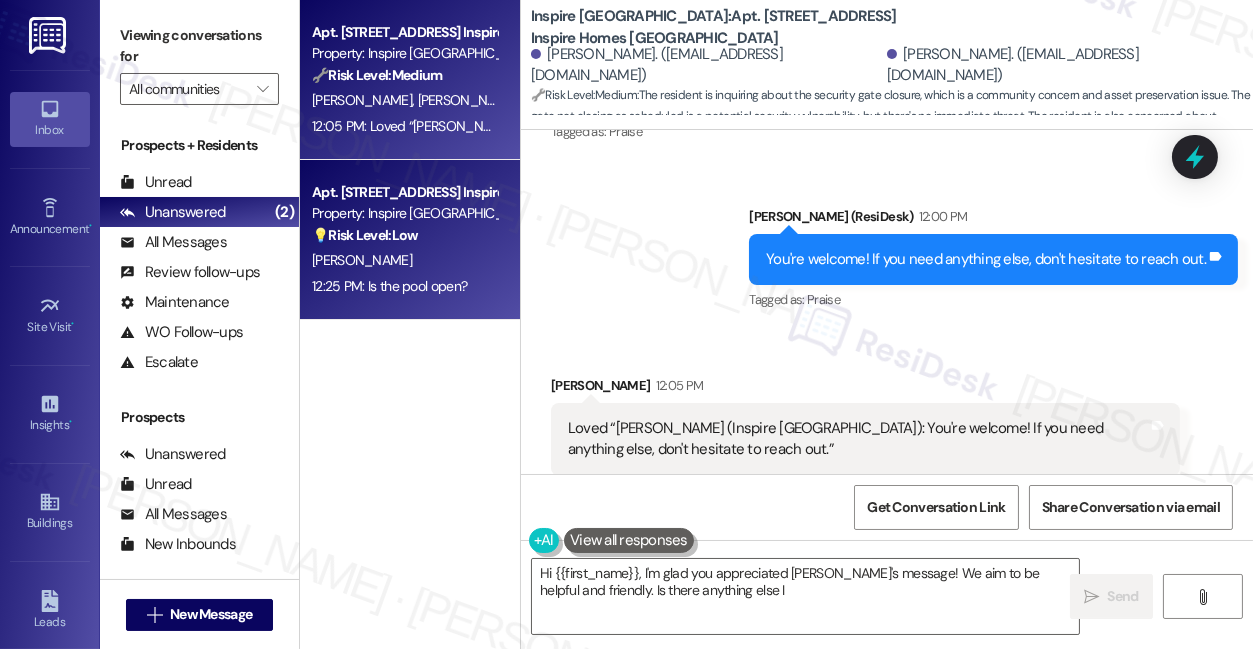 click on "[PERSON_NAME]" at bounding box center (404, 260) 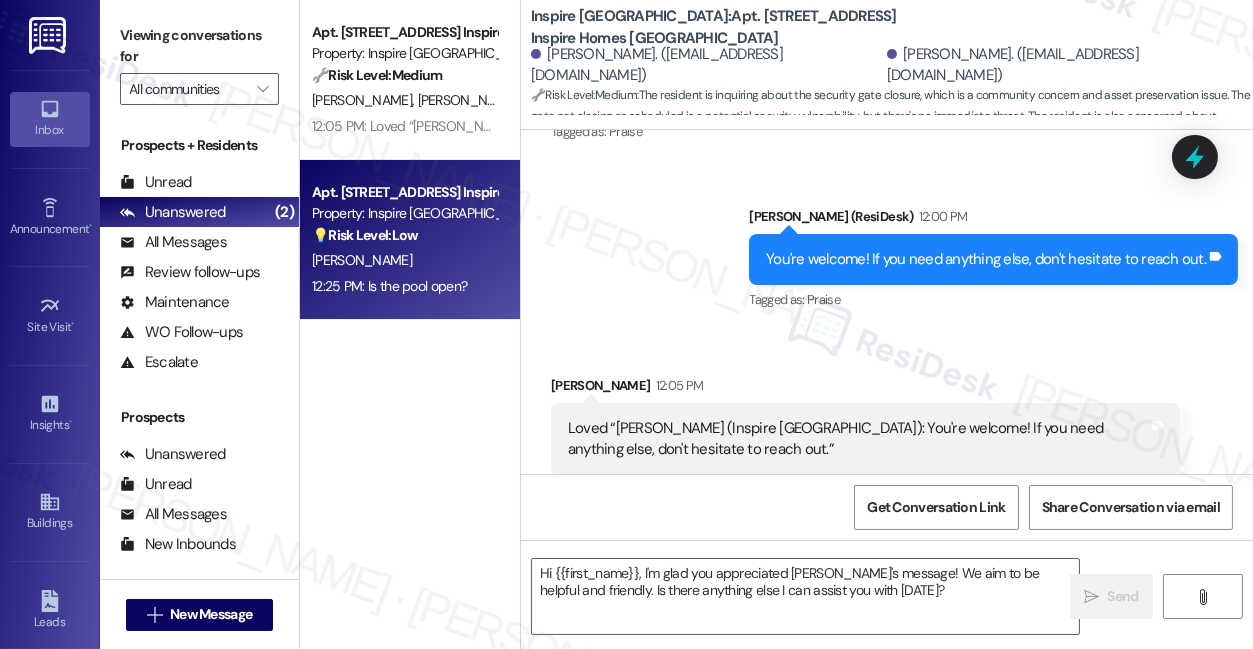 type on "Fetching suggested responses. Please feel free to read through the conversation in the meantime." 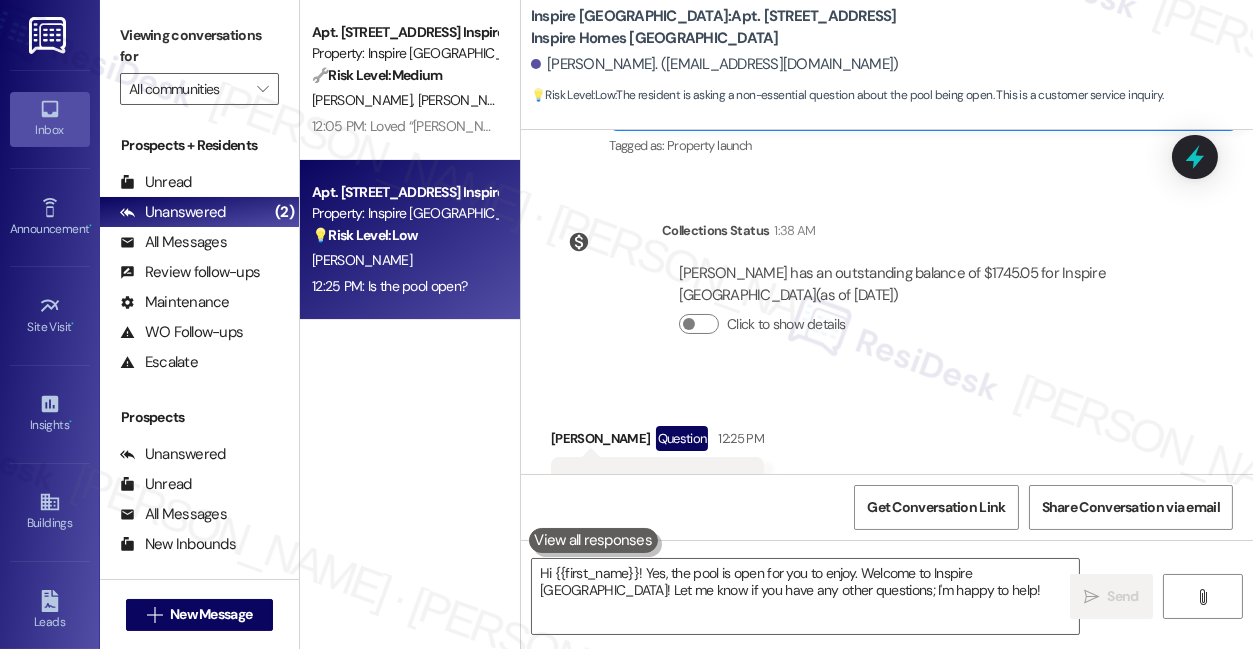 scroll, scrollTop: 422, scrollLeft: 0, axis: vertical 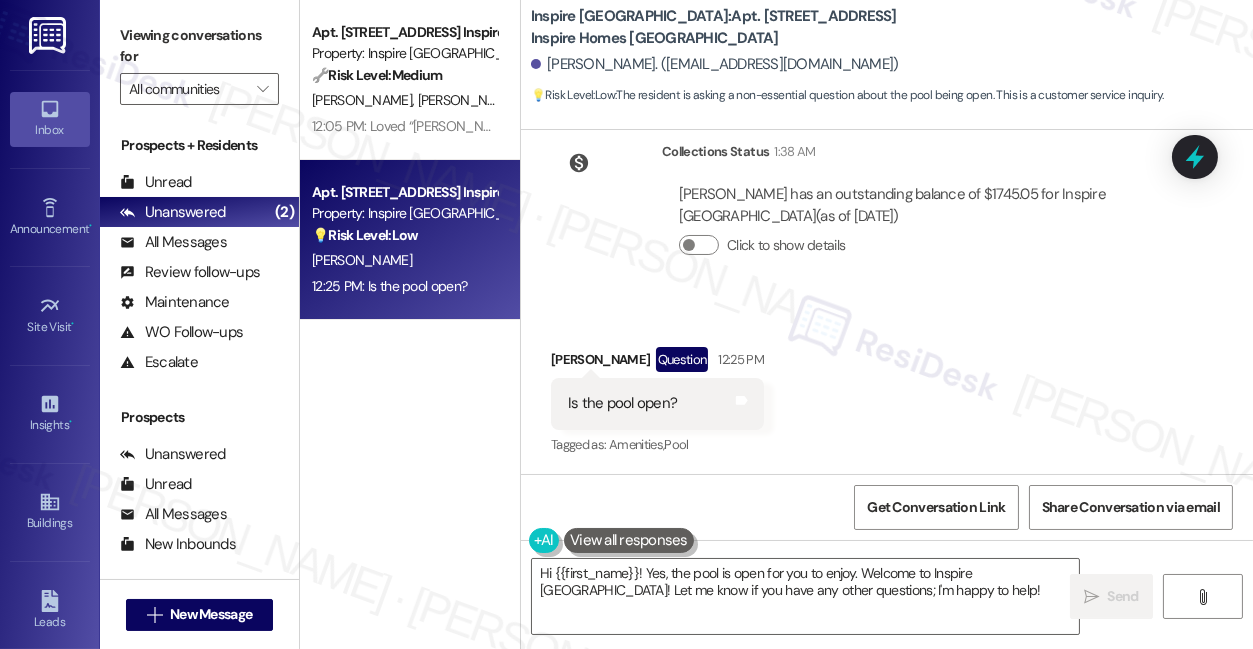 click on "Viewing conversations for" at bounding box center [199, 46] 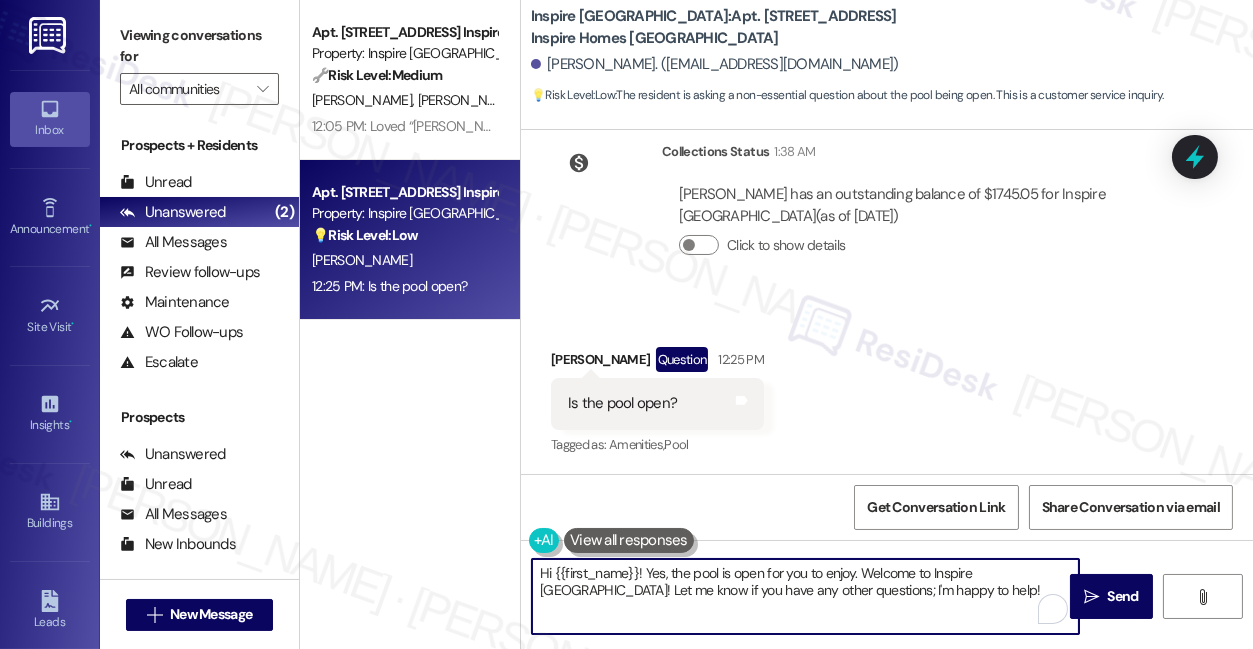 click on "Hi {{first_name}}! Yes, the pool is open for you to enjoy. Welcome to Inspire [GEOGRAPHIC_DATA]! Let me know if you have any other questions; I'm happy to help!" at bounding box center (805, 596) 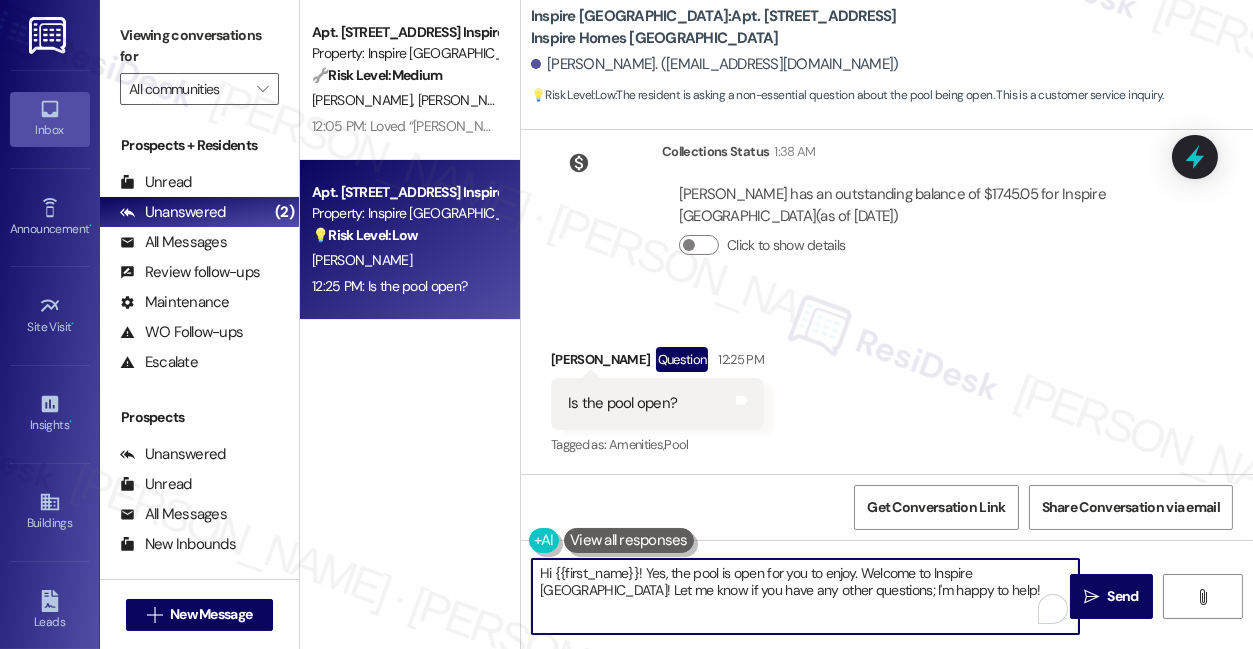 click on "Hi {{first_name}}! Yes, the pool is open for you to enjoy. Welcome to Inspire [GEOGRAPHIC_DATA]! Let me know if you have any other questions; I'm happy to help!" at bounding box center (805, 596) 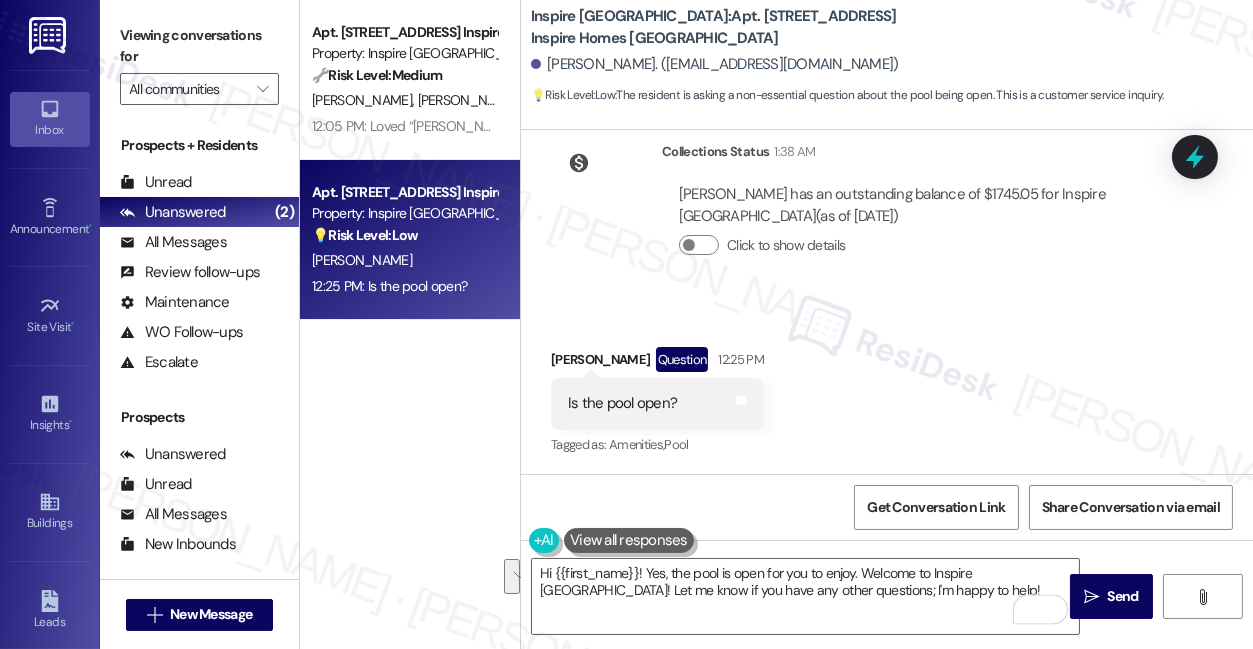 click on "Is the pool open?" at bounding box center [622, 403] 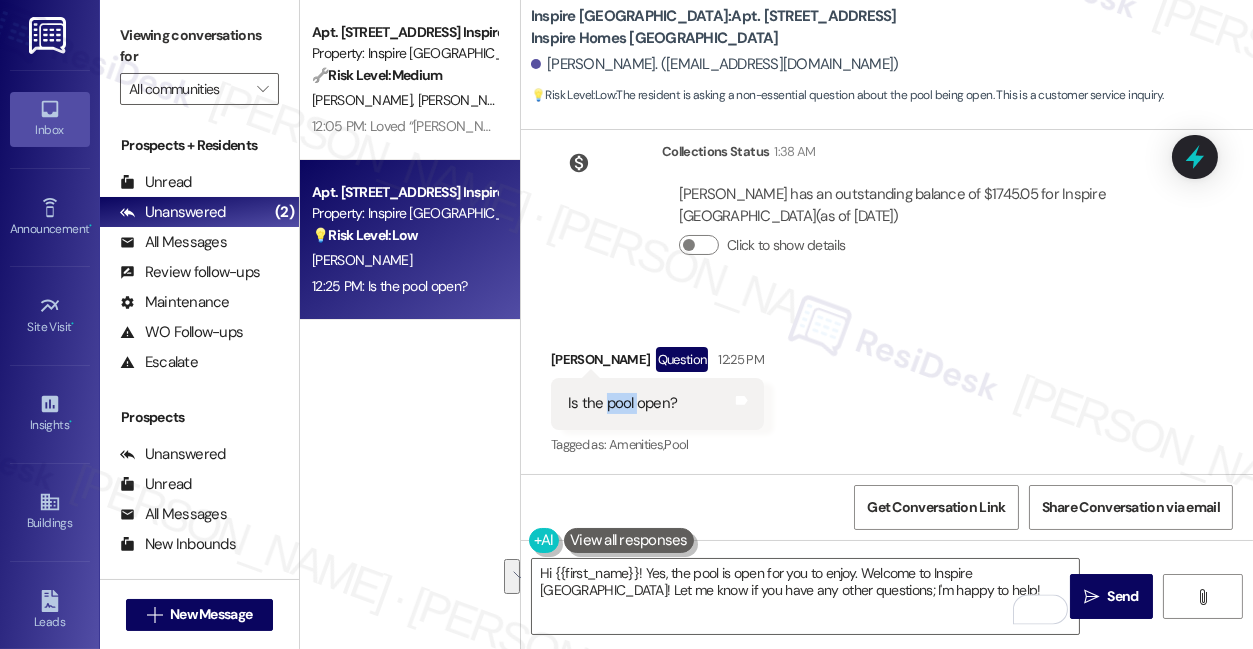 click on "Is the pool open?" at bounding box center (622, 403) 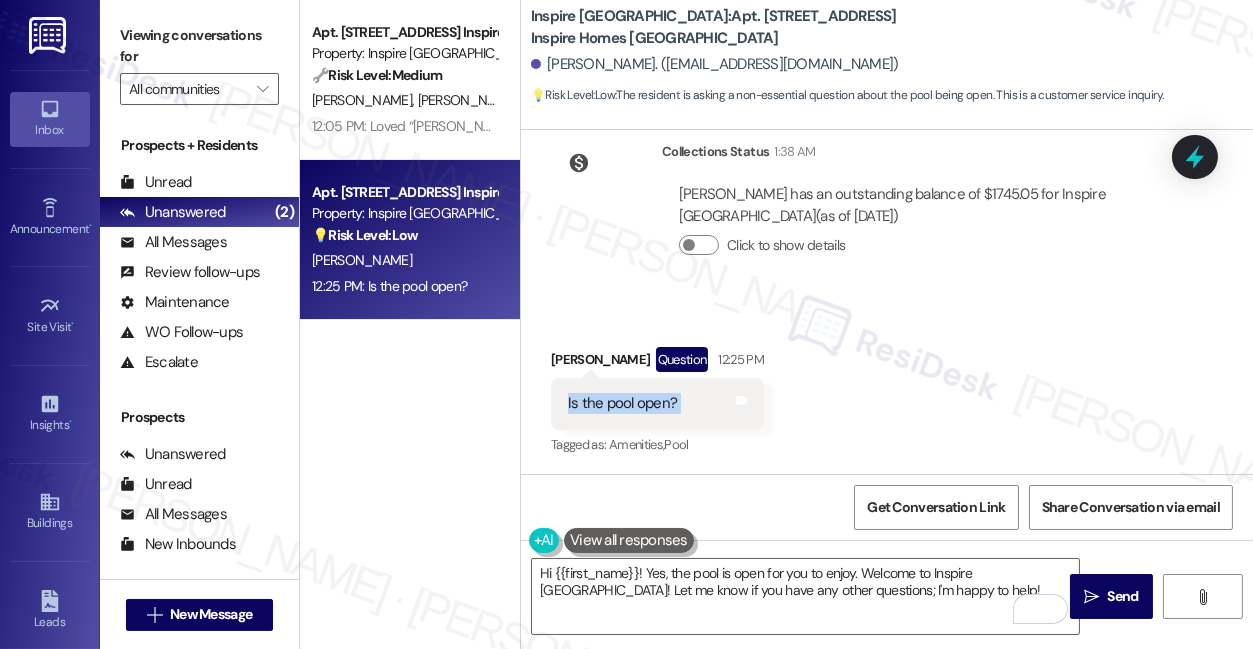 click on "Is the pool open?" at bounding box center (622, 403) 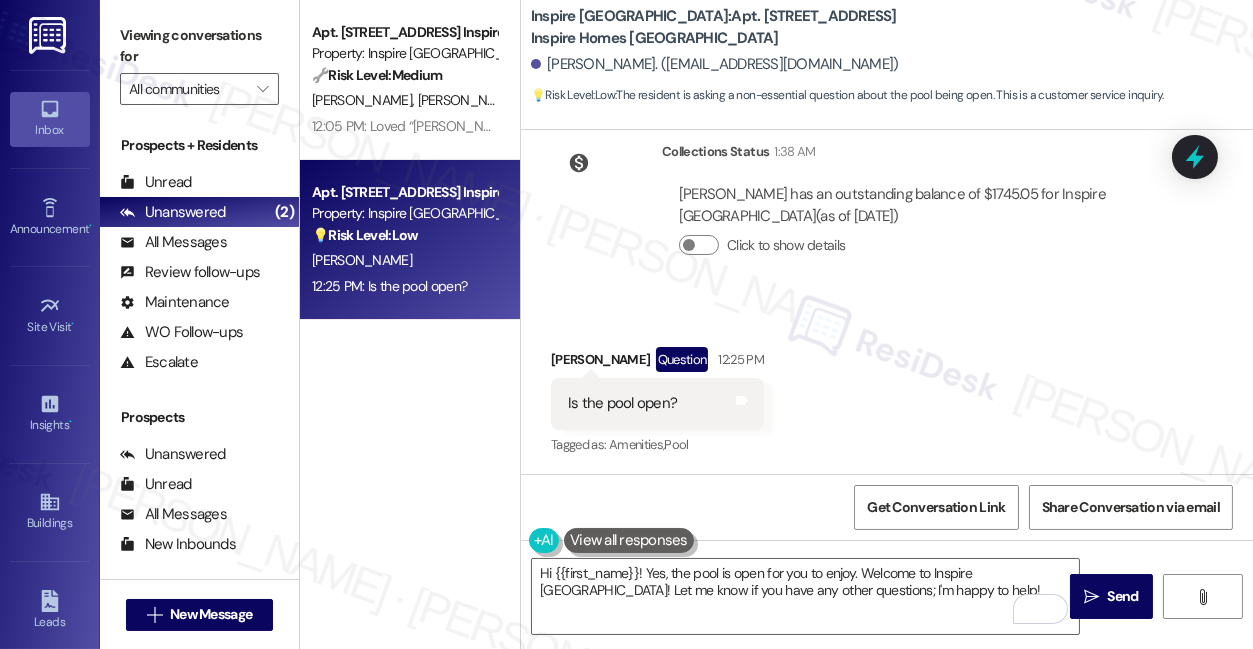 click on "Viewing conversations for" at bounding box center (199, 46) 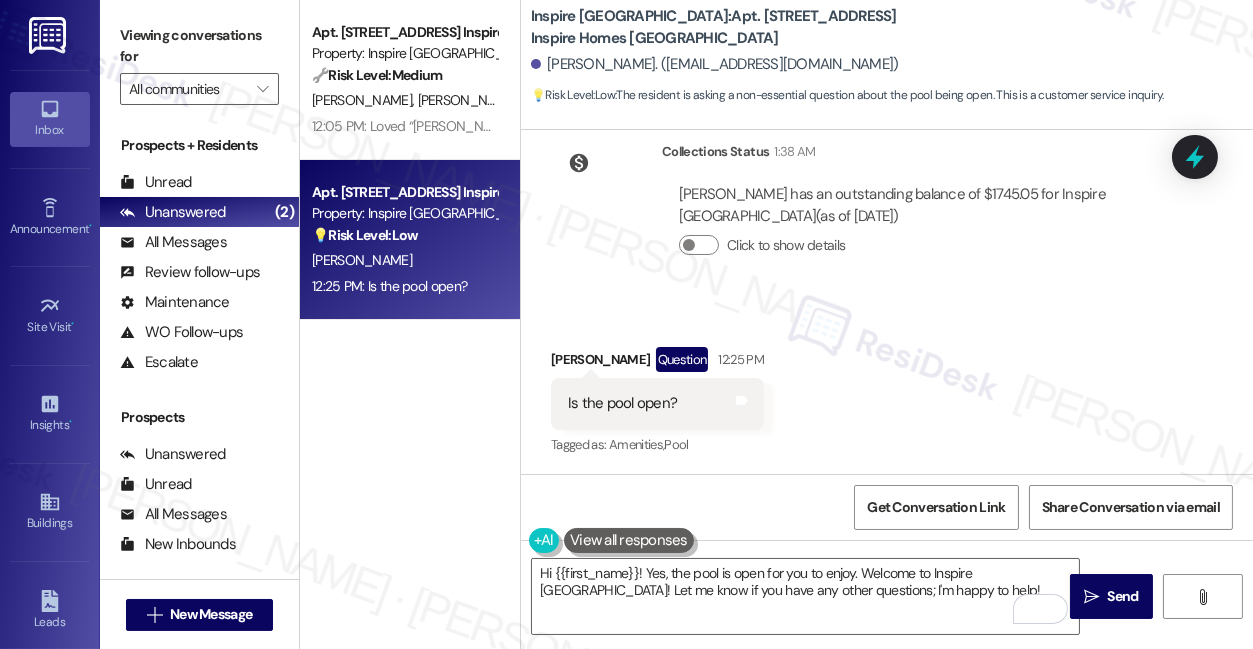click on "Viewing conversations for" at bounding box center (199, 46) 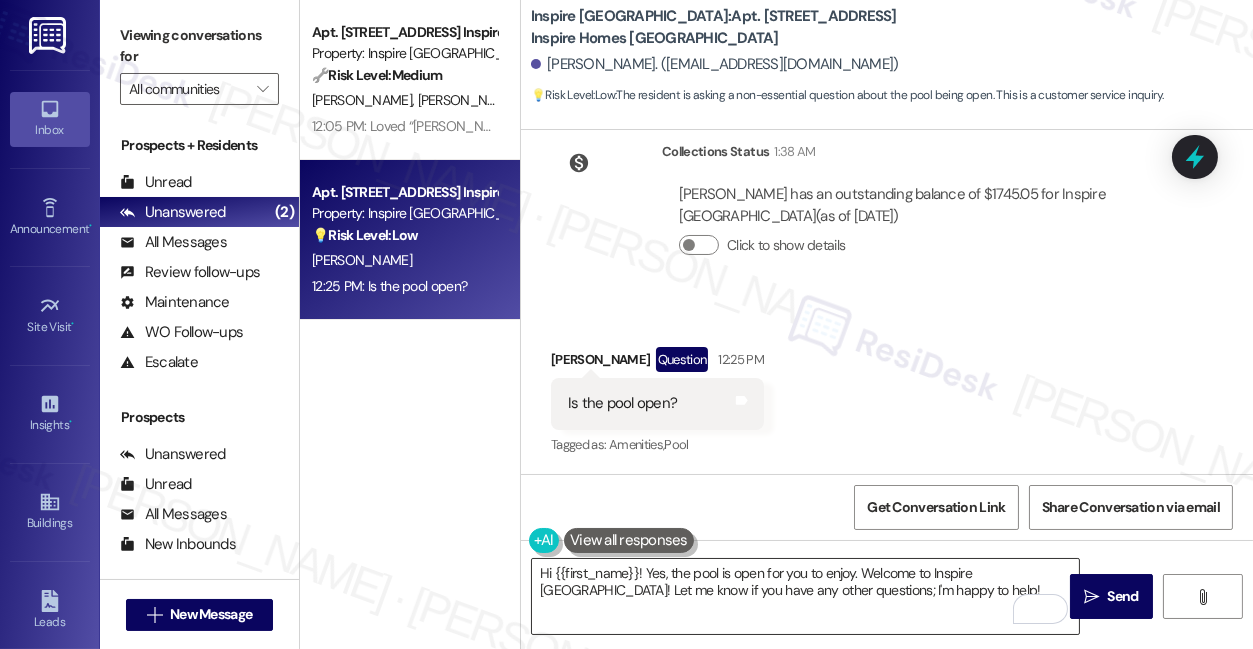 click on "Hi {{first_name}}! Yes, the pool is open for you to enjoy. Welcome to Inspire [GEOGRAPHIC_DATA]! Let me know if you have any other questions; I'm happy to help!" at bounding box center (805, 596) 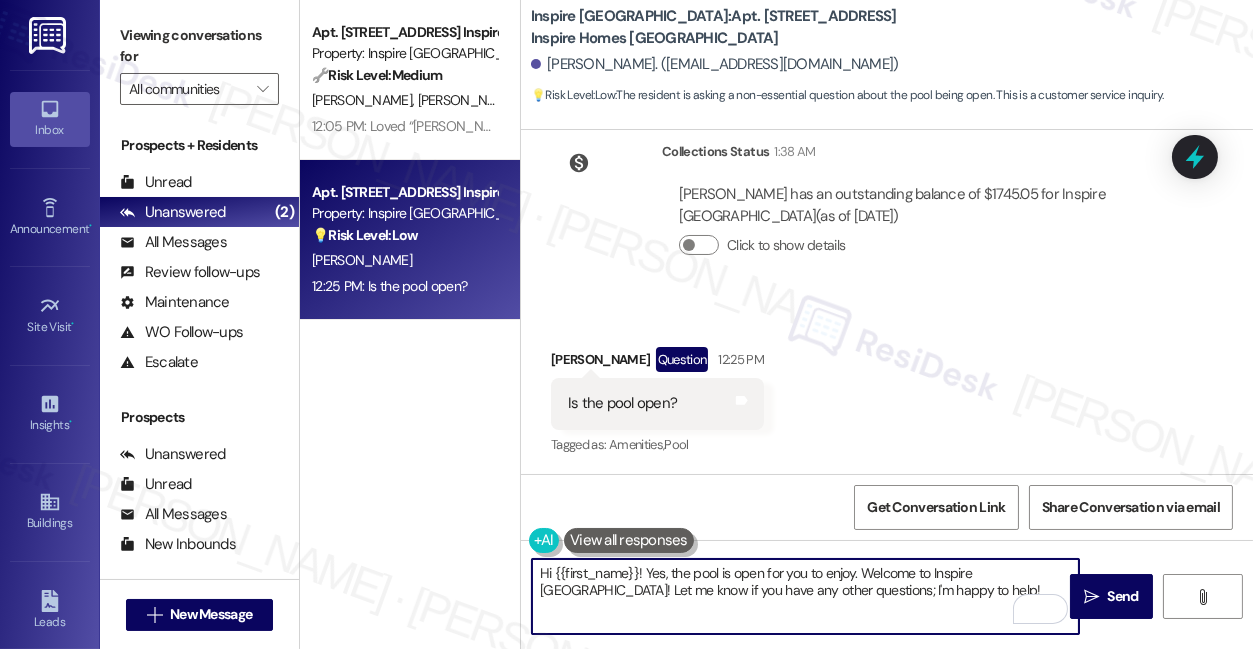 click on "Hi {{first_name}}! Yes, the pool is open for you to enjoy. Welcome to Inspire [GEOGRAPHIC_DATA]! Let me know if you have any other questions; I'm happy to help!" at bounding box center [805, 596] 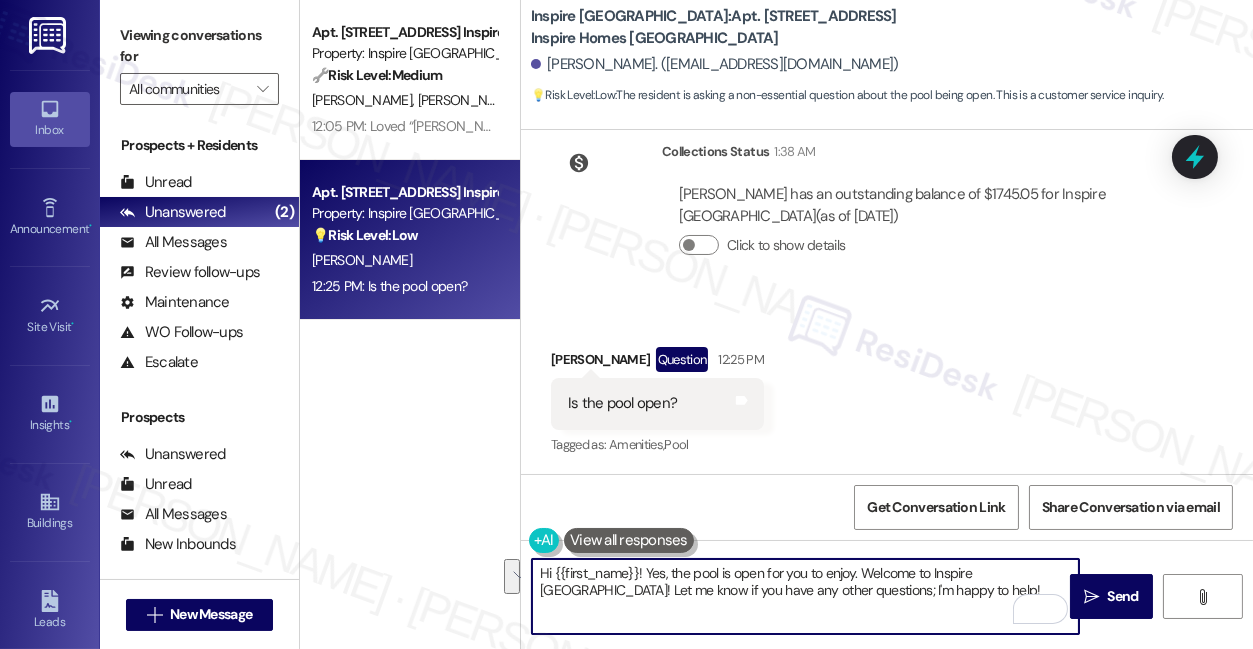 paste on ", thanks for reaching out! I understand you’d like to know if the pool is open. I’ll check with the site team and get back to you once I have more info." 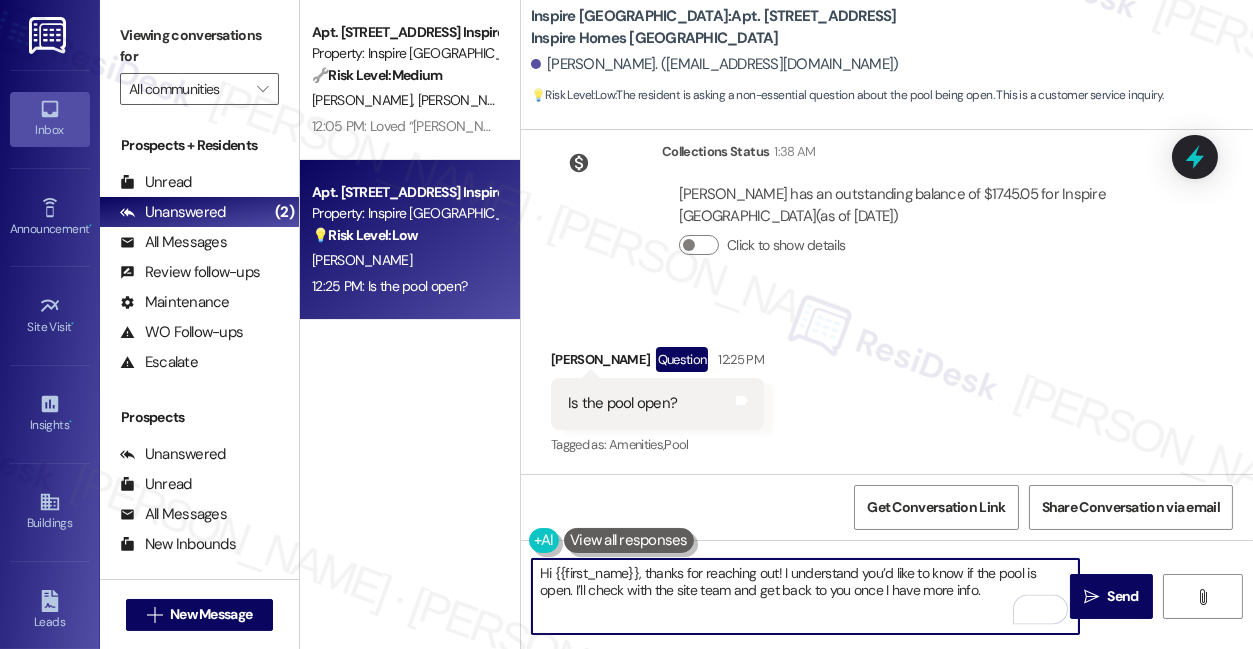 click on "[PERSON_NAME] Question 12:25 PM" at bounding box center (657, 363) 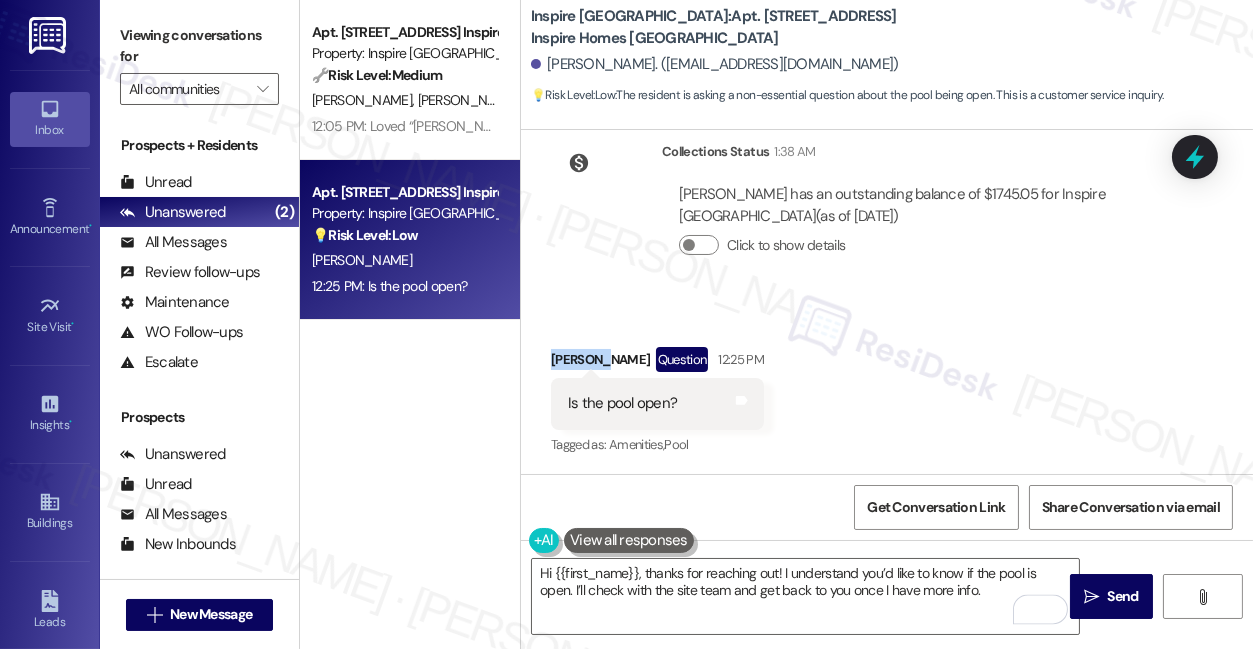 click on "[PERSON_NAME] Question 12:25 PM" at bounding box center [657, 363] 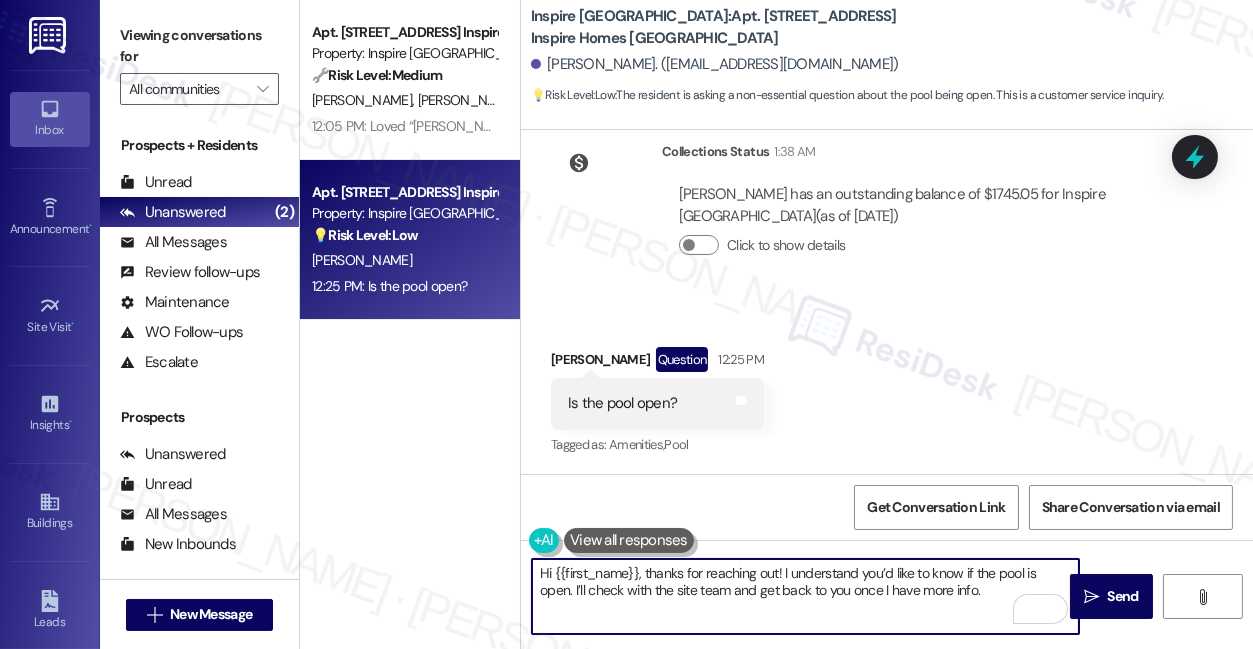 click on "Hi {{first_name}}, thanks for reaching out! I understand you’d like to know if the pool is open. I’ll check with the site team and get back to you once I have more info." at bounding box center [805, 596] 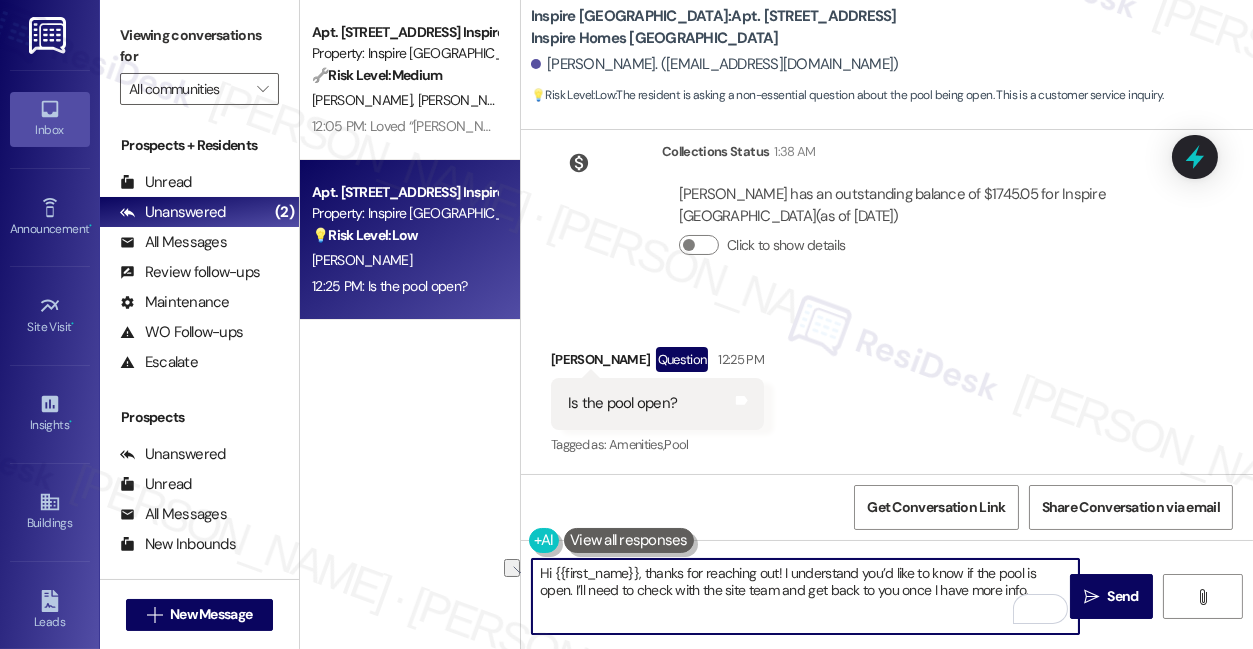 drag, startPoint x: 1001, startPoint y: 591, endPoint x: 903, endPoint y: 608, distance: 99.46356 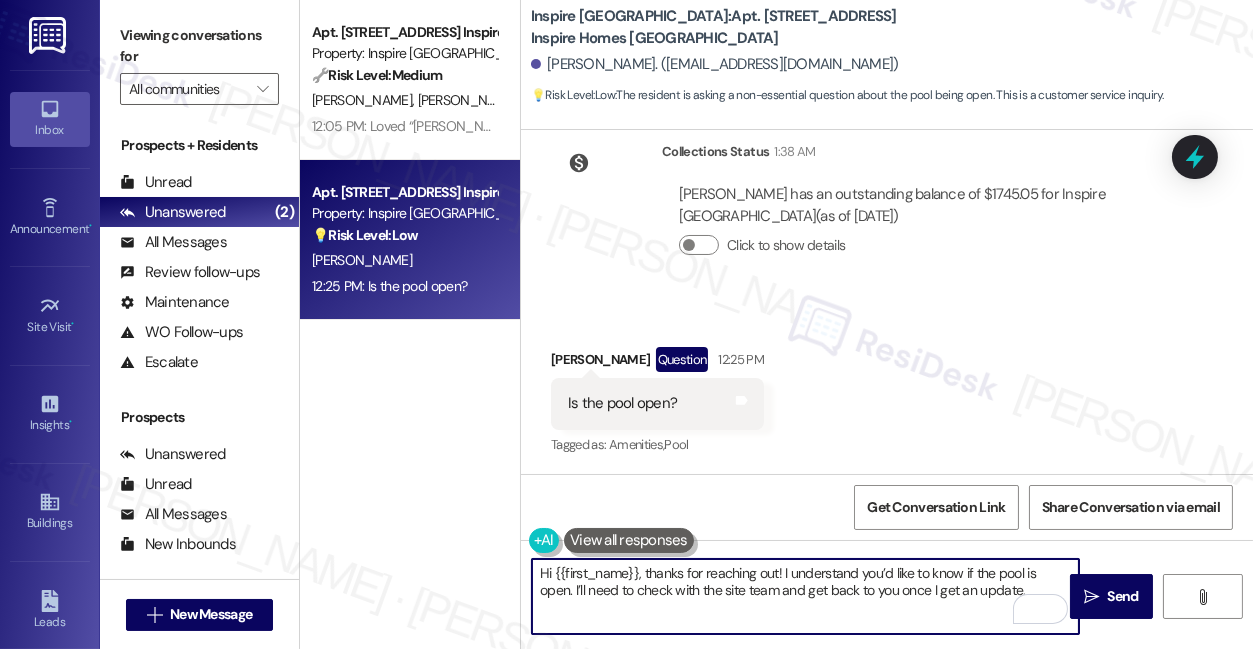 click on "Hi {{first_name}}, thanks for reaching out! I understand you’d like to know if the pool is open. I’ll need to check with the site team and get back to you once I get an update." at bounding box center (805, 596) 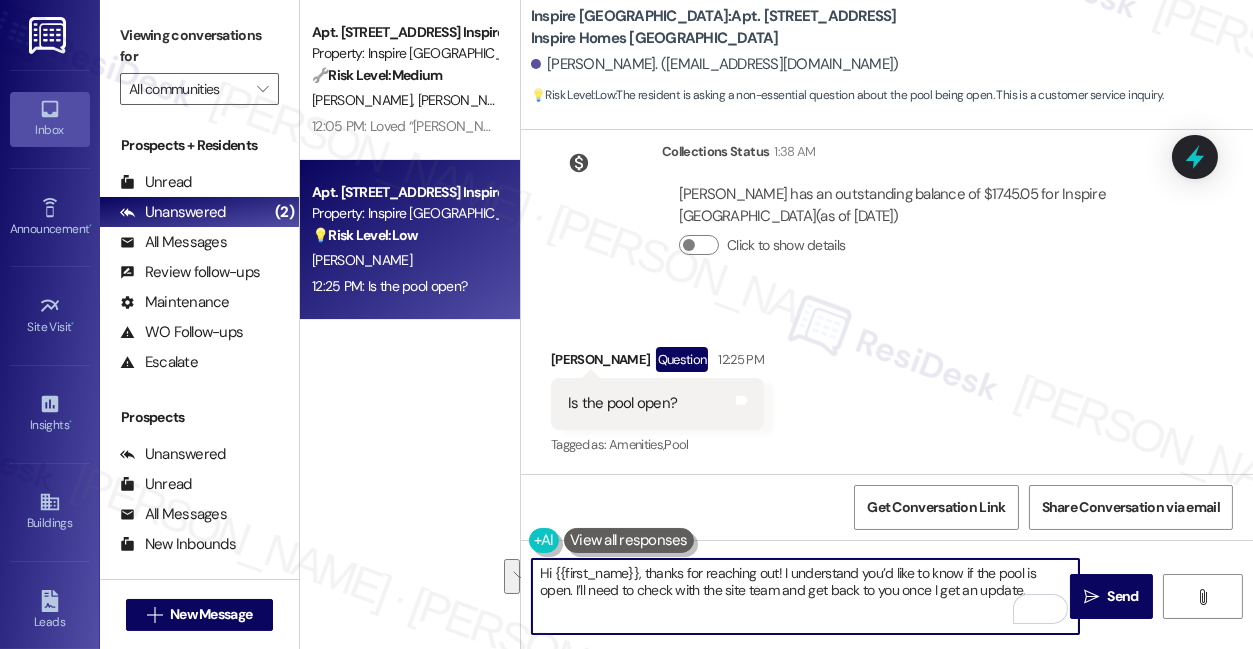 click on "Hi {{first_name}}, thanks for reaching out! I understand you’d like to know if the pool is open. I’ll need to check with the site team and get back to you once I get an update." at bounding box center (805, 596) 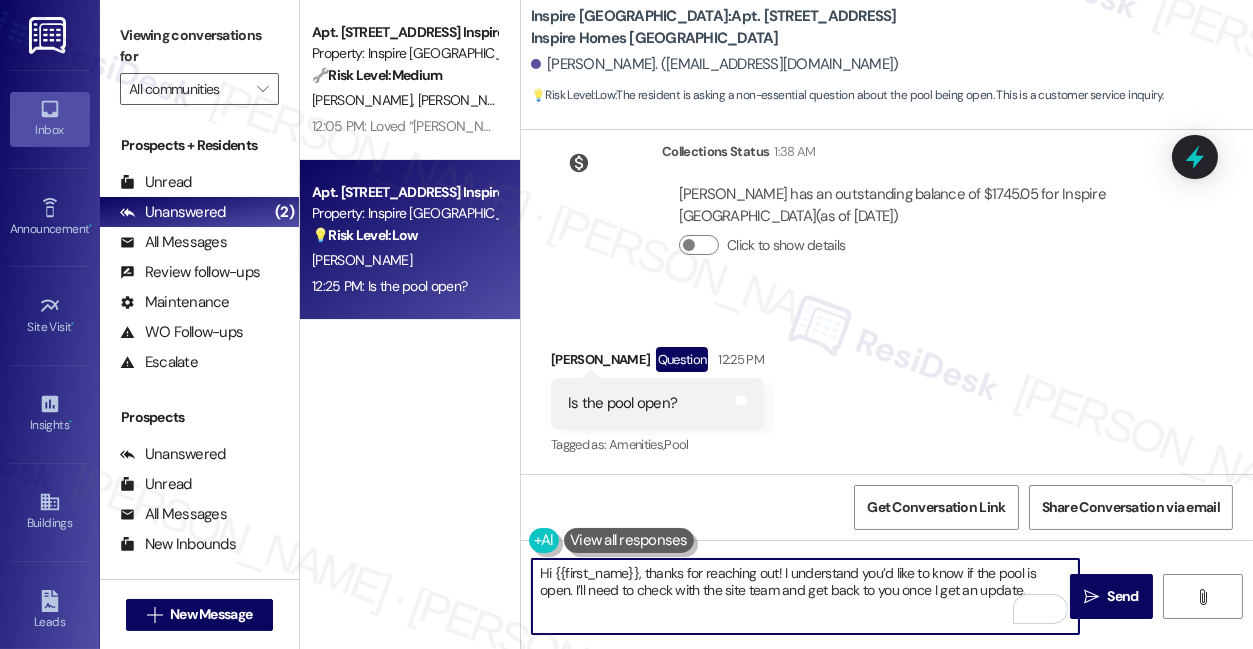 drag, startPoint x: 986, startPoint y: 591, endPoint x: 1029, endPoint y: 589, distance: 43.046486 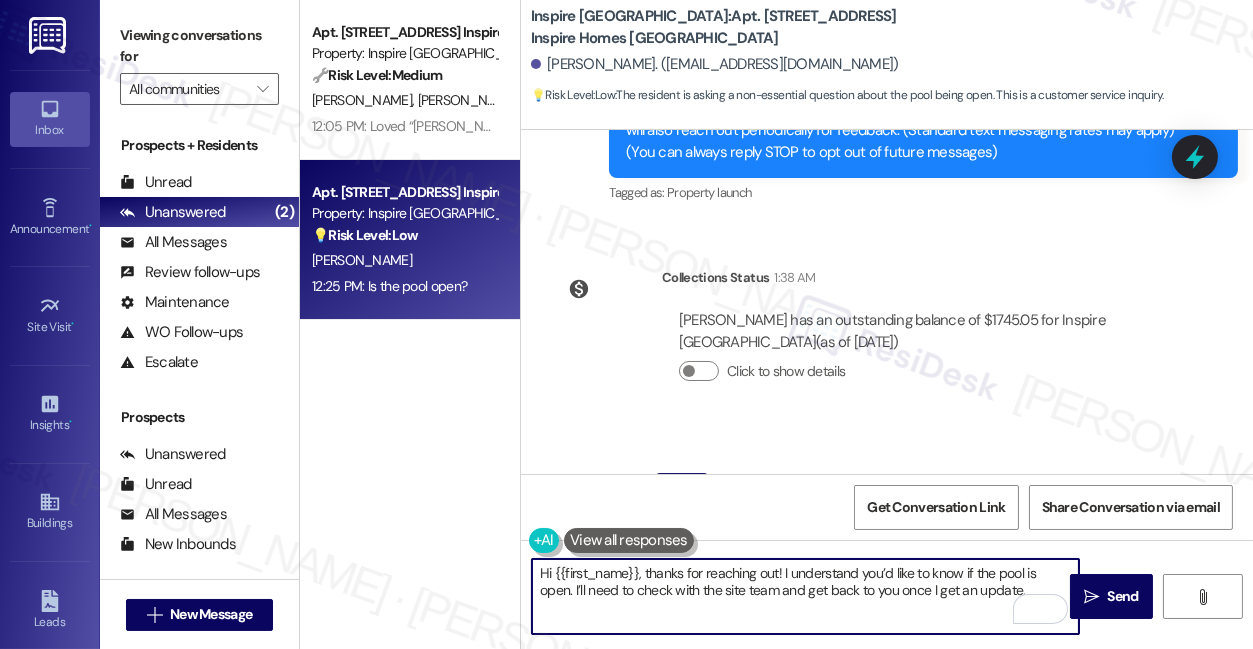 scroll, scrollTop: 423, scrollLeft: 0, axis: vertical 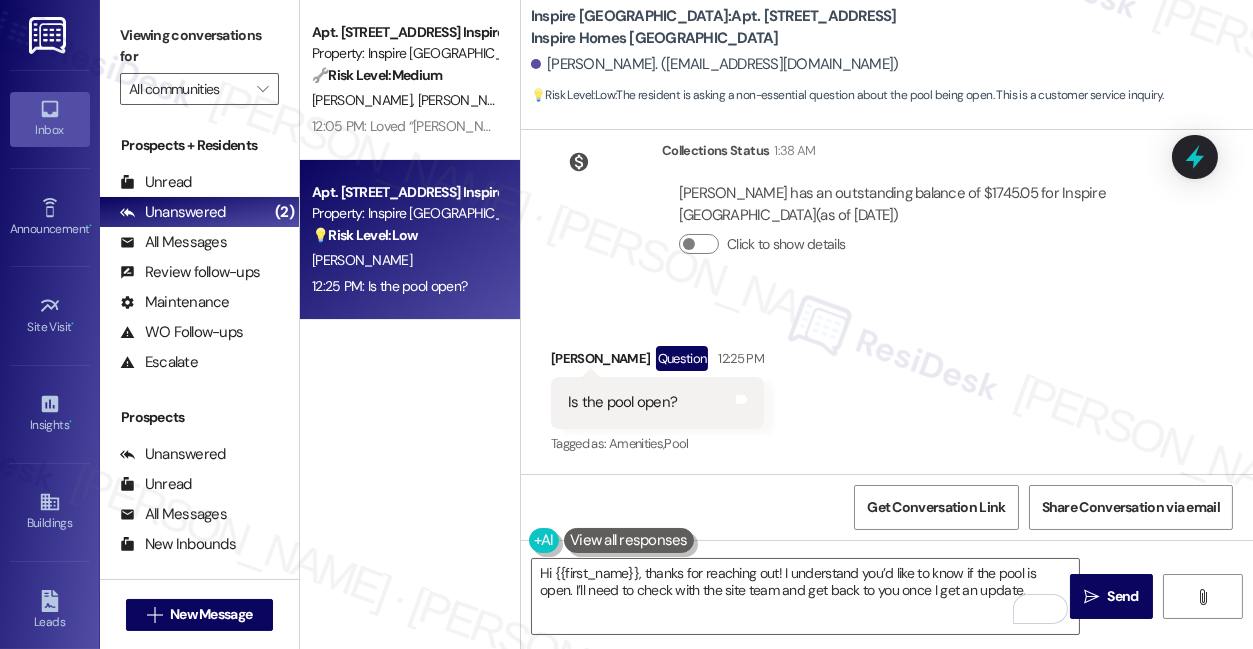 drag, startPoint x: 1096, startPoint y: 582, endPoint x: 882, endPoint y: 555, distance: 215.69655 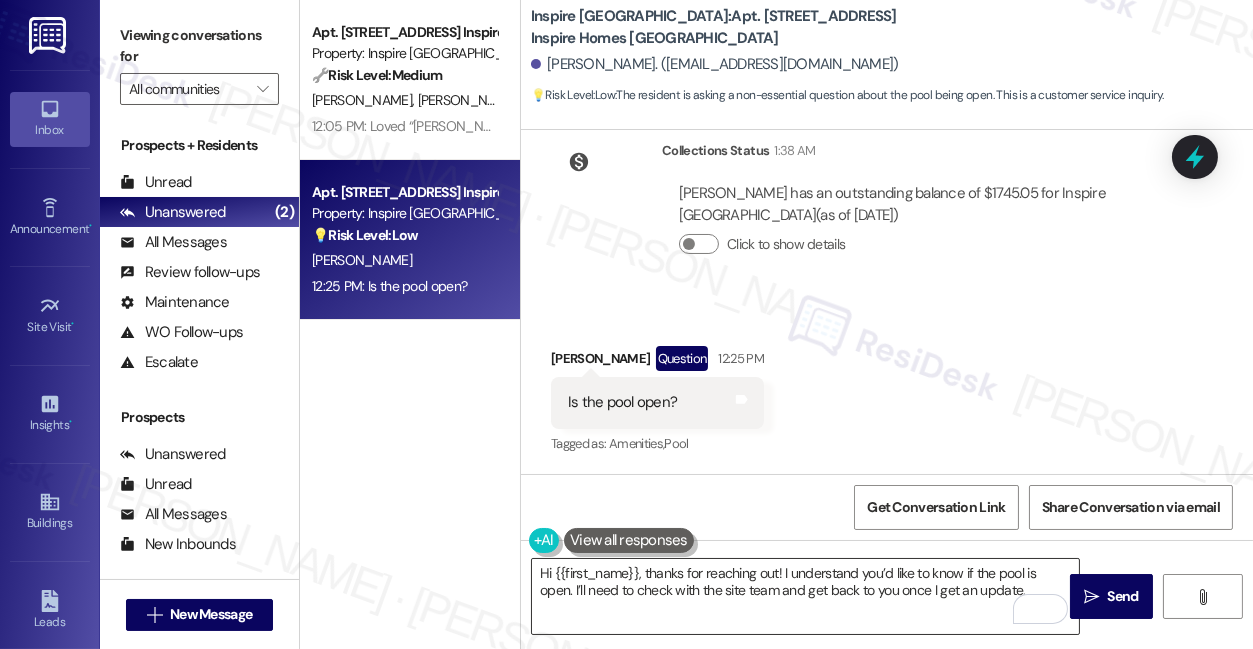 click on "Hi {{first_name}}, thanks for reaching out! I understand you’d like to know if the pool is open. I’ll need to check with the site team and get back to you once I get an update." at bounding box center [805, 596] 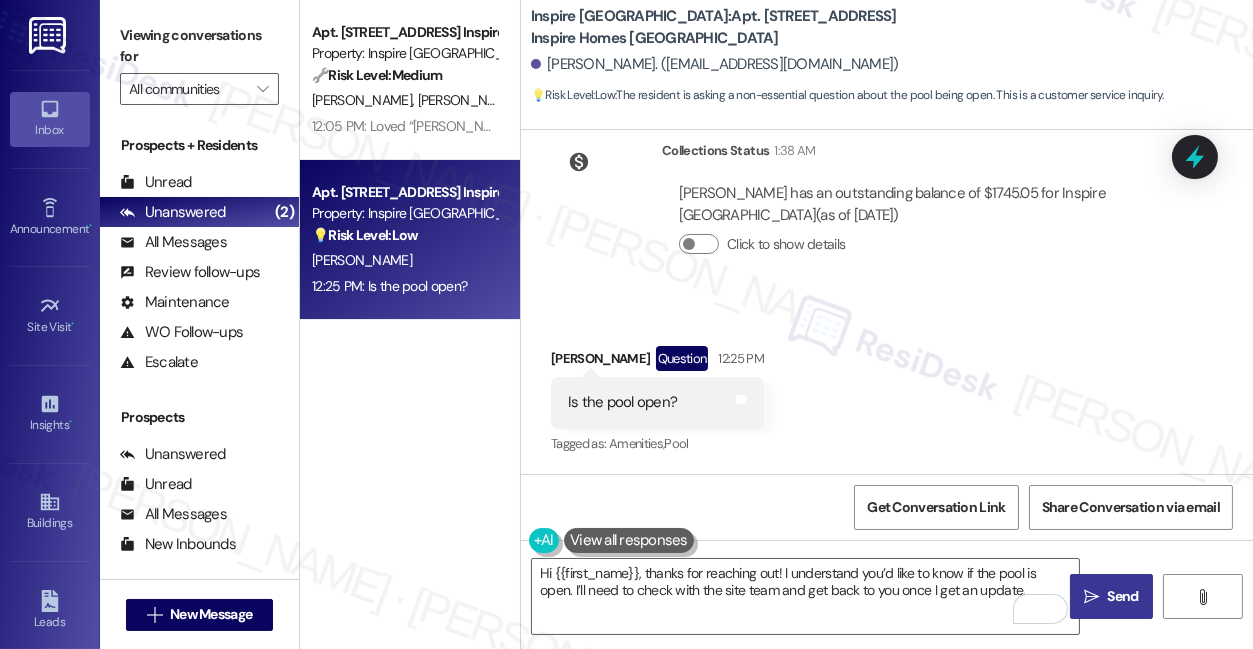 click on " Send" at bounding box center [1111, 596] 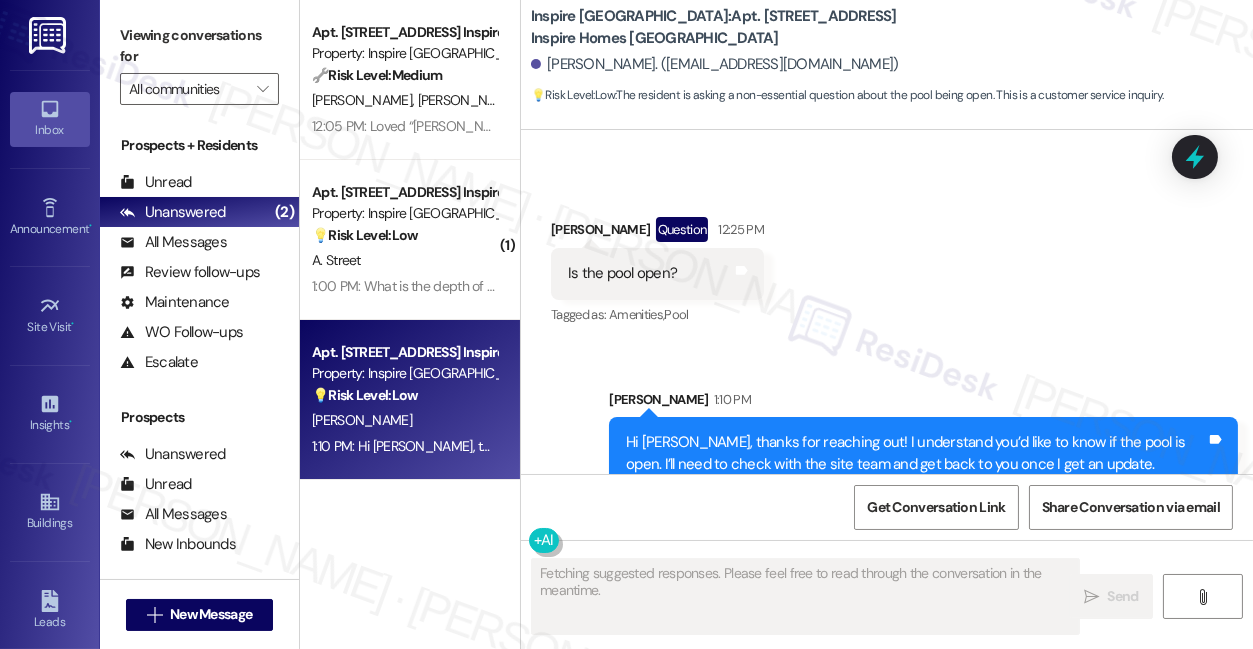 scroll, scrollTop: 584, scrollLeft: 0, axis: vertical 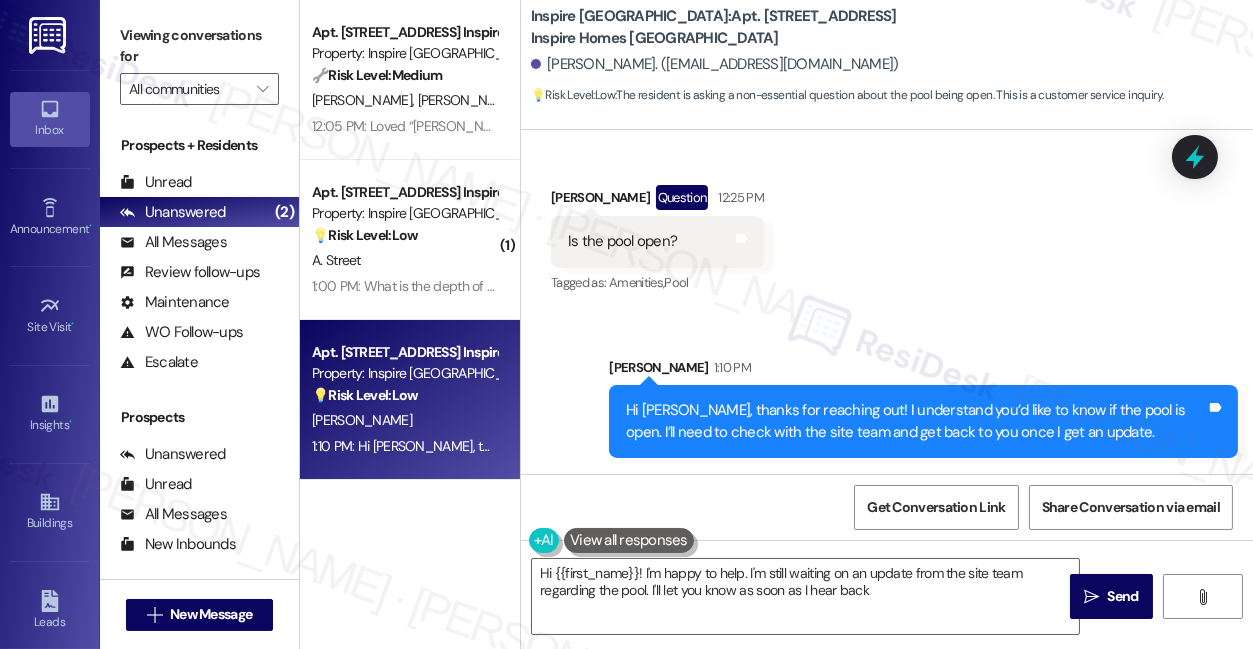 type on "Hi {{first_name}}! I'm happy to help. I'm still waiting on an update from the site team regarding the pool. I'll let you know as soon as I hear back!" 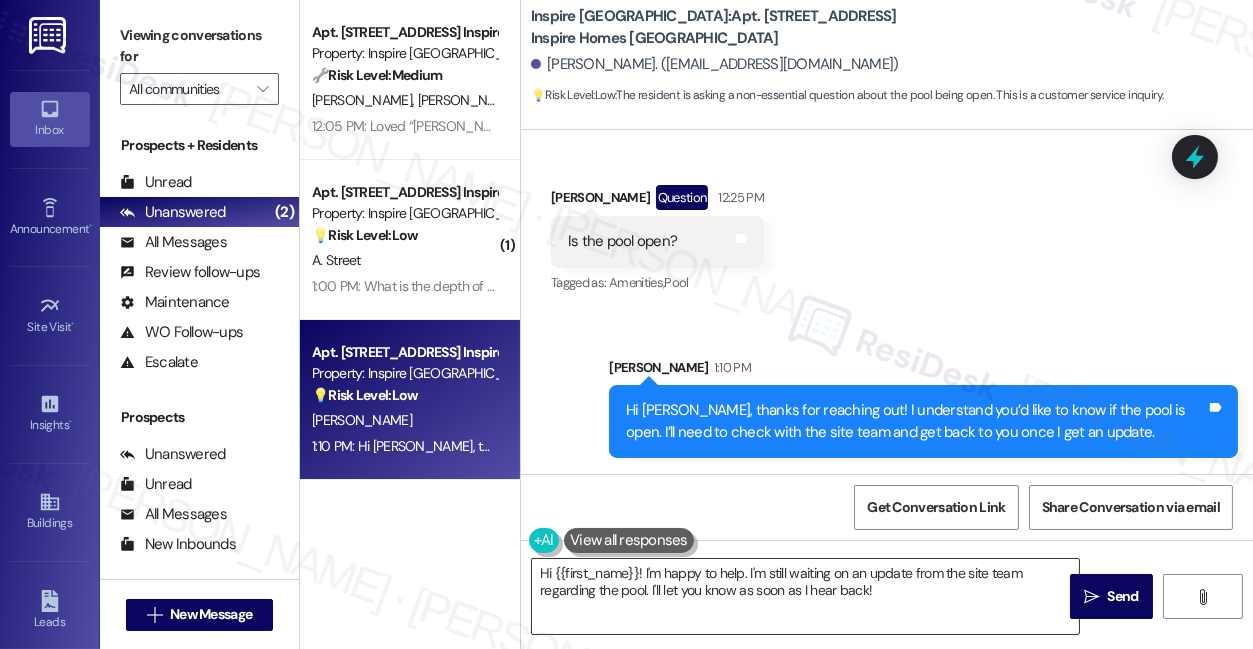 click on "Hi {{first_name}}! I'm happy to help. I'm still waiting on an update from the site team regarding the pool. I'll let you know as soon as I hear back!" at bounding box center (805, 596) 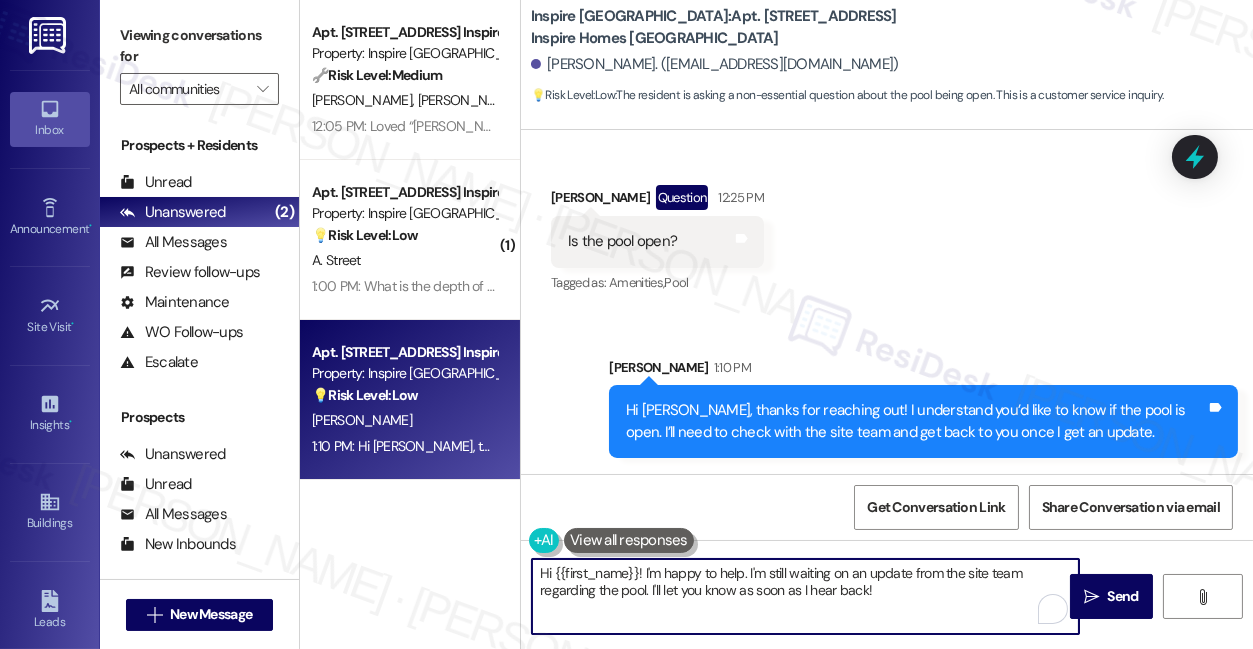 click on "Hi {{first_name}}! I'm happy to help. I'm still waiting on an update from the site team regarding the pool. I'll let you know as soon as I hear back!" at bounding box center [805, 596] 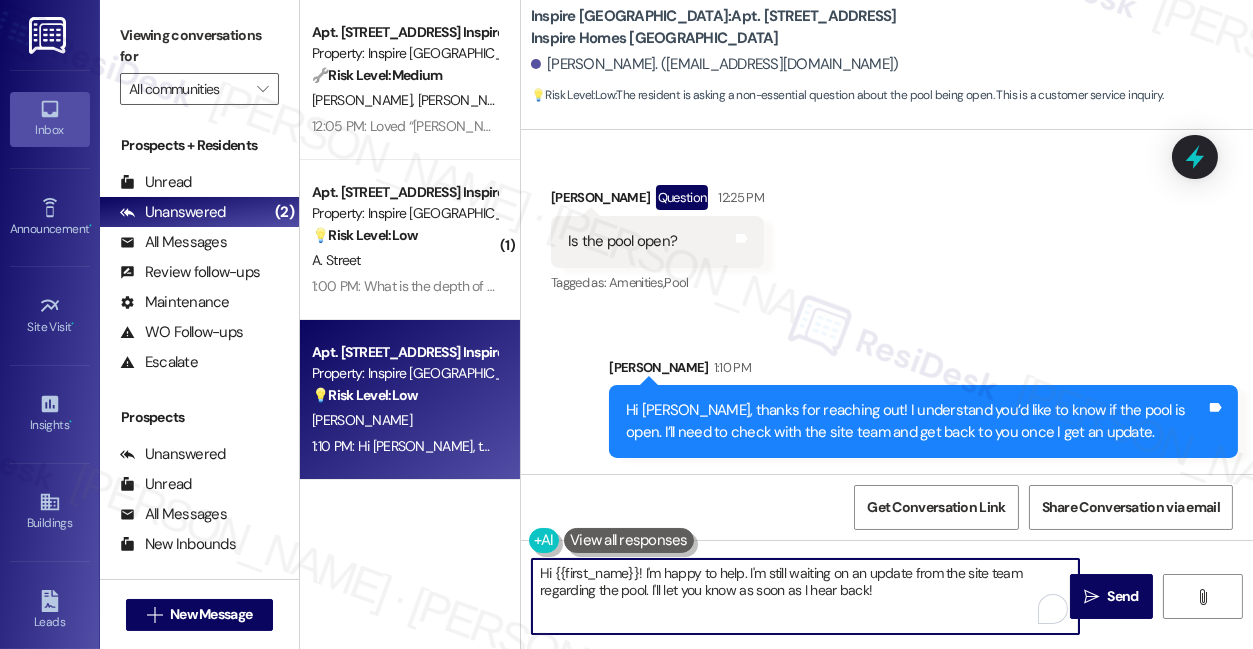 click on "Hi {{first_name}}! I'm happy to help. I'm still waiting on an update from the site team regarding the pool. I'll let you know as soon as I hear back!" at bounding box center [805, 596] 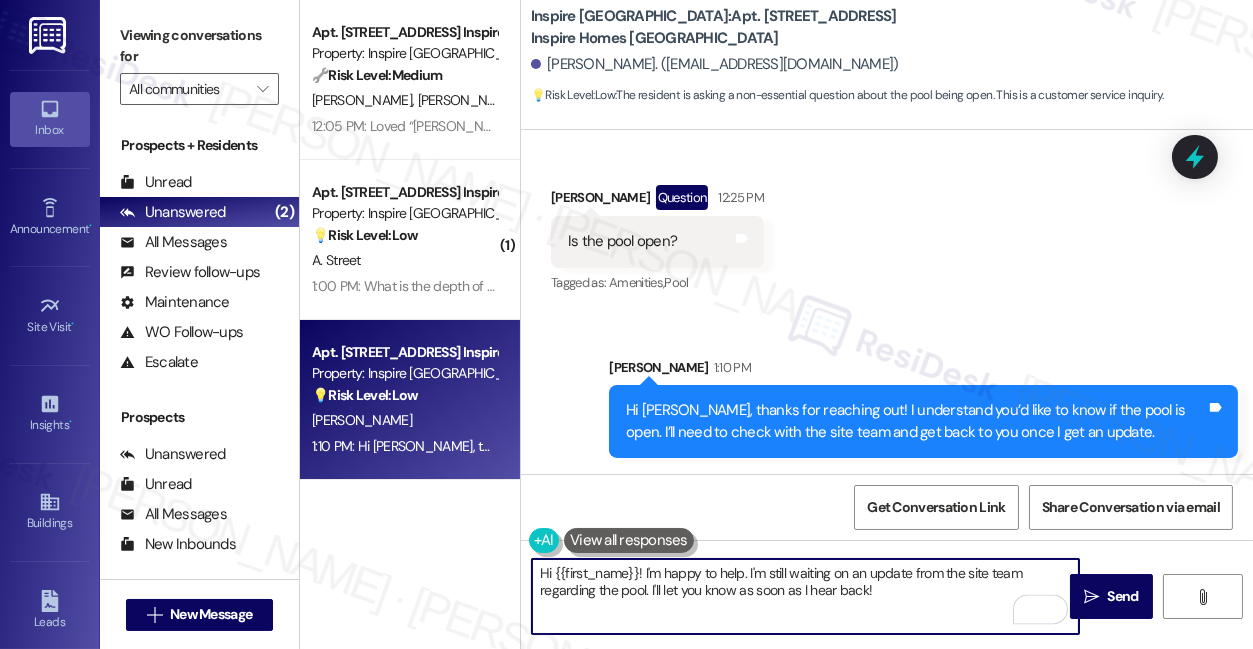 click on "Hi [PERSON_NAME], thanks for reaching out! I understand you’d like to know if the pool is open. I’ll need to check with the site team and get back to you once I get an update." at bounding box center (916, 421) 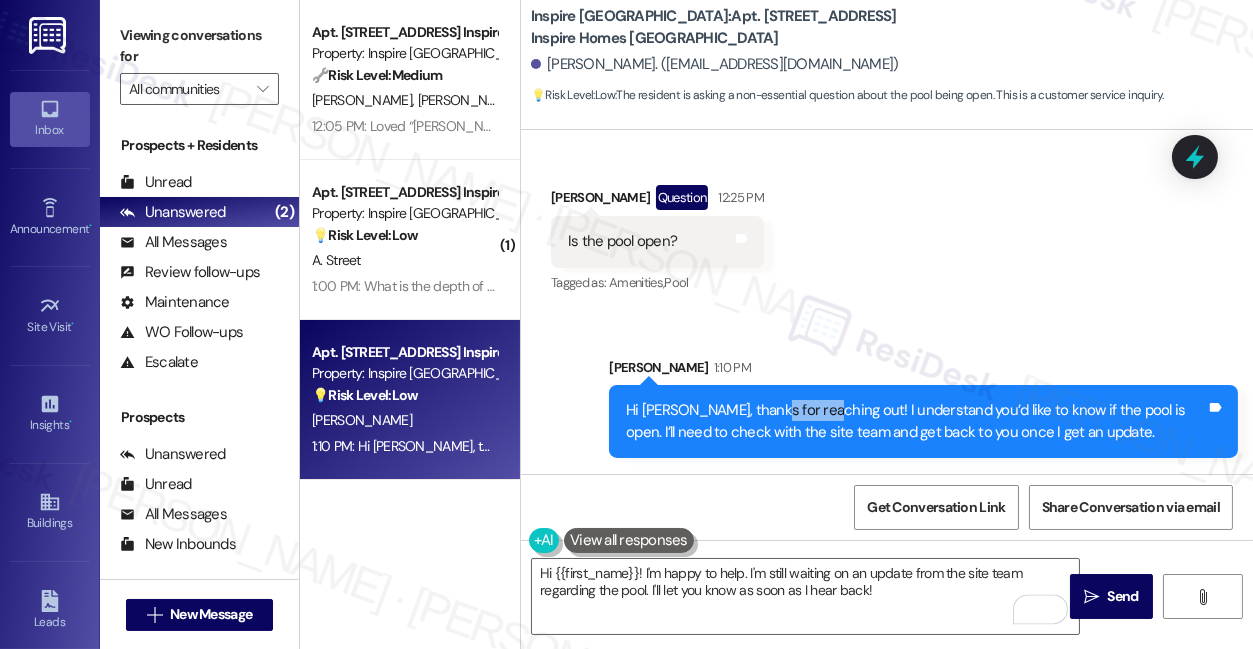 click on "Hi [PERSON_NAME], thanks for reaching out! I understand you’d like to know if the pool is open. I’ll need to check with the site team and get back to you once I get an update." at bounding box center (916, 421) 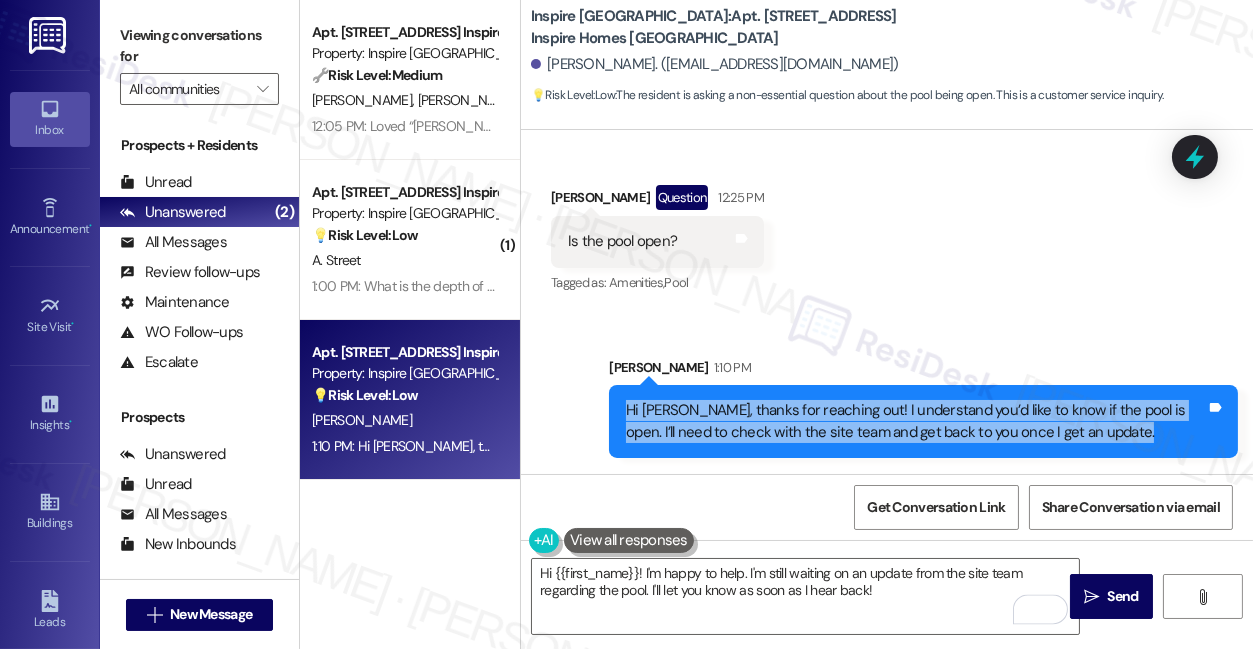 click on "Hi [PERSON_NAME], thanks for reaching out! I understand you’d like to know if the pool is open. I’ll need to check with the site team and get back to you once I get an update." at bounding box center [916, 421] 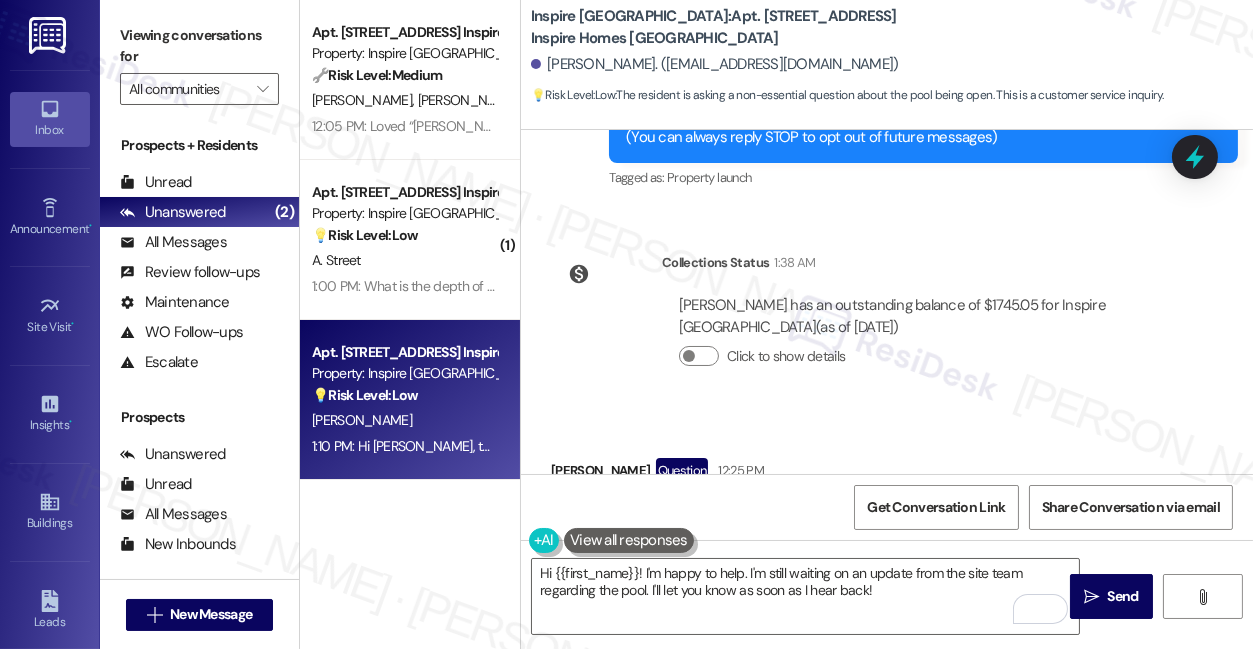 scroll, scrollTop: 584, scrollLeft: 0, axis: vertical 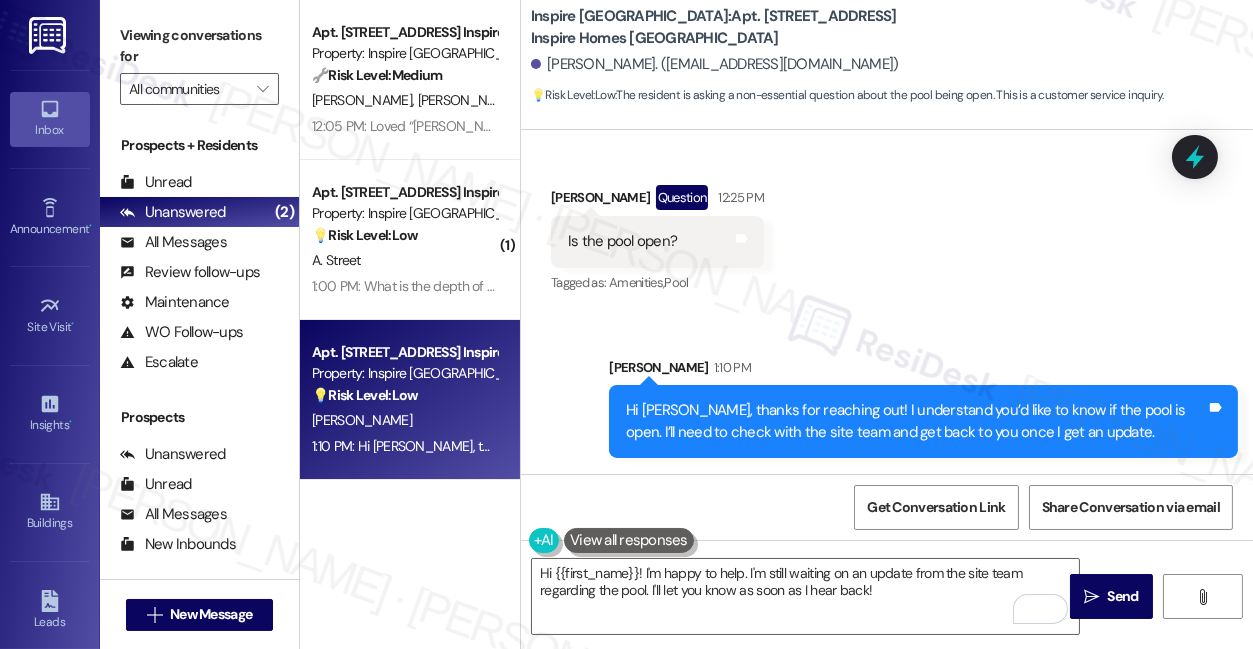 click on "[PERSON_NAME] 1:10 PM" at bounding box center [923, 371] 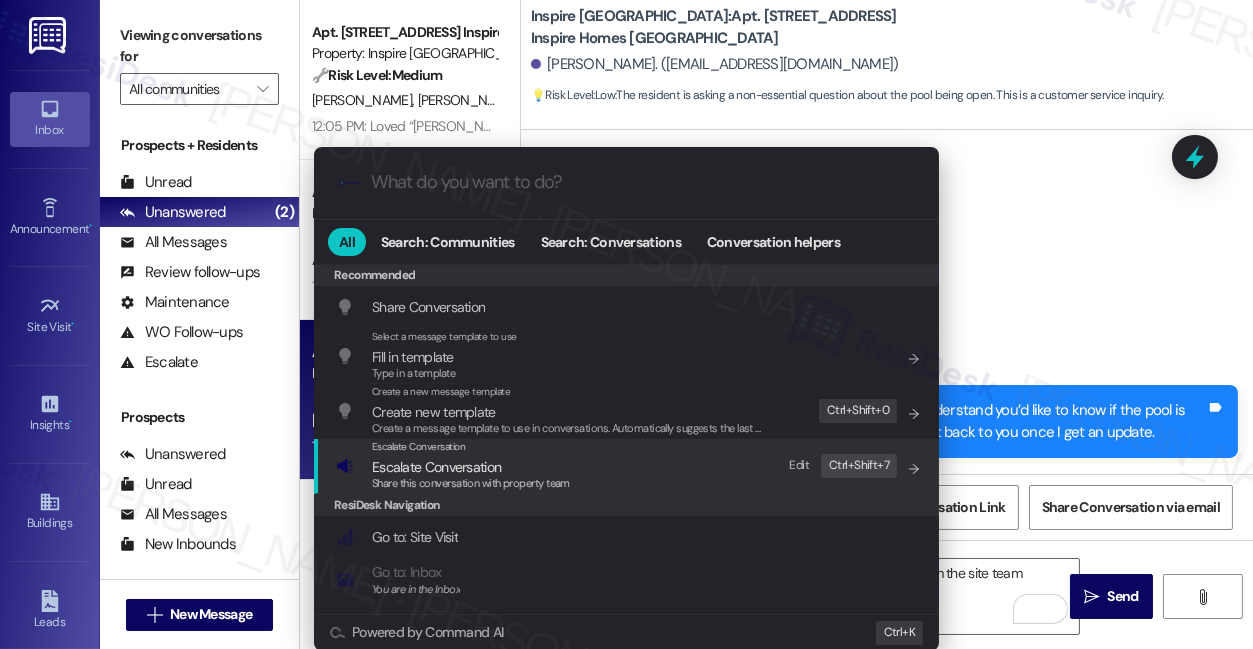 click on "Escalate Conversation Escalate Conversation Share this conversation with property team Edit Ctrl+ Shift+ 7" at bounding box center [628, 466] 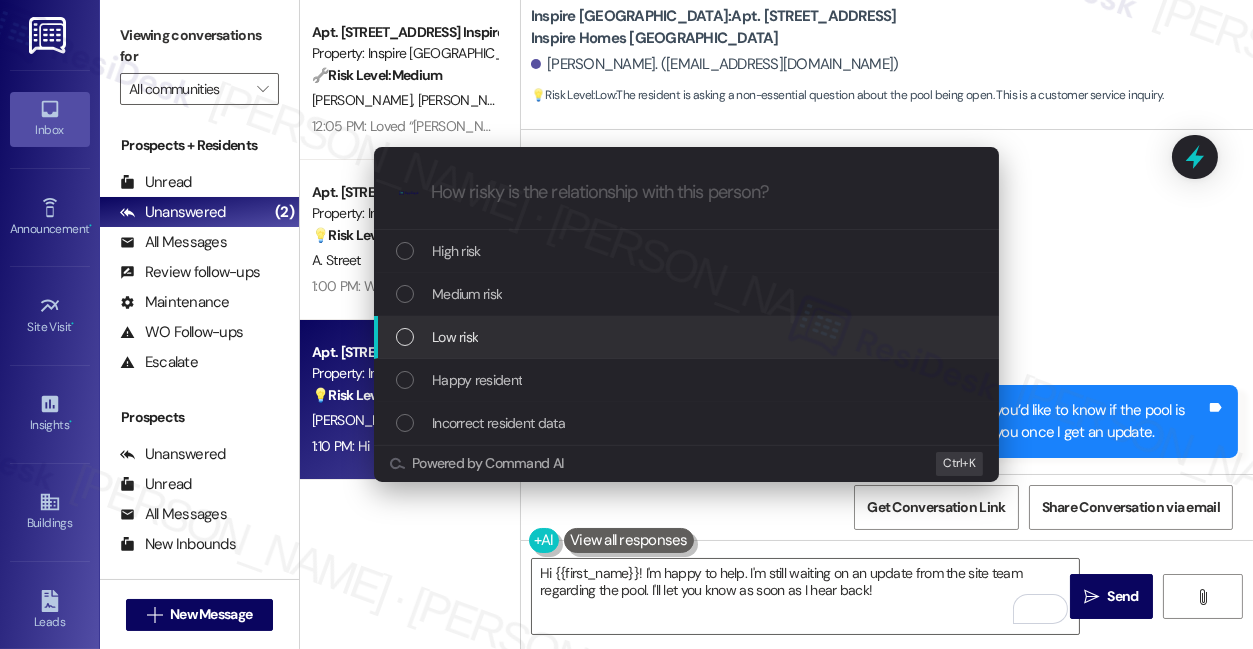 click on "Low risk" at bounding box center [455, 337] 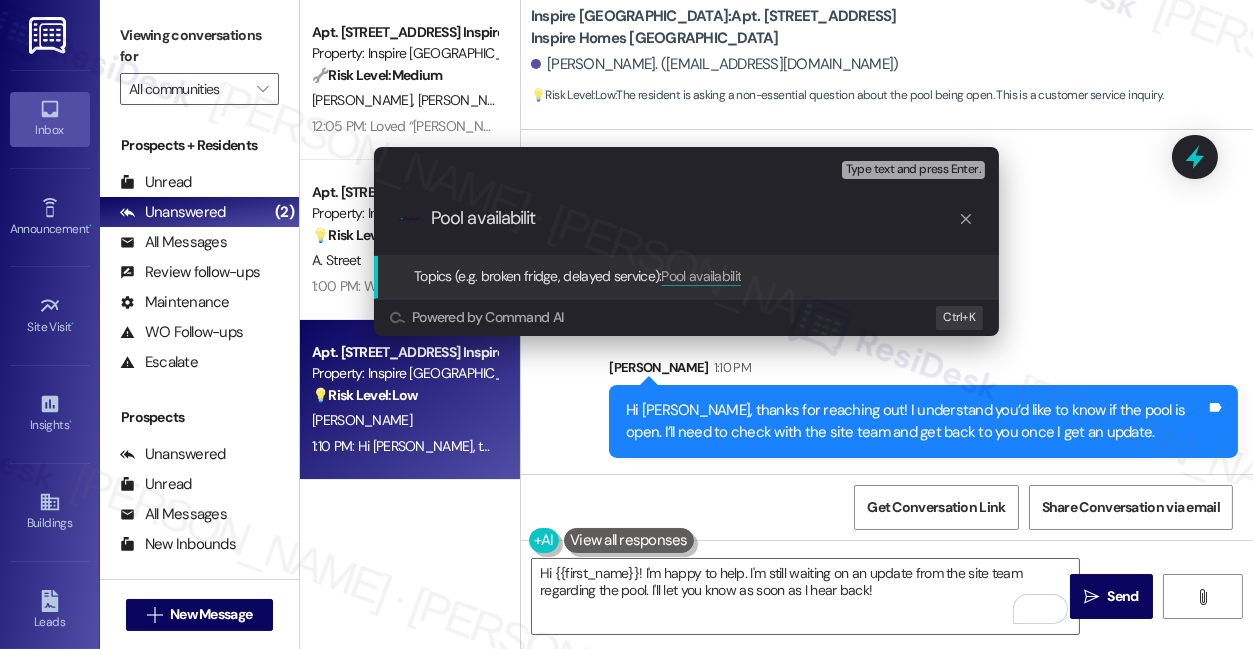 type on "Pool availability" 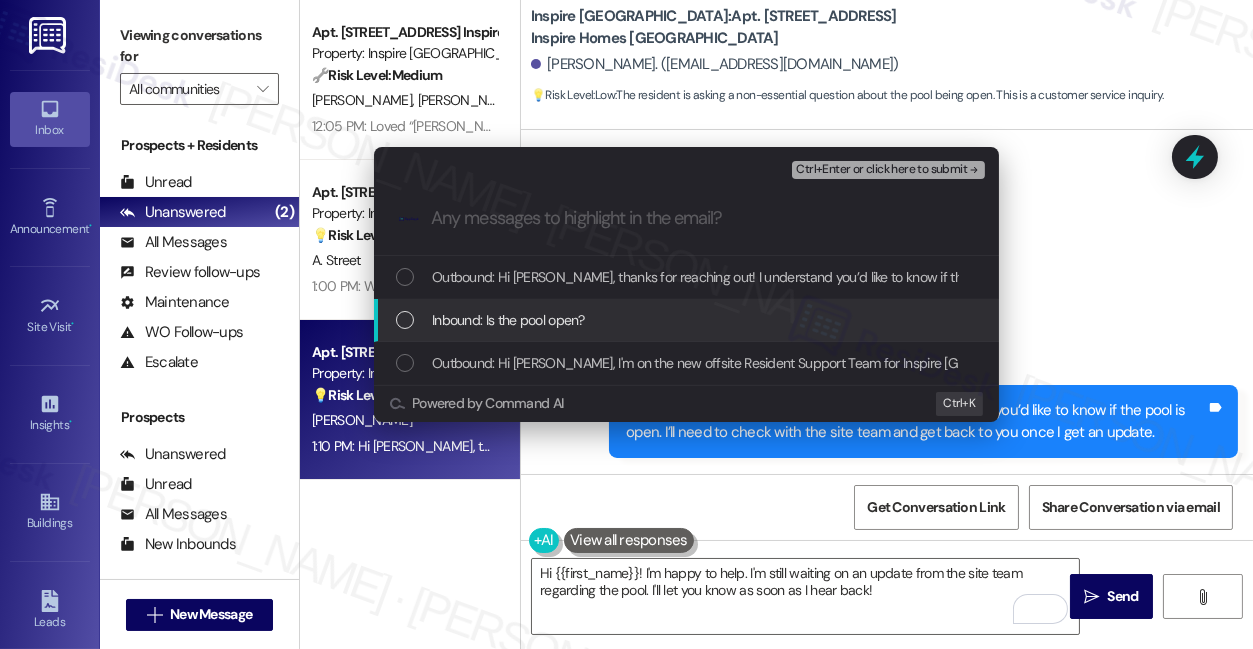 click on "Inbound: Is the pool open?" at bounding box center (688, 320) 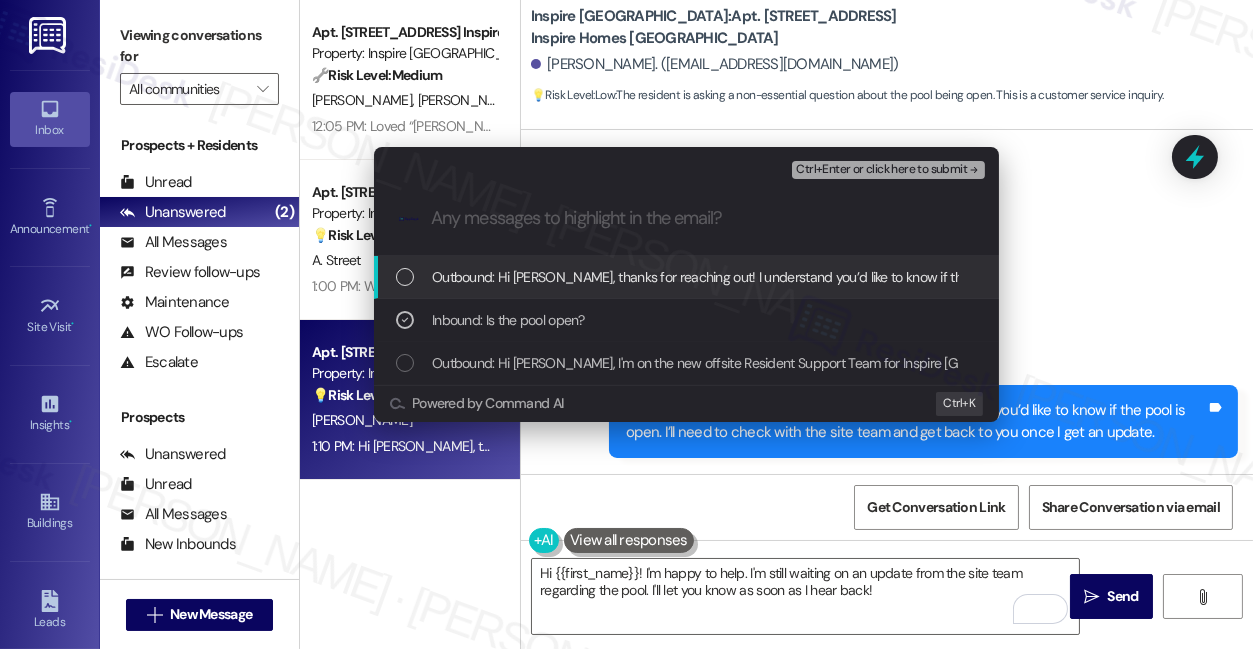 click on "Ctrl+Enter or click here to submit" at bounding box center [881, 170] 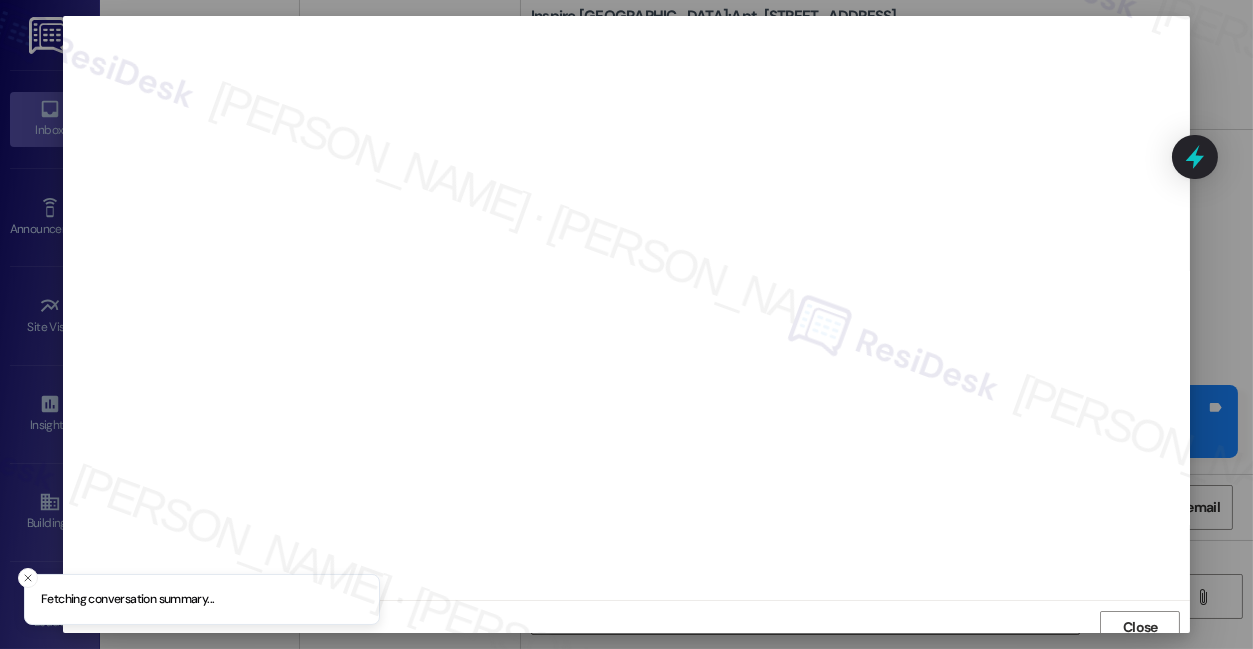 scroll, scrollTop: 10, scrollLeft: 0, axis: vertical 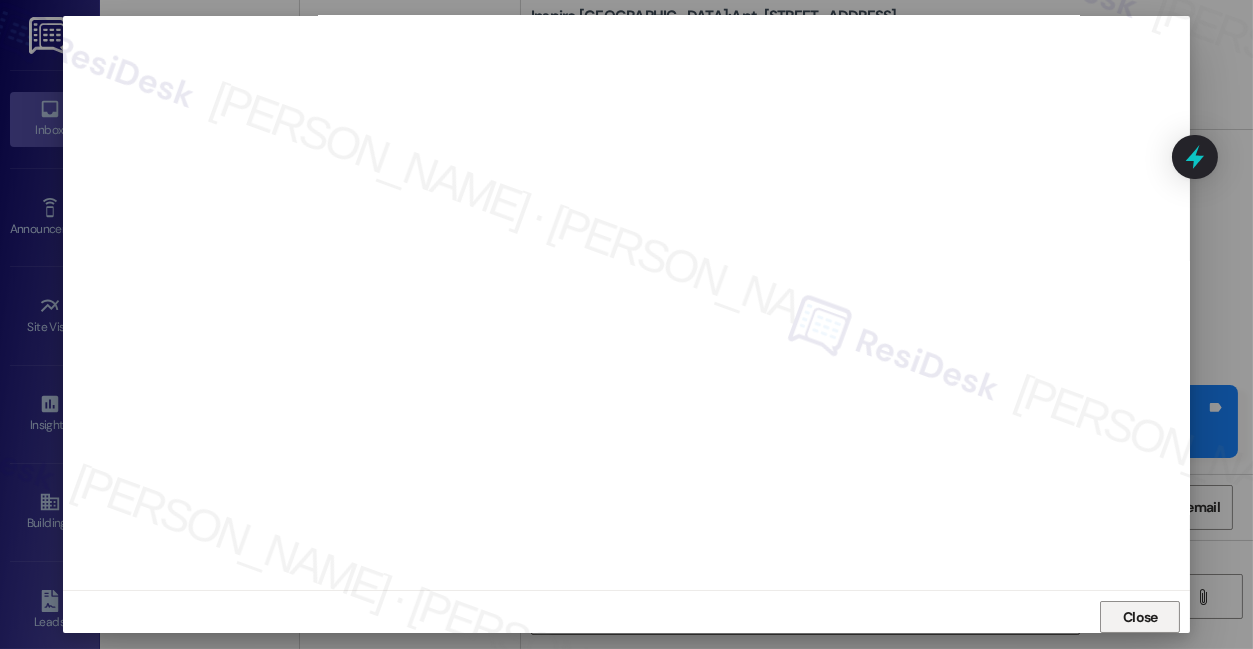 click on "Close" at bounding box center (1140, 617) 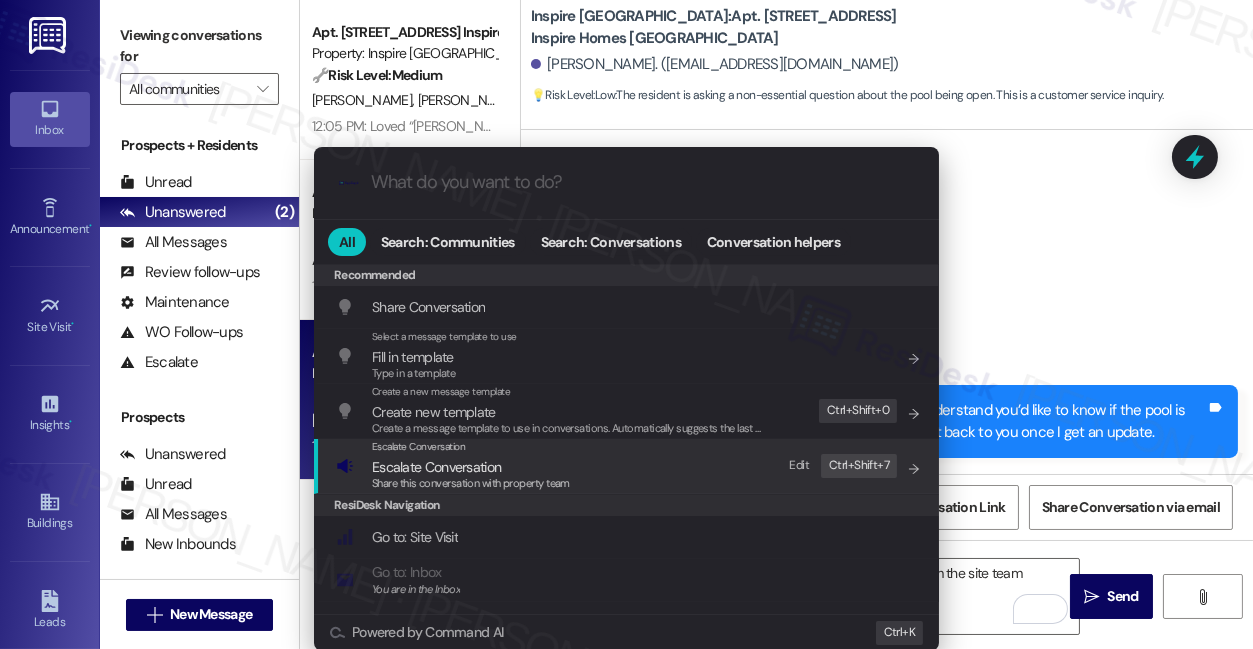 click on "Escalate Conversation" at bounding box center [436, 467] 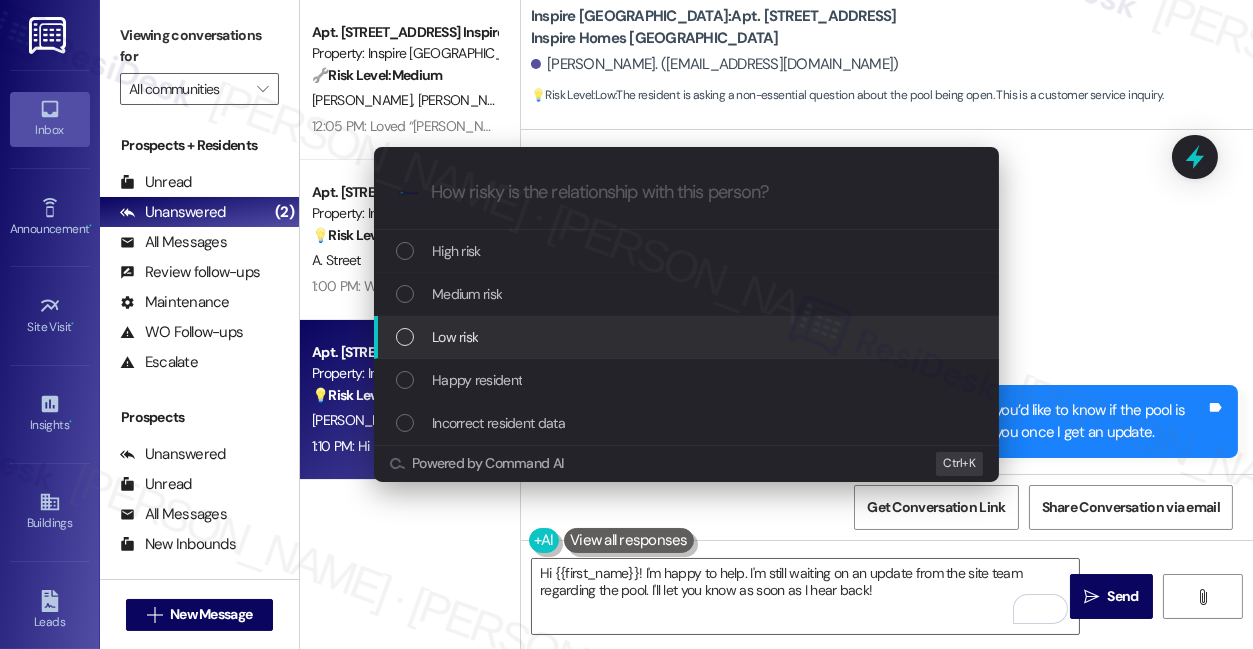 click on "Low risk" at bounding box center (455, 337) 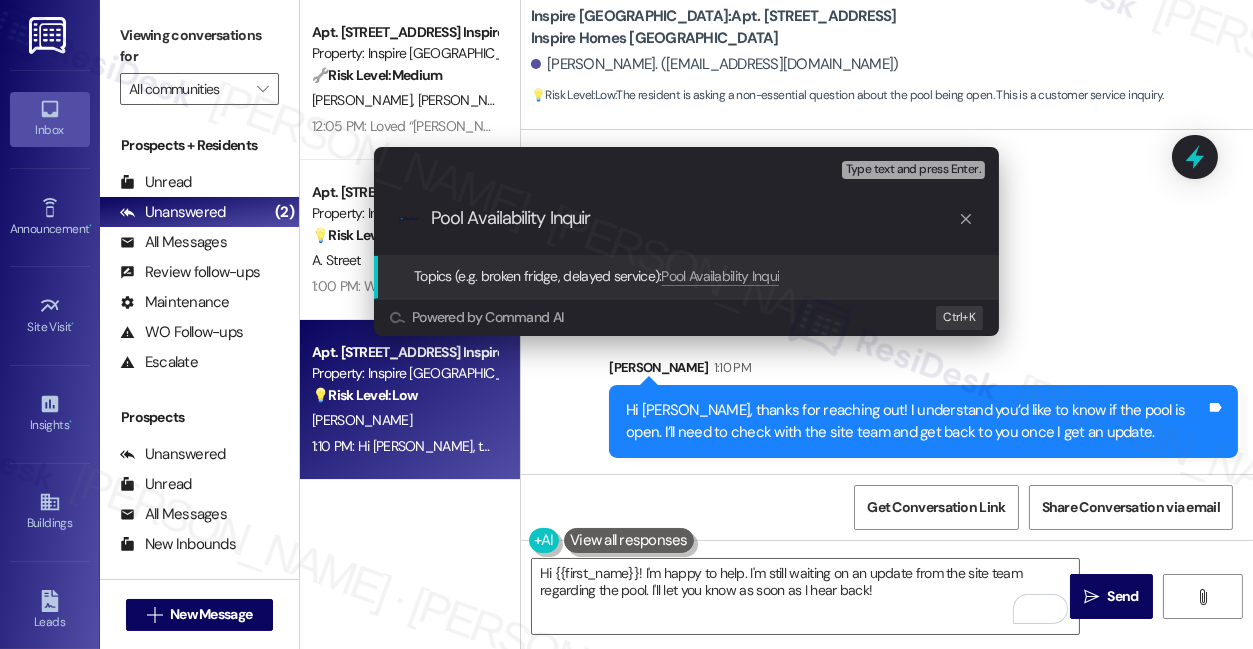 type on "Pool Availability Inquiry" 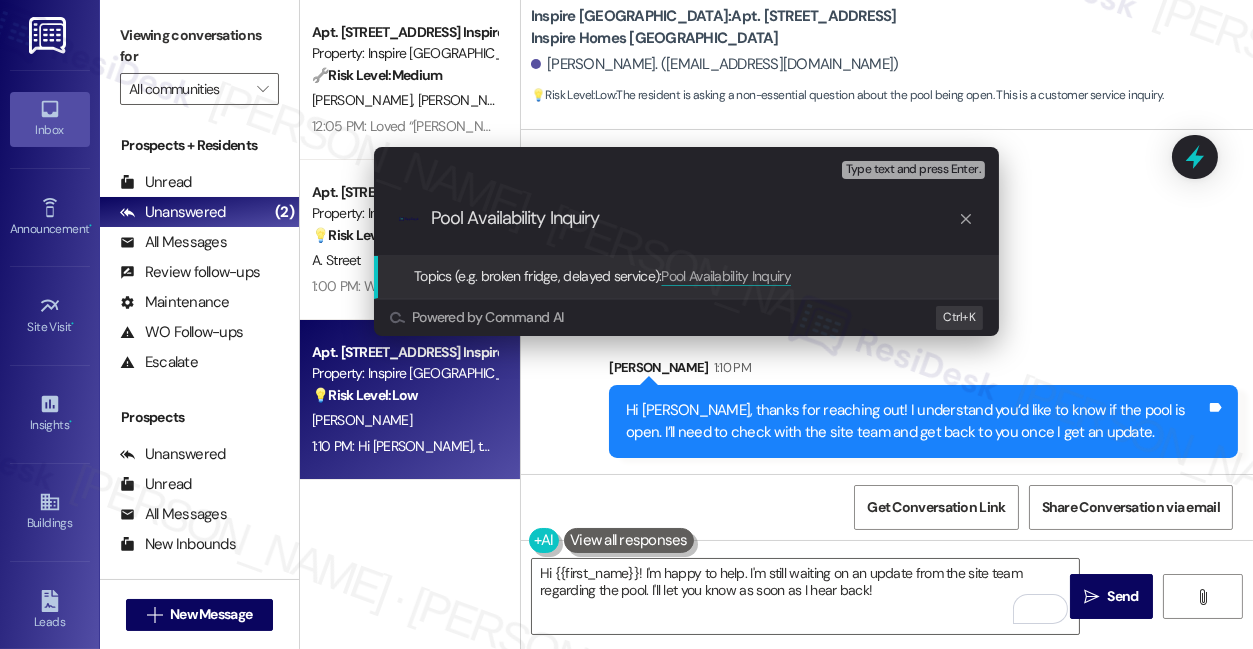 type 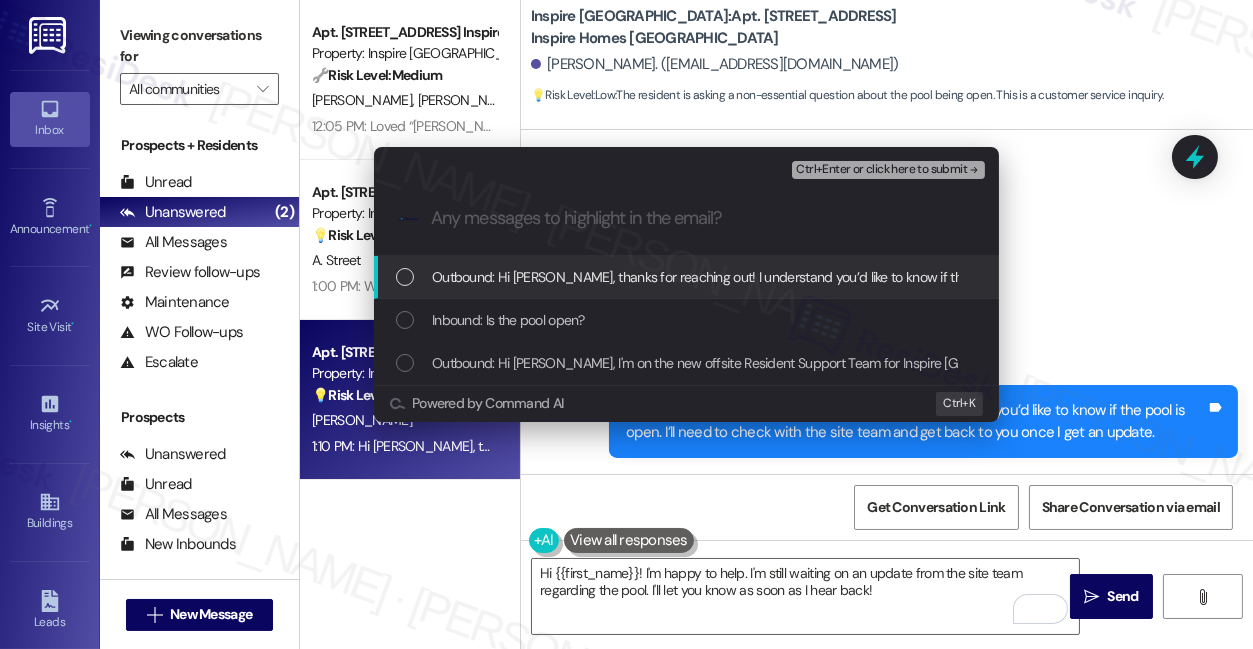 click on "Inbound: Is the pool open?" at bounding box center [686, 320] 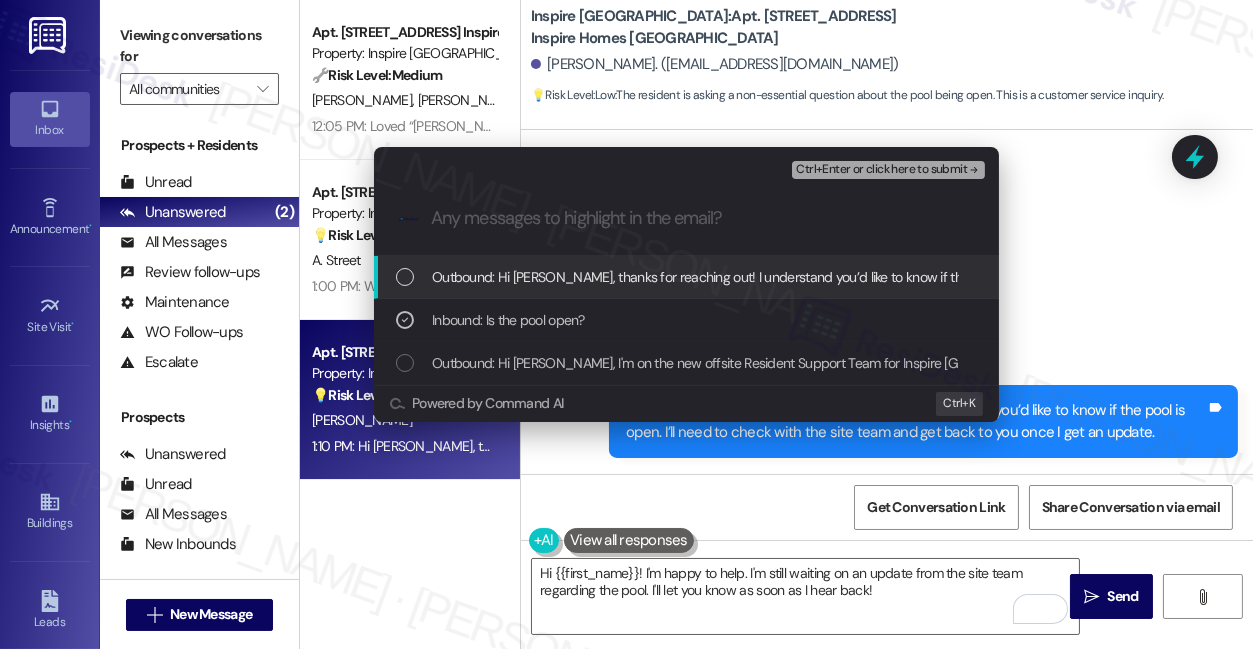 click on "Ctrl+Enter or click here to submit" at bounding box center [881, 170] 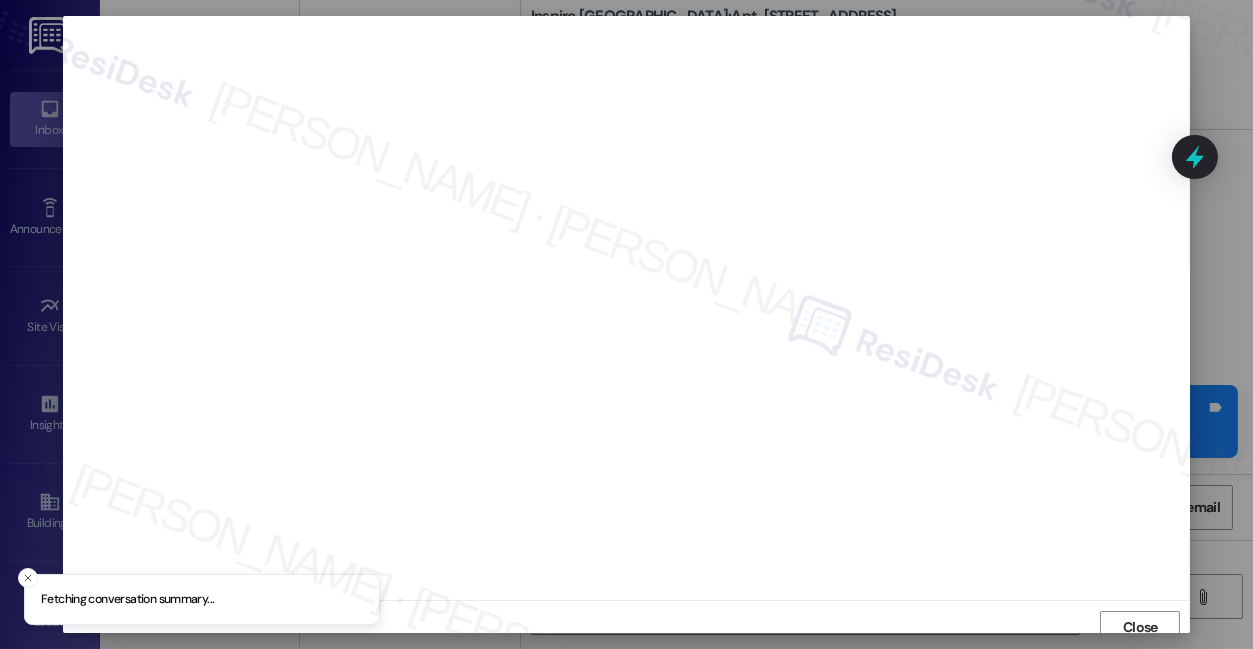 scroll, scrollTop: 10, scrollLeft: 0, axis: vertical 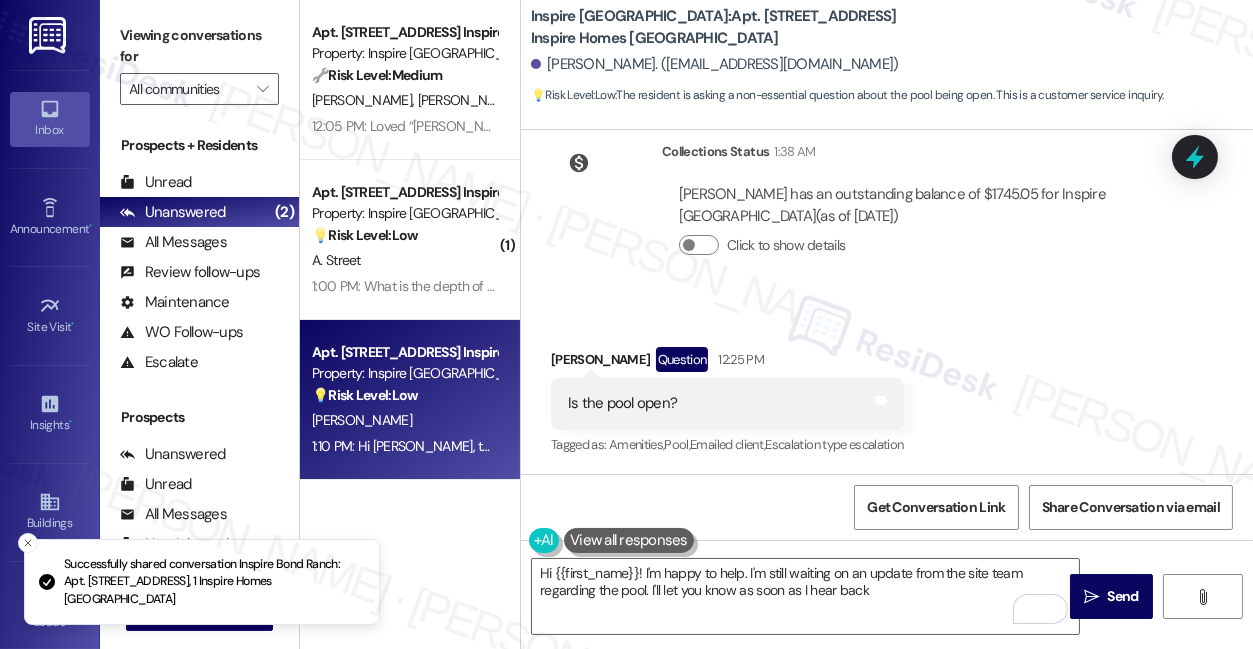 type on "Hi {{first_name}}! I'm happy to help. I'm still waiting on an update from the site team regarding the pool. I'll let you know as soon as I hear back!" 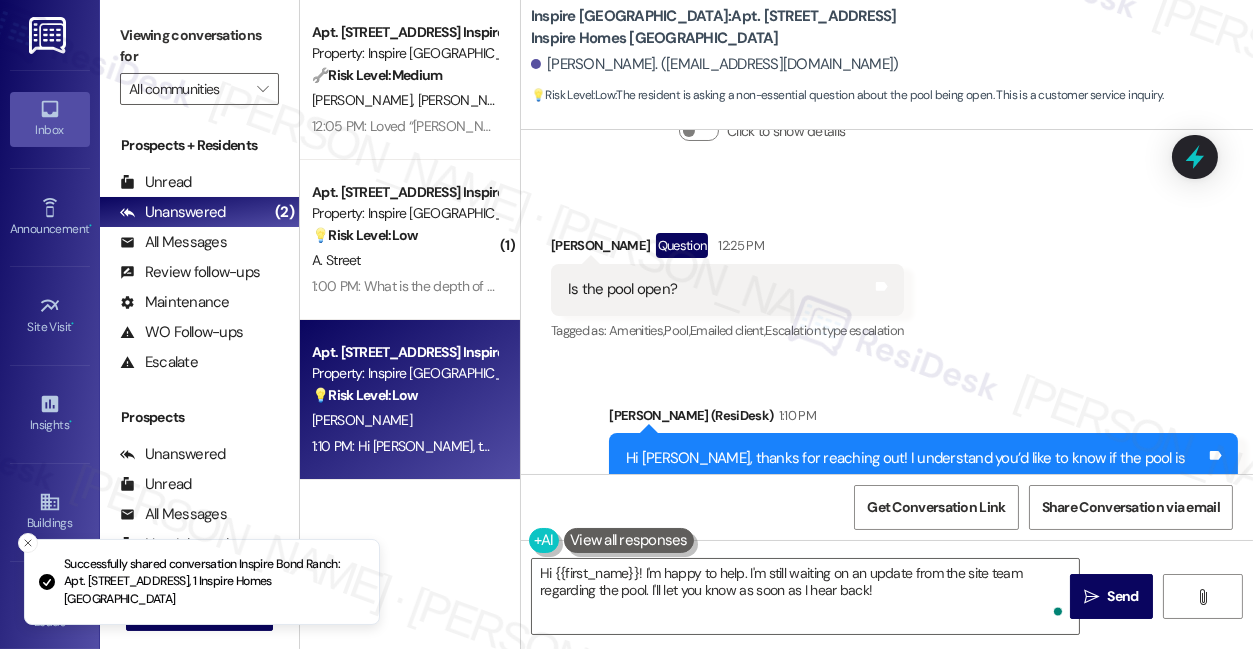 scroll, scrollTop: 613, scrollLeft: 0, axis: vertical 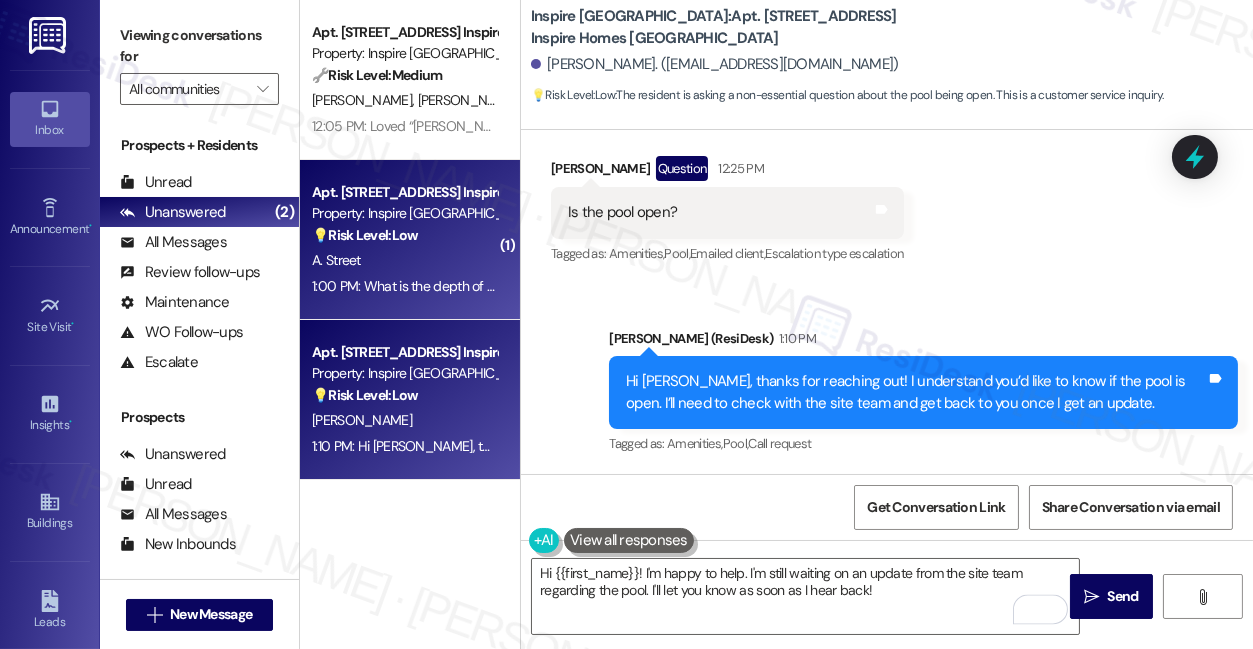 click on "Apt. [STREET_ADDRESS] Inspire Homes Bonds Ranch Property: Inspire Bond Ranch 💡  Risk Level:  Low The resident is asking for the depth of the storage units. This is a non-essential request for information. A. Street 1:00 PM: What is the depth of the storage units? 4'11" (w) x (D)  1:00 PM: What is the depth of the storage units? 4'11" (w) x (D)" at bounding box center (410, 240) 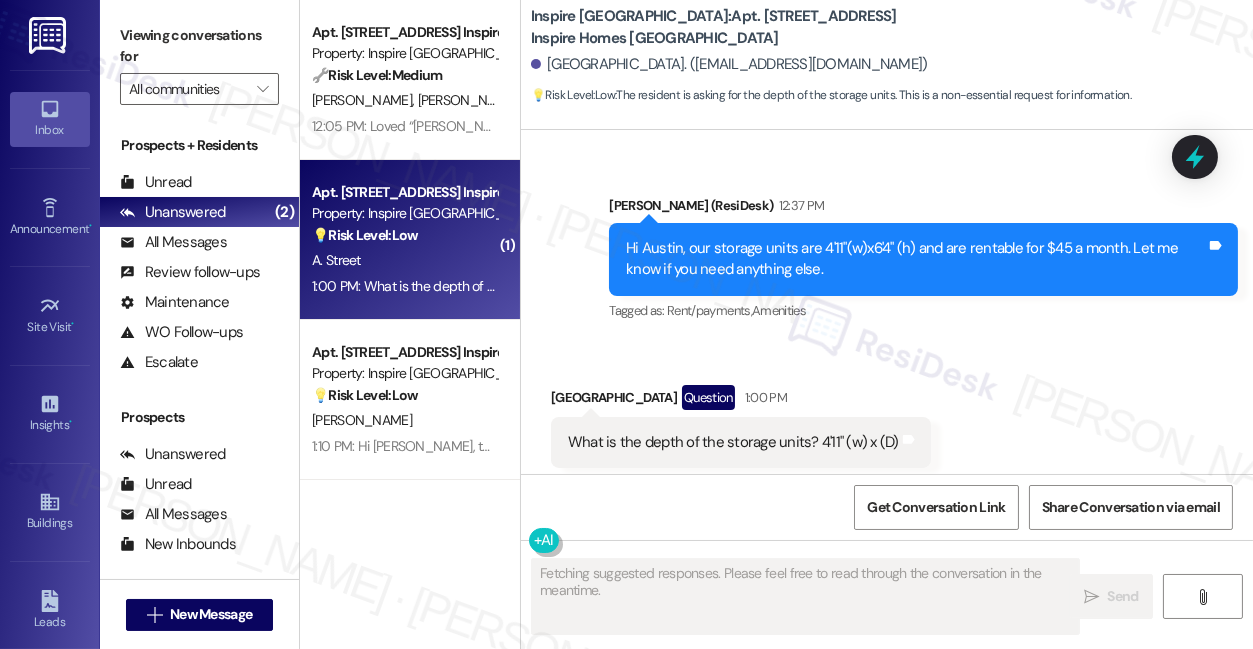 scroll, scrollTop: 1243, scrollLeft: 0, axis: vertical 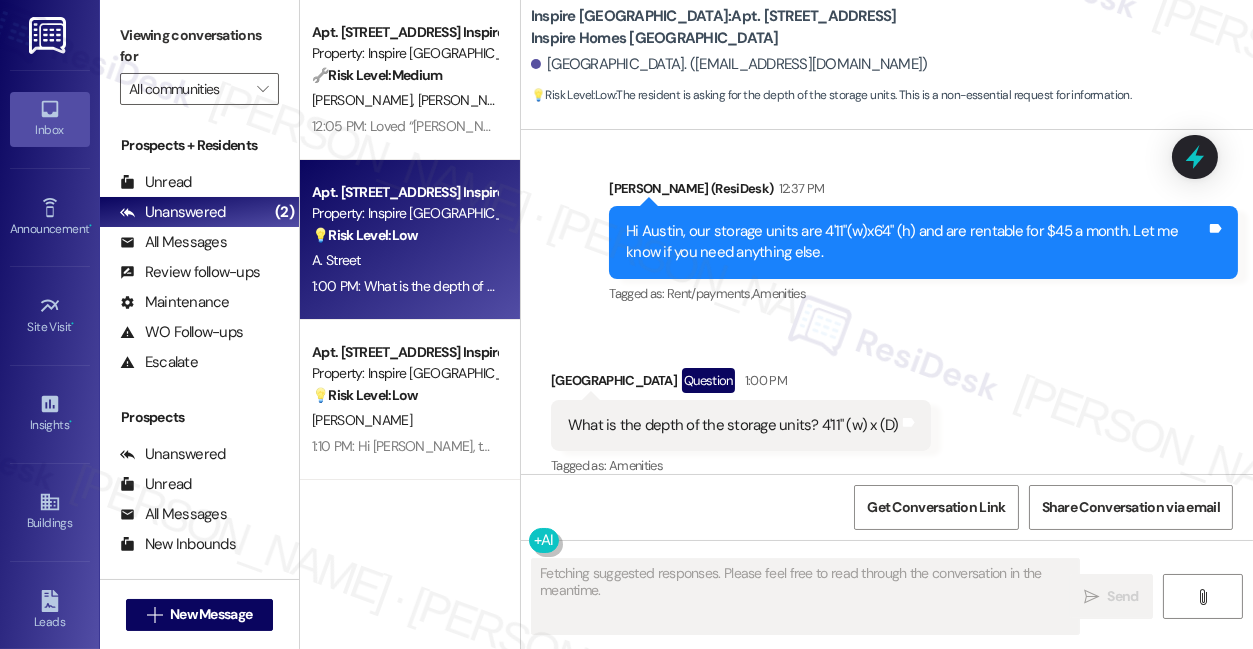 click on "What is the depth of the storage units? 4'11" (w) x (D)" at bounding box center (733, 425) 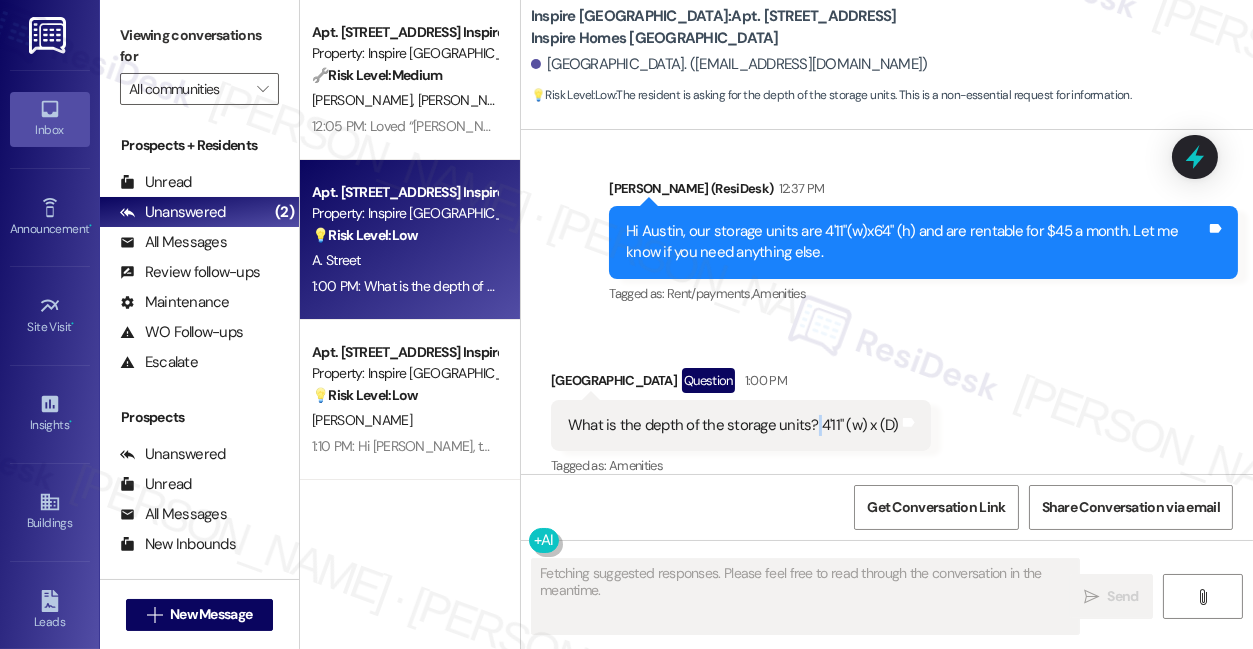 click on "What is the depth of the storage units? 4'11" (w) x (D)" at bounding box center [733, 425] 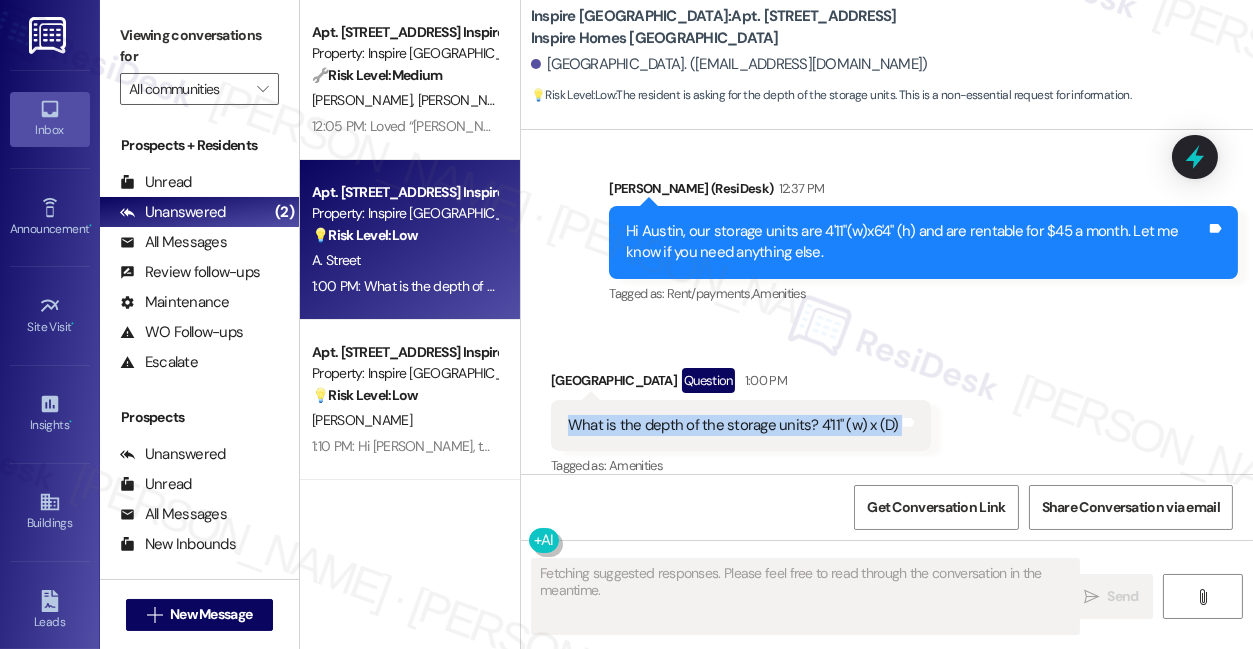 click on "What is the depth of the storage units? 4'11" (w) x (D)" at bounding box center [733, 425] 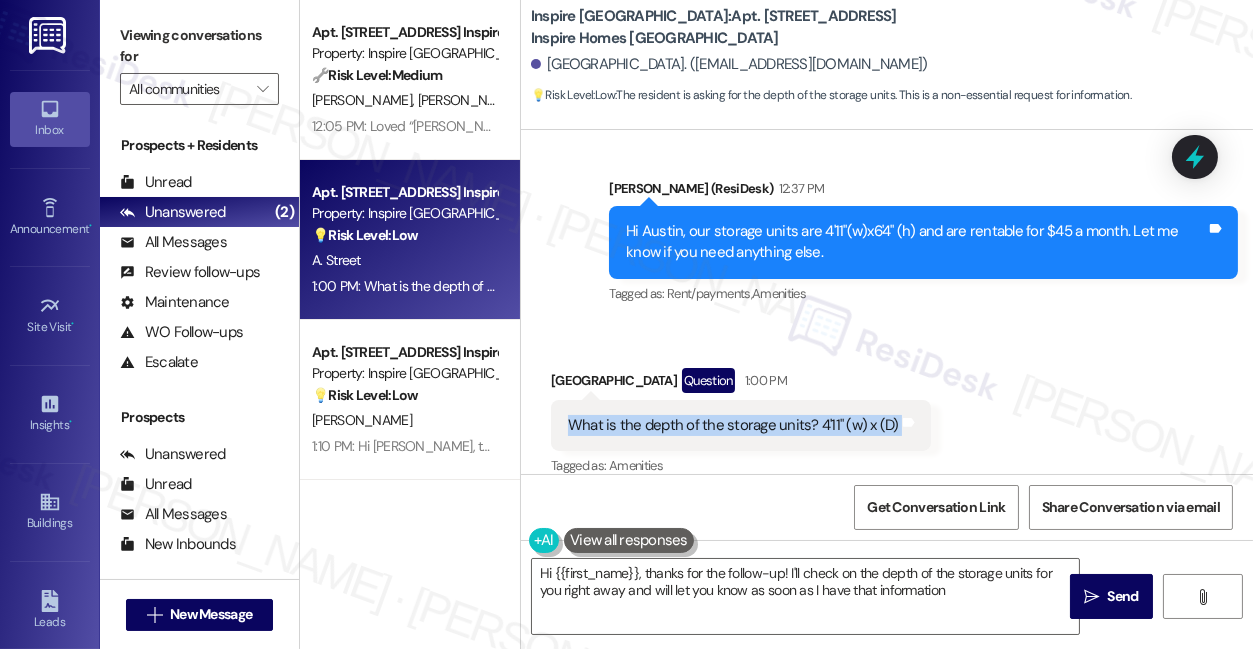 type on "Hi {{first_name}}, thanks for the follow-up! I'll check on the depth of the storage units for you right away and will let you know as soon as I have that information." 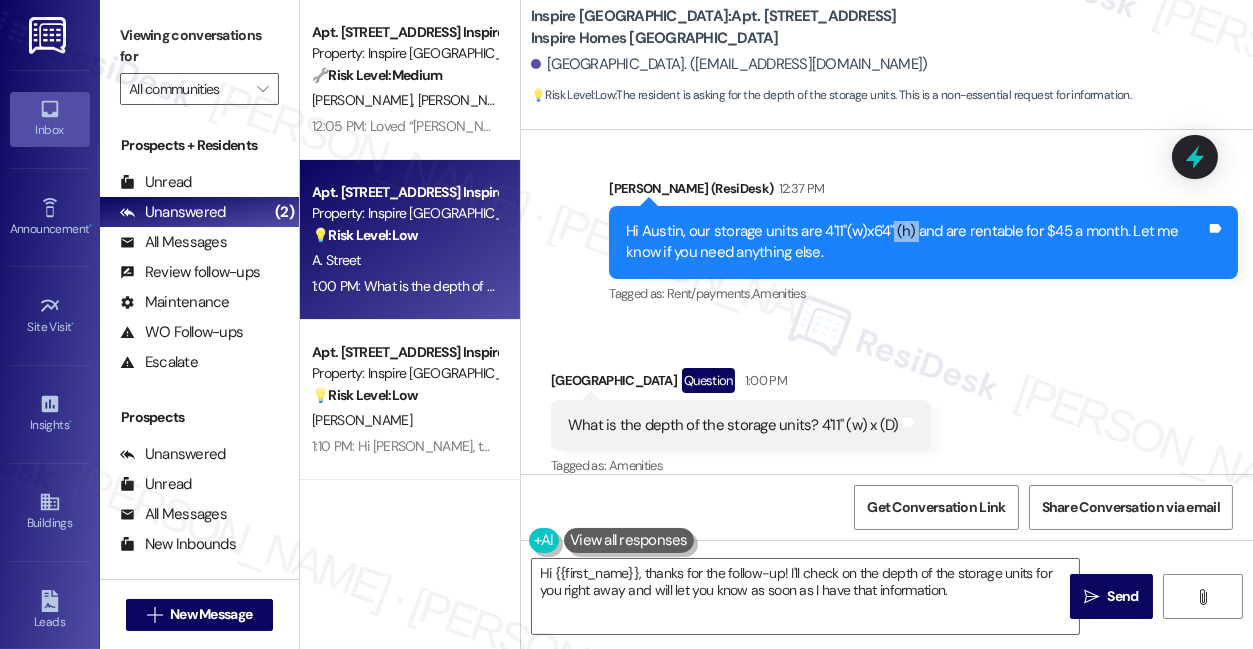 drag, startPoint x: 909, startPoint y: 208, endPoint x: 886, endPoint y: 207, distance: 23.021729 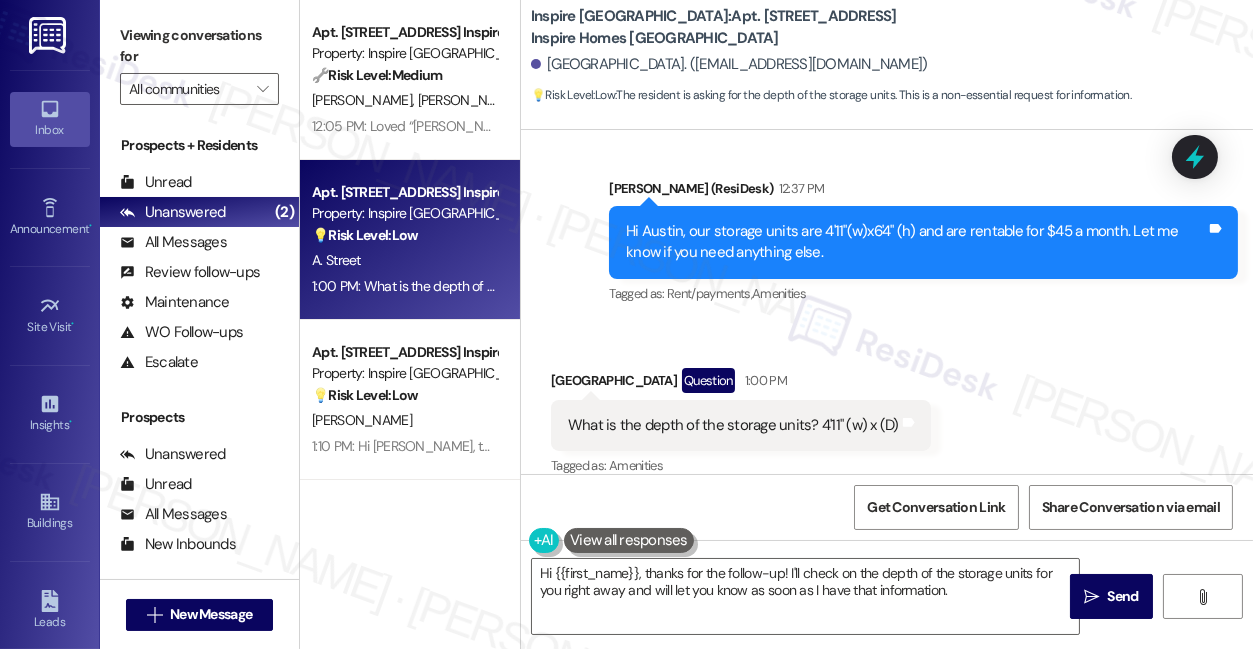 click on "Hi Austin, our storage units are 4'11"(w)x6'4" (h) and are rentable for $45 a month. Let me know if you need anything else." at bounding box center [916, 242] 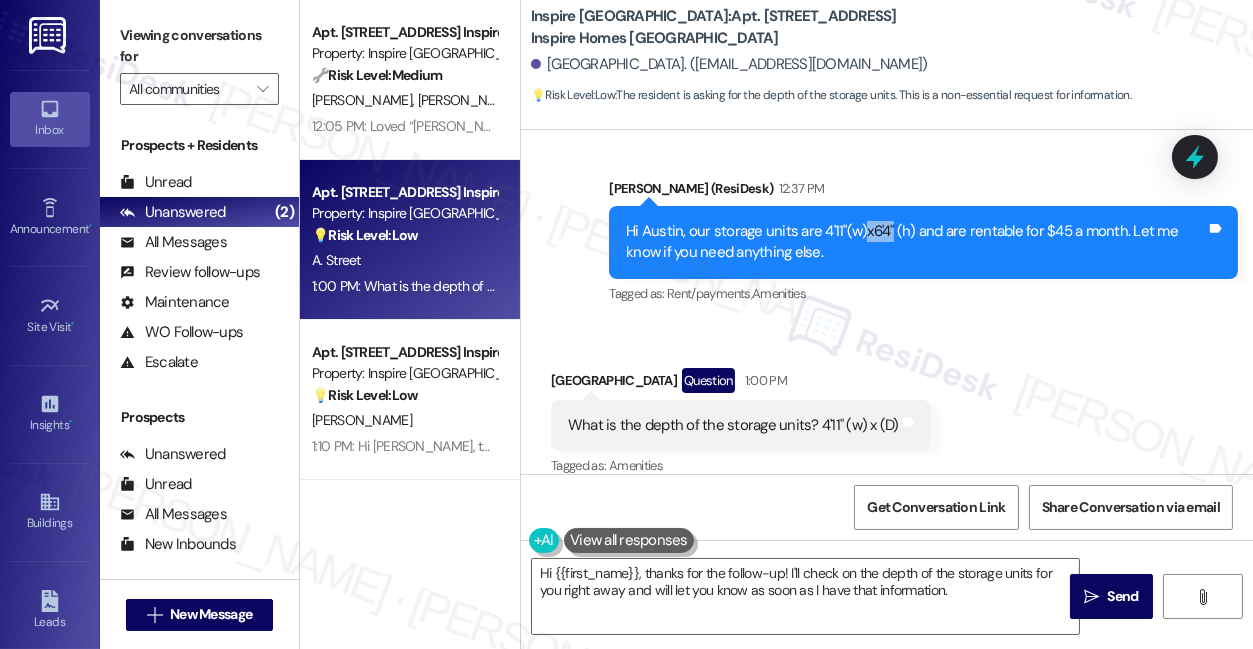 click on "Hi Austin, our storage units are 4'11"(w)x6'4" (h) and are rentable for $45 a month. Let me know if you need anything else." at bounding box center [916, 242] 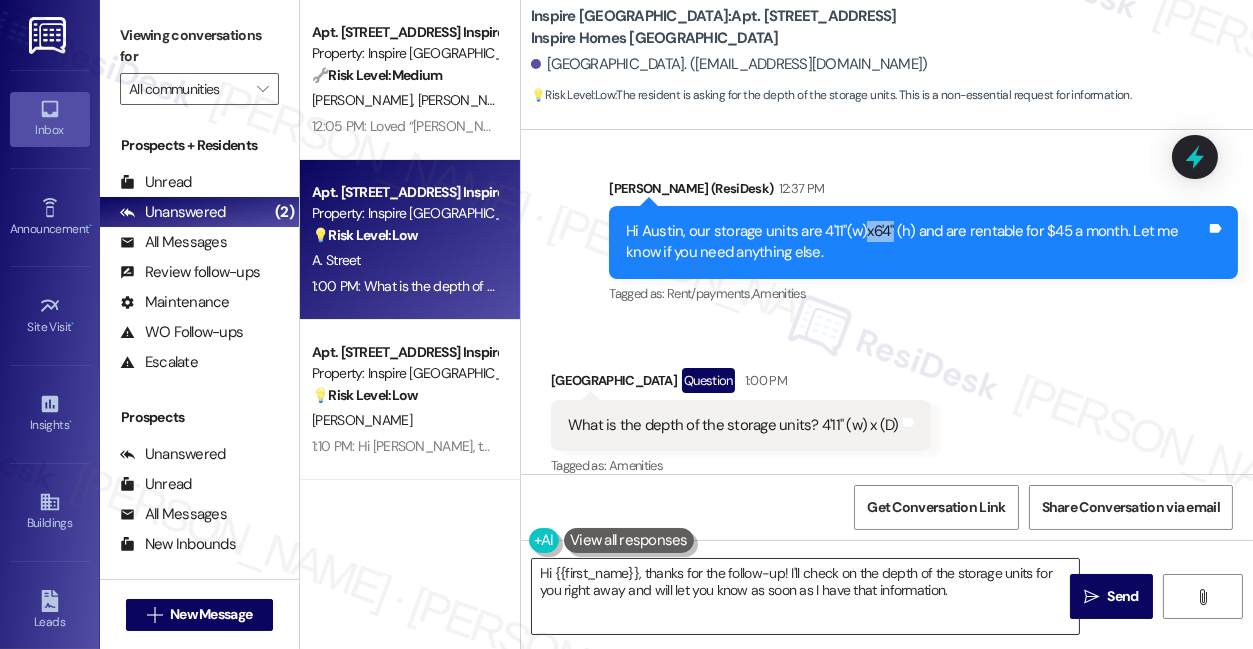click on "Hi {{first_name}}, thanks for the follow-up! I'll check on the depth of the storage units for you right away and will let you know as soon as I have that information." at bounding box center [805, 596] 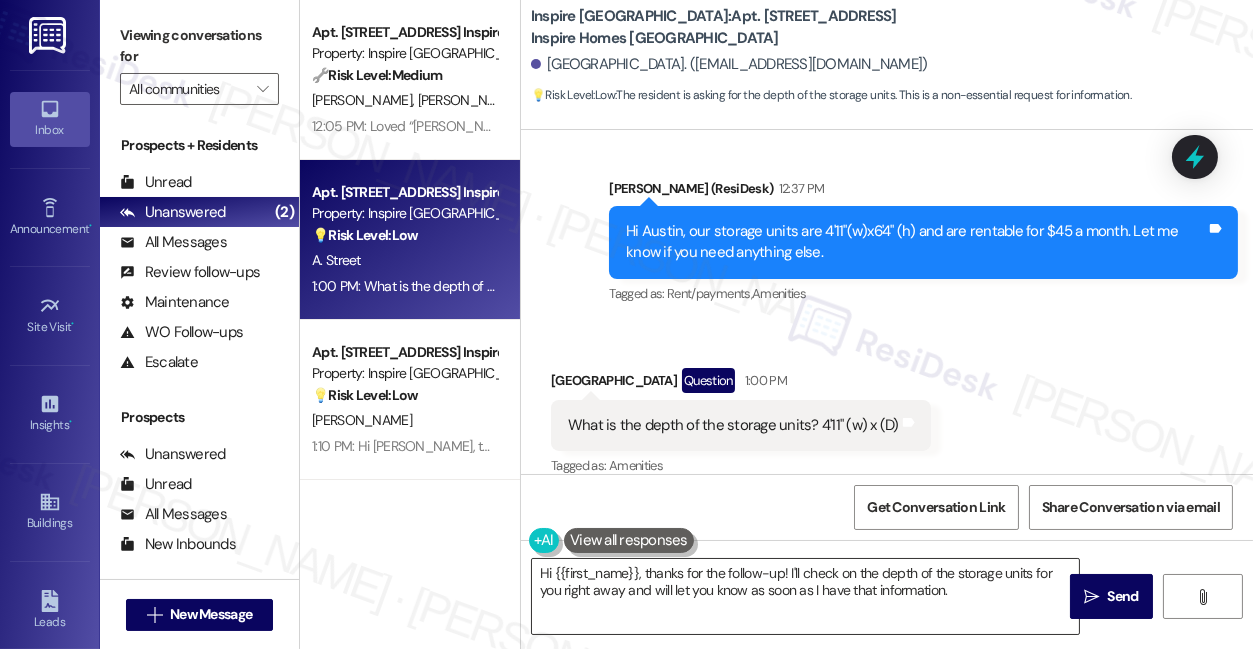 click on "Hi {{first_name}}, thanks for the follow-up! I'll check on the depth of the storage units for you right away and will let you know as soon as I have that information." at bounding box center [805, 596] 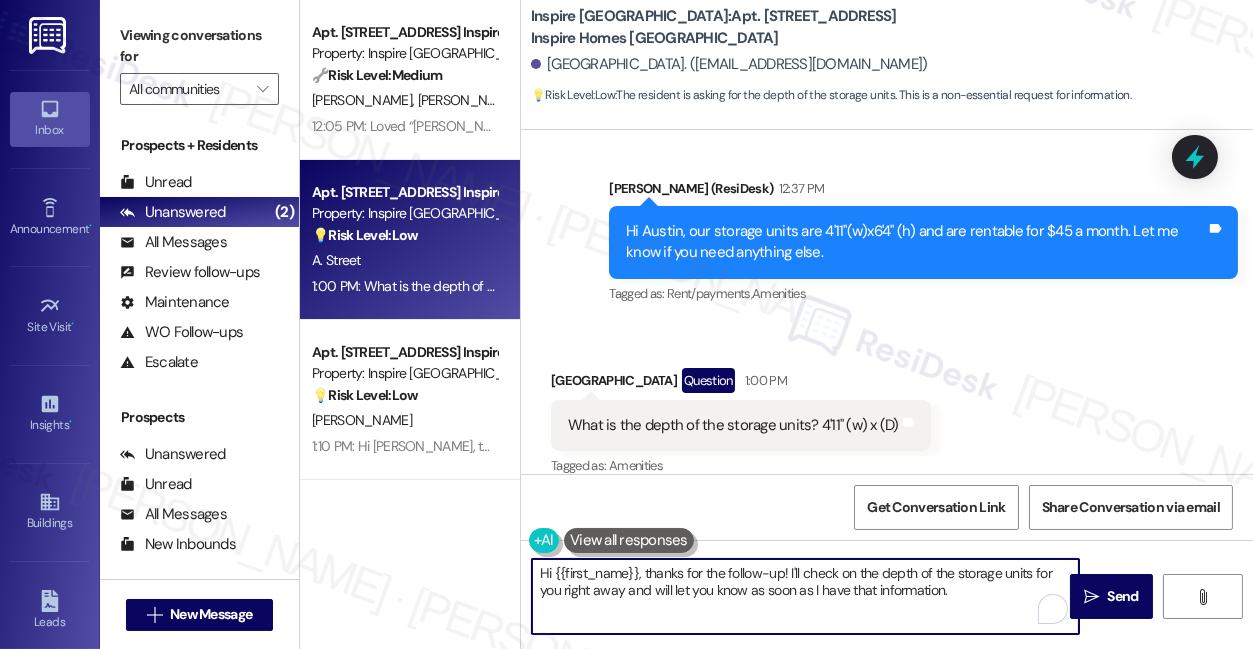 click on "Hi {{first_name}}, thanks for the follow-up! I'll check on the depth of the storage units for you right away and will let you know as soon as I have that information." at bounding box center (805, 596) 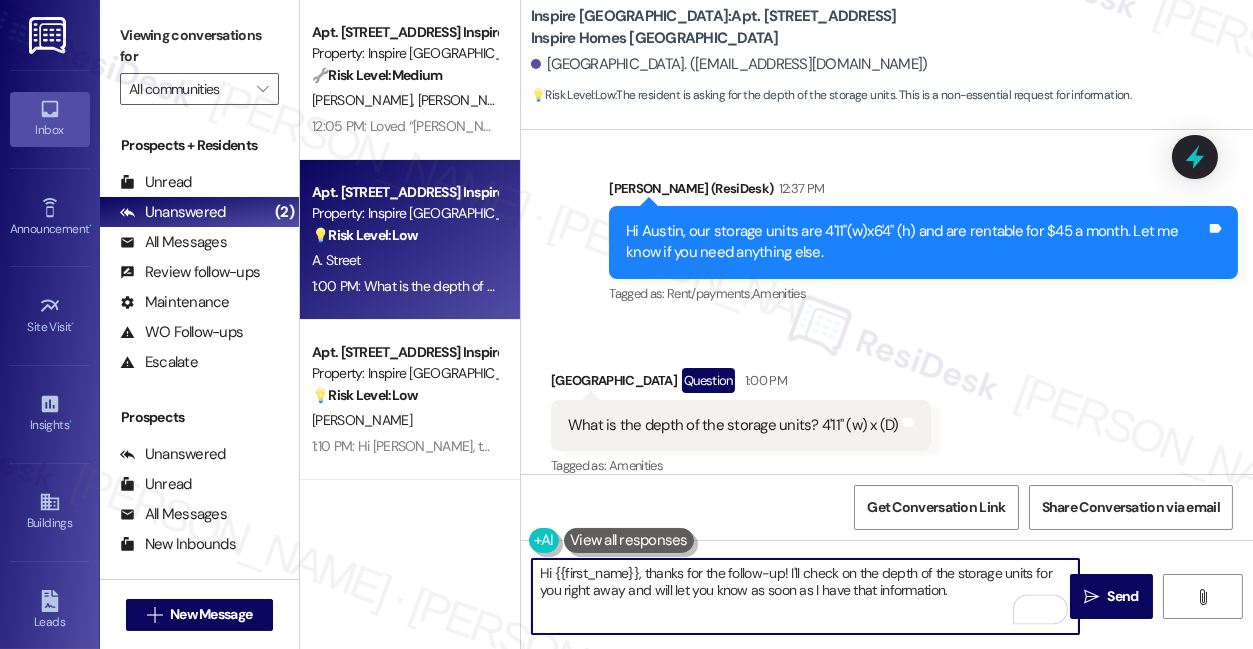 click on "What is the depth of the storage units? 4'11" (w) x (D)  Tags and notes" at bounding box center (741, 425) 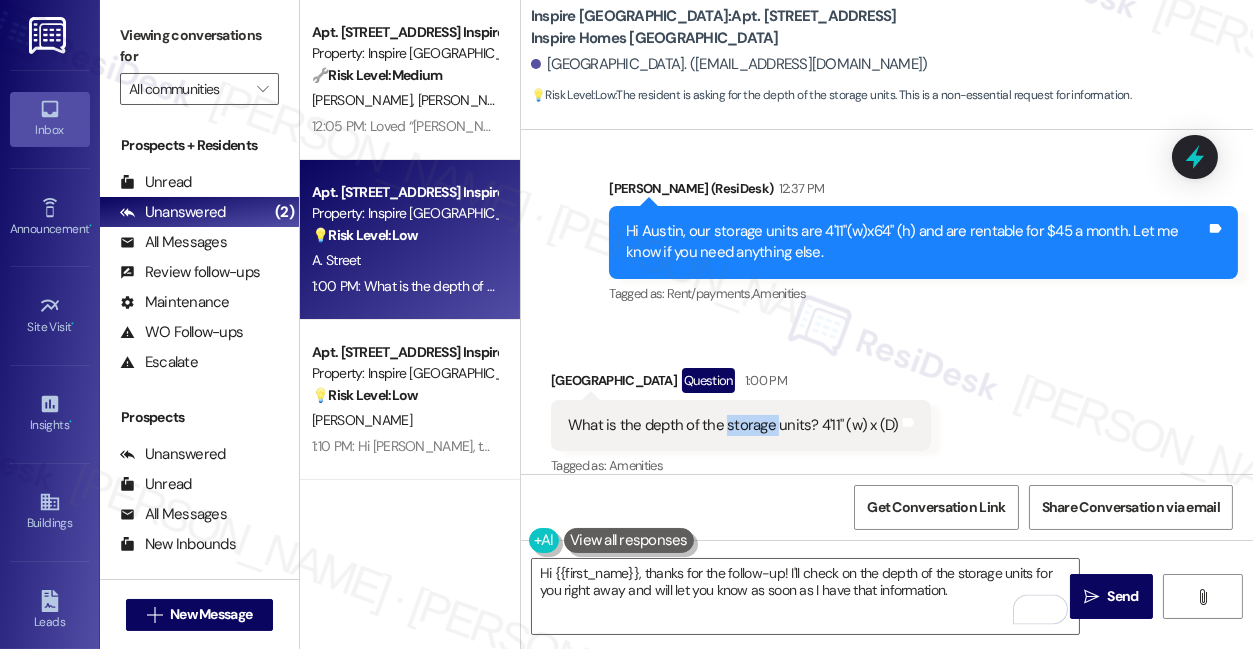click on "What is the depth of the storage units? 4'11" (w) x (D)  Tags and notes" at bounding box center (741, 425) 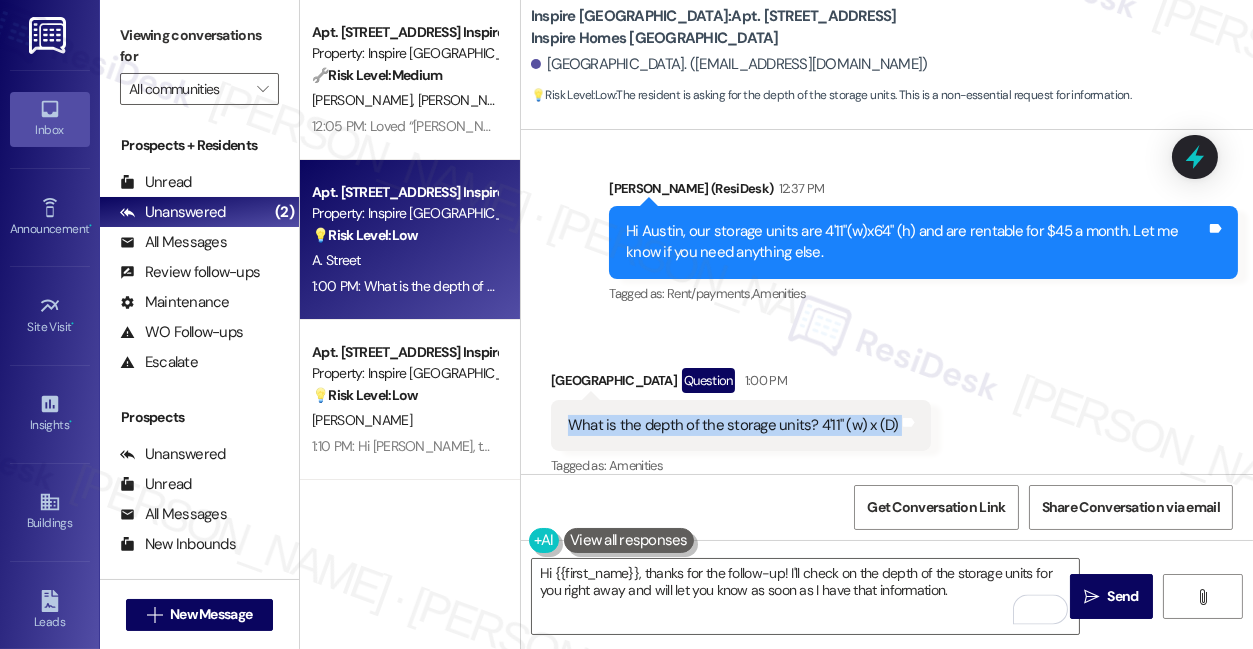 click on "What is the depth of the storage units? 4'11" (w) x (D)  Tags and notes" at bounding box center (741, 425) 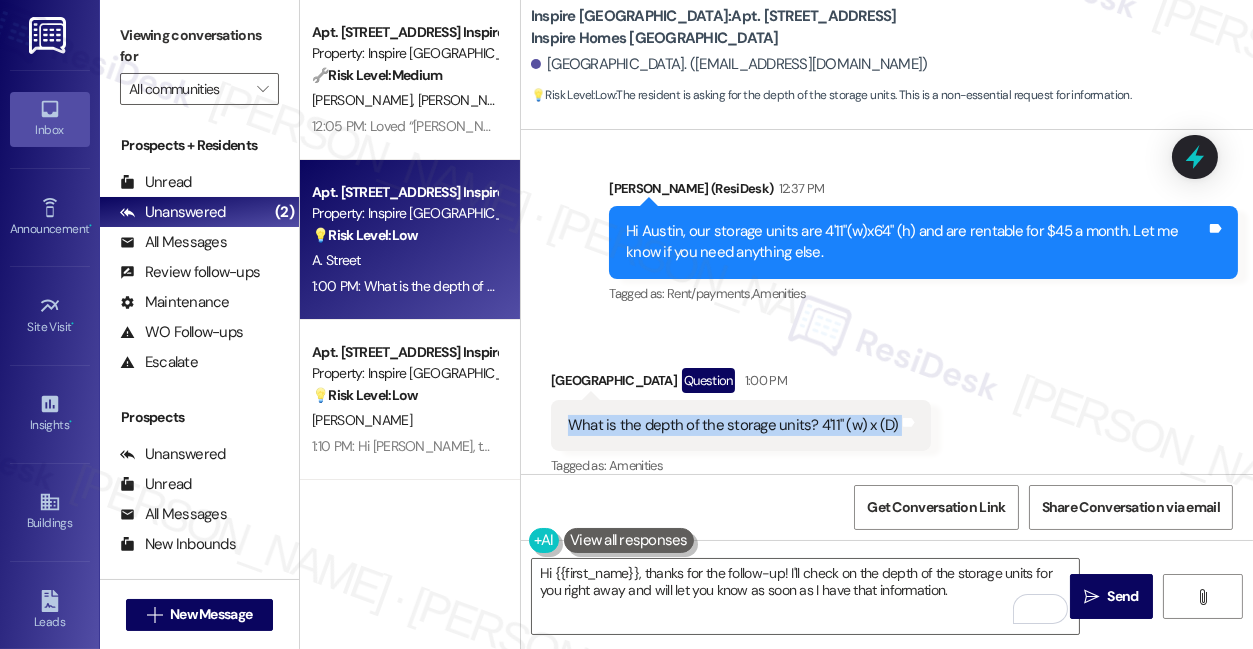 click on "What is the depth of the storage units? 4'11" (w) x (D)" at bounding box center [733, 425] 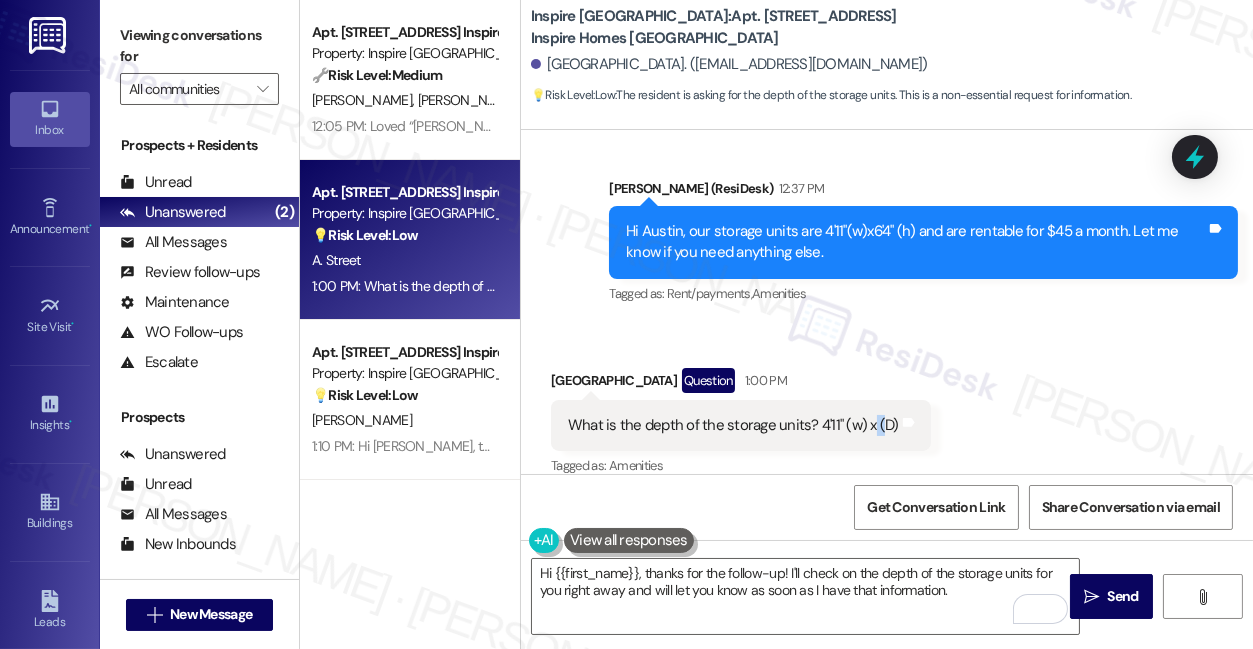 drag, startPoint x: 866, startPoint y: 400, endPoint x: 877, endPoint y: 410, distance: 14.866069 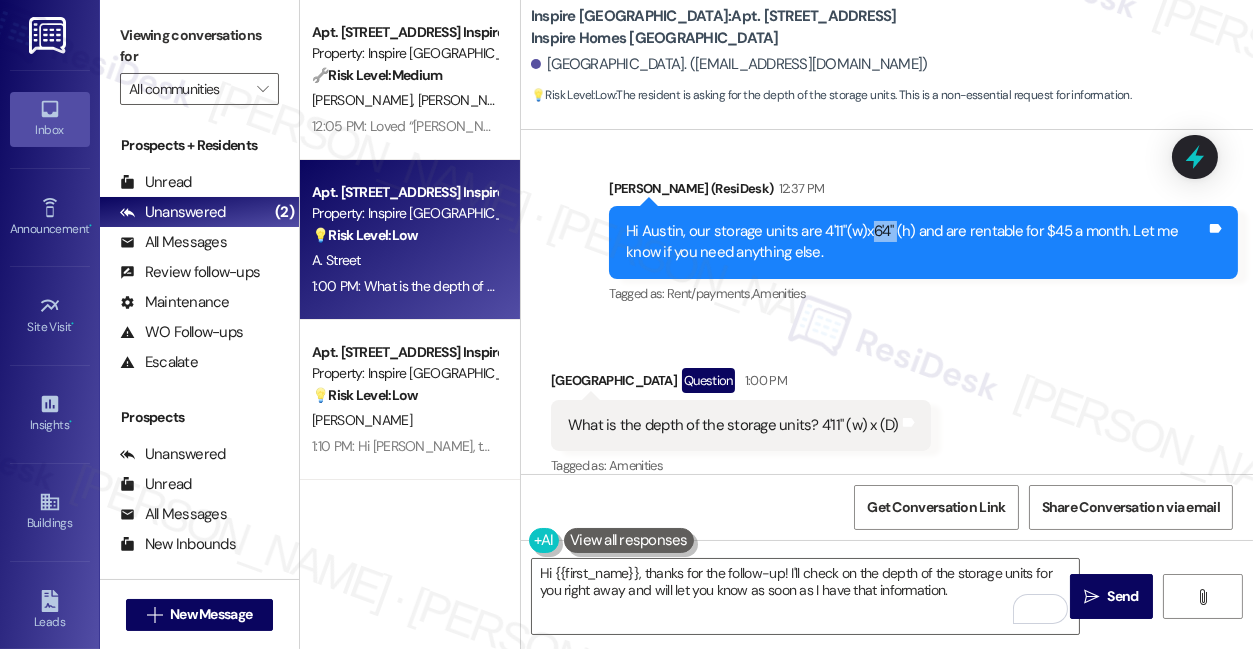 drag, startPoint x: 864, startPoint y: 209, endPoint x: 888, endPoint y: 206, distance: 24.186773 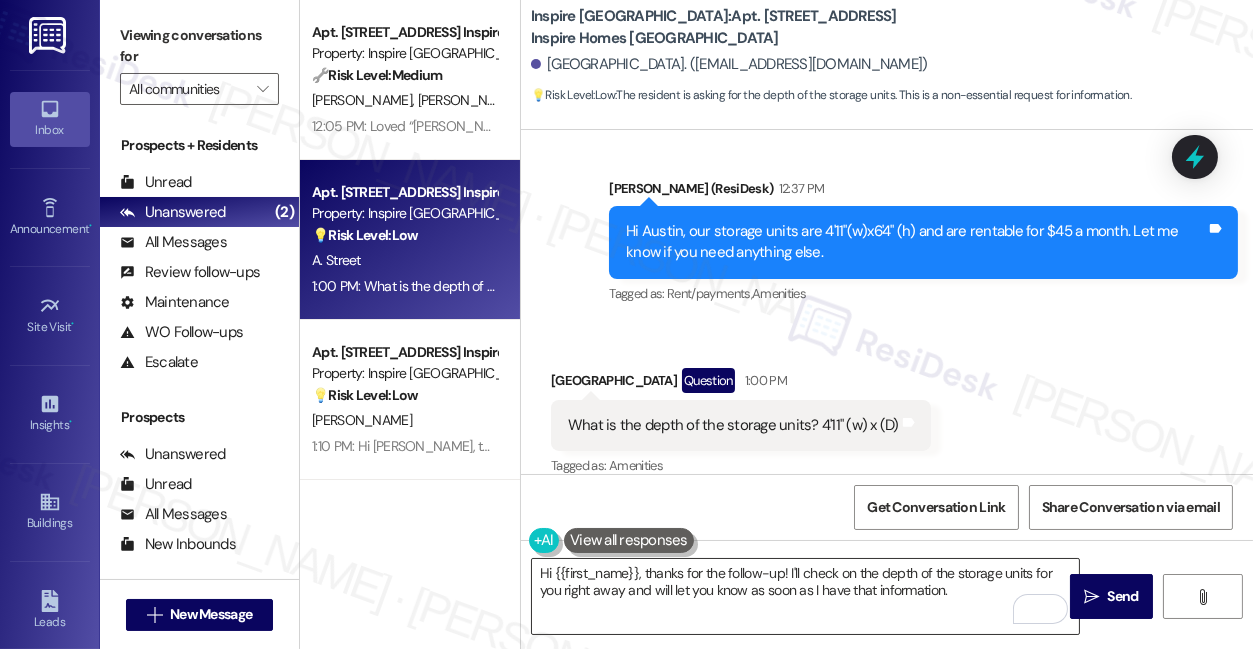 click on "Hi {{first_name}}, thanks for the follow-up! I'll check on the depth of the storage units for you right away and will let you know as soon as I have that information." at bounding box center [805, 596] 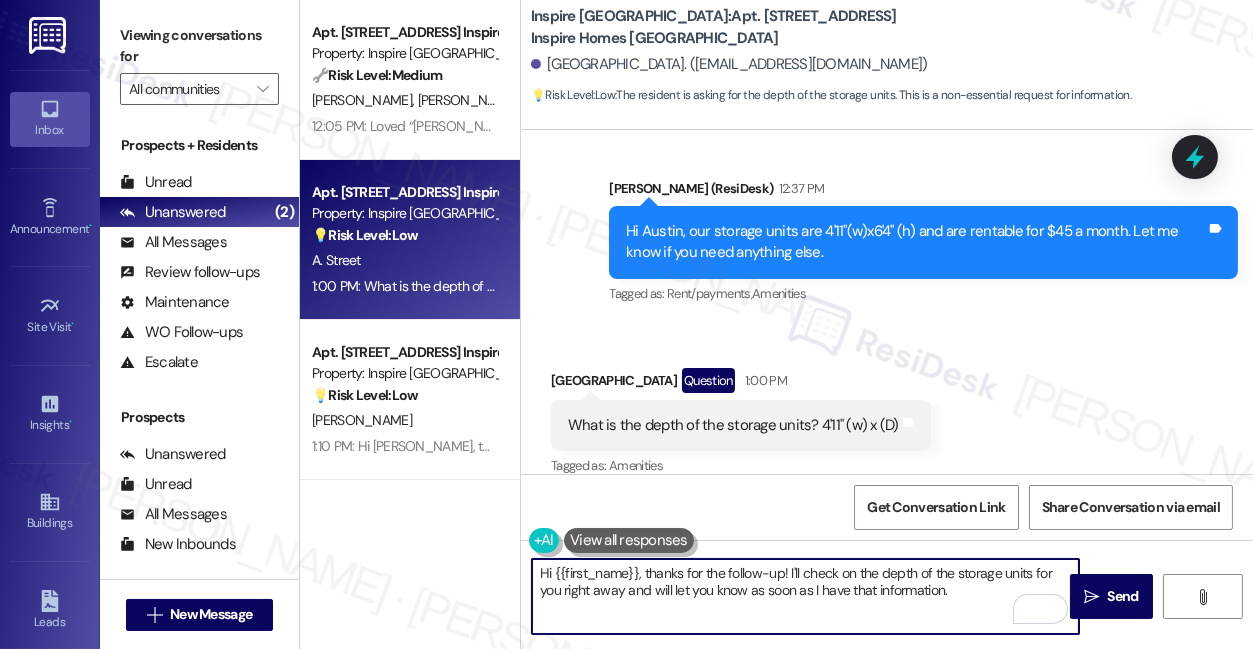 click on "Hi {{first_name}}, thanks for the follow-up! I'll check on the depth of the storage units for you right away and will let you know as soon as I have that information." at bounding box center (805, 596) 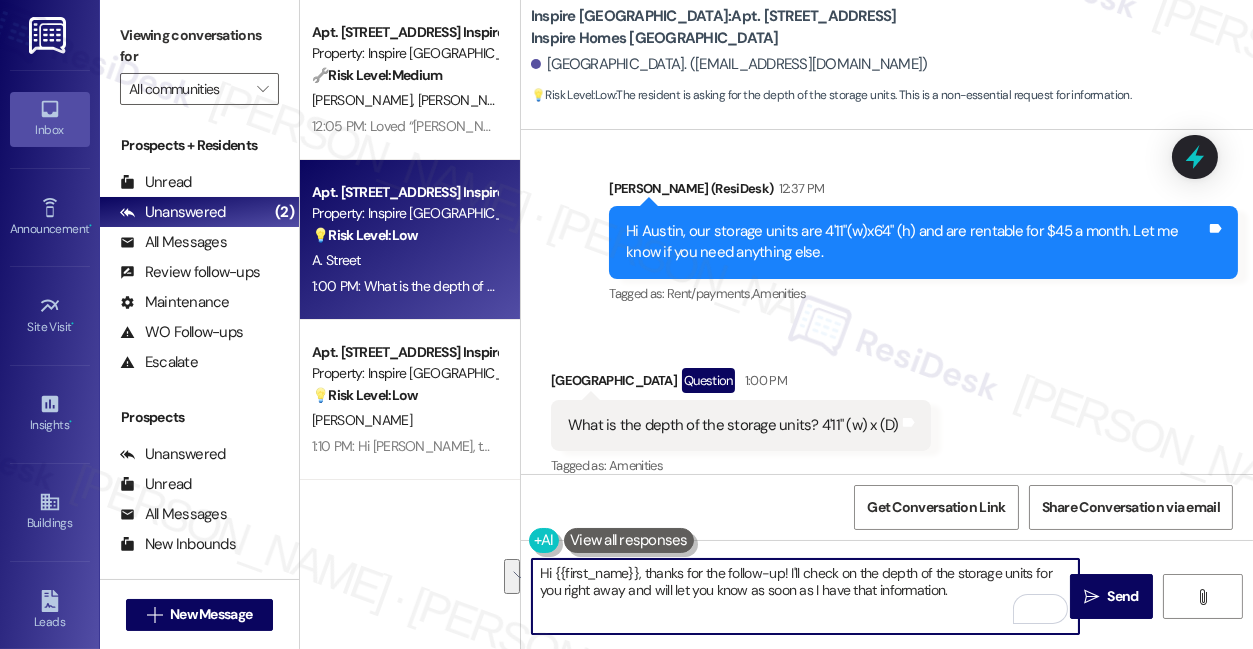 click on "Hi {{first_name}}, thanks for the follow-up! I'll check on the depth of the storage units for you right away and will let you know as soon as I have that information." at bounding box center [805, 596] 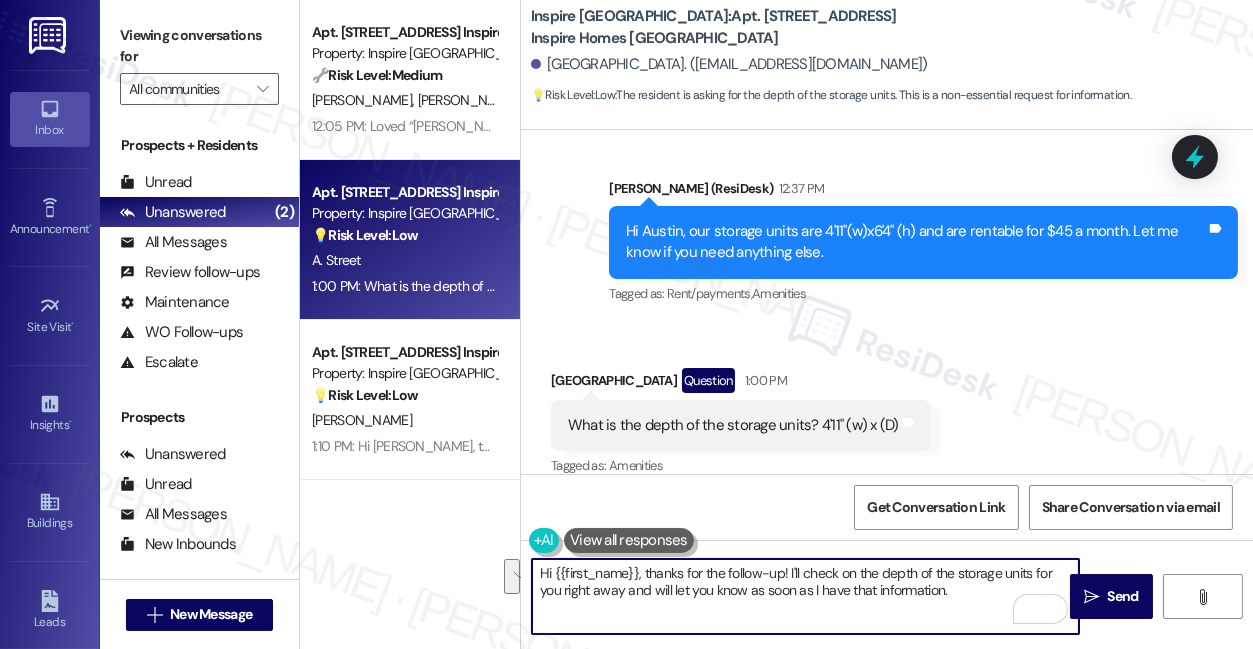 drag, startPoint x: 969, startPoint y: 596, endPoint x: 658, endPoint y: 569, distance: 312.16983 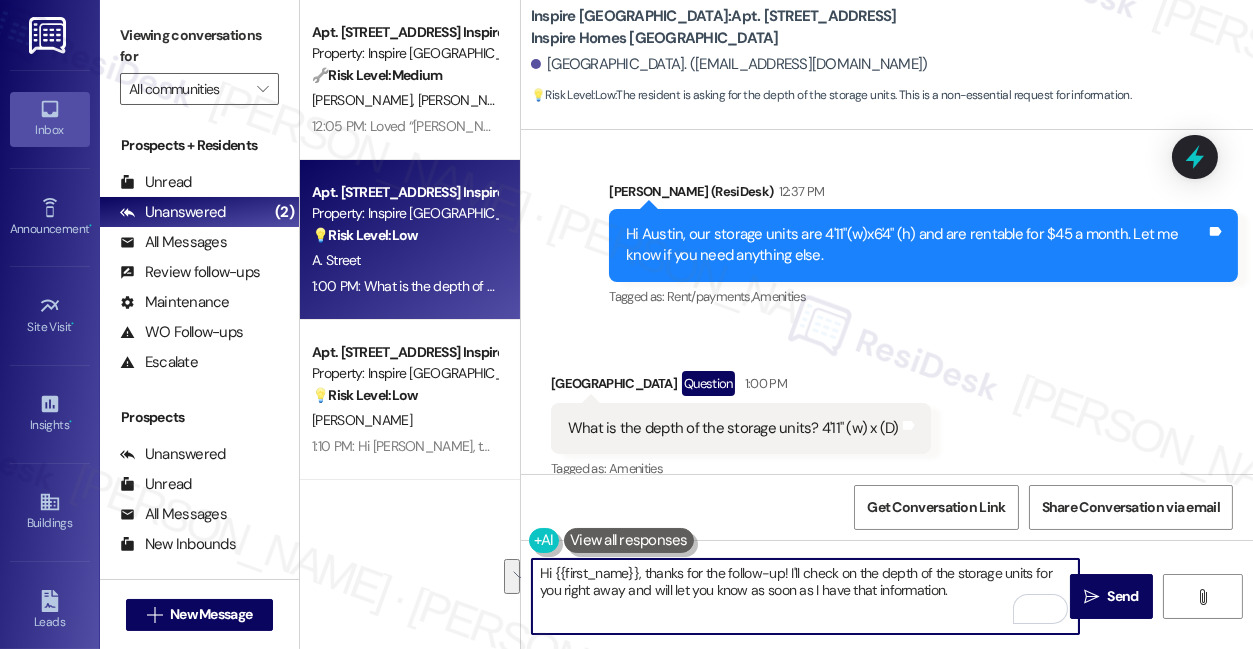 scroll, scrollTop: 1243, scrollLeft: 0, axis: vertical 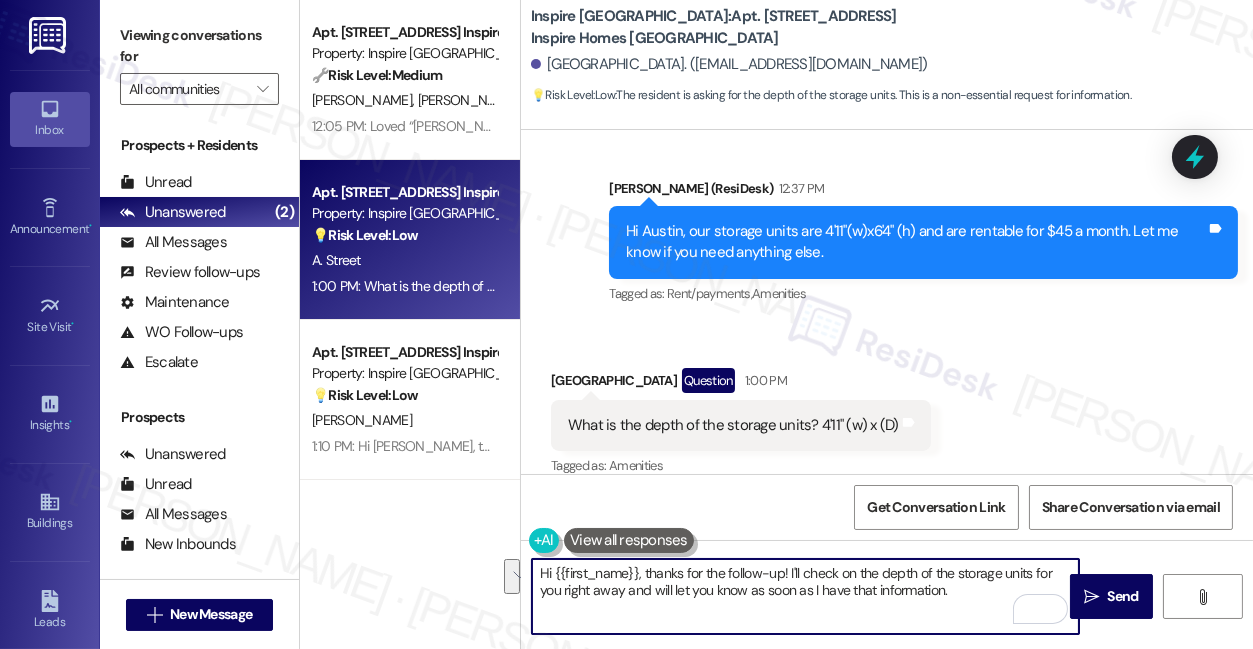 click on "Hi Austin, our storage units are 4'11"(w)x6'4" (h) and are rentable for $45 a month. Let me know if you need anything else." at bounding box center [916, 242] 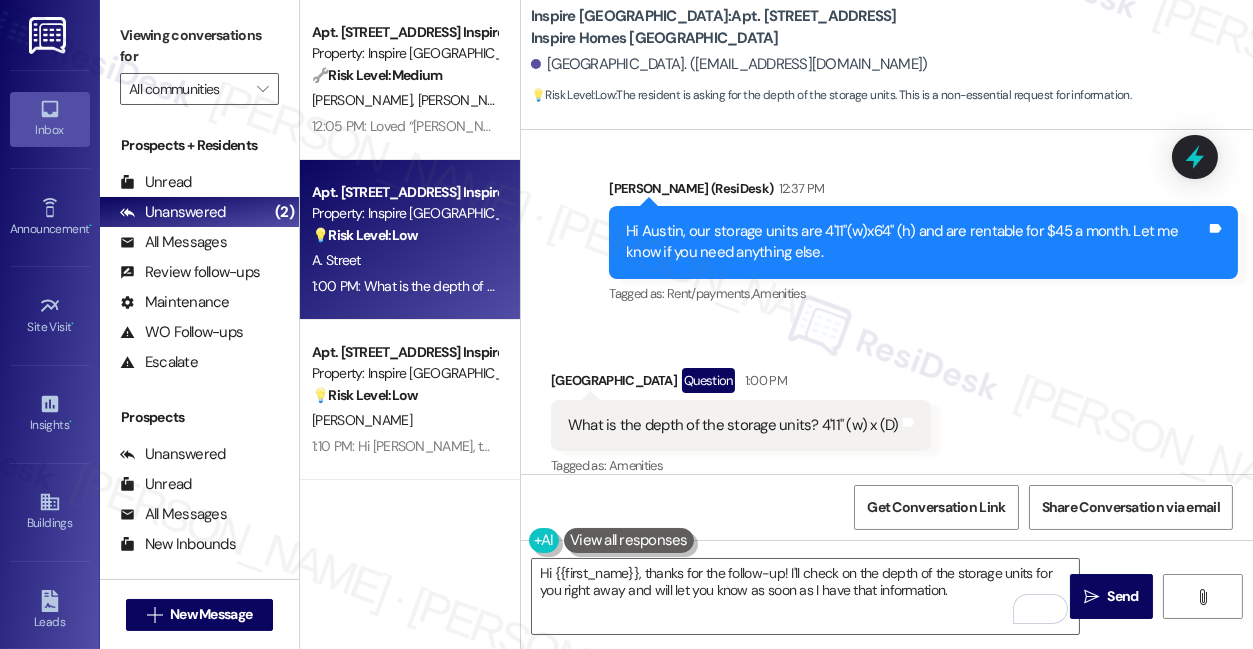 click on "Hi Austin, our storage units are 4'11"(w)x6'4" (h) and are rentable for $45 a month. Let me know if you need anything else." at bounding box center (916, 242) 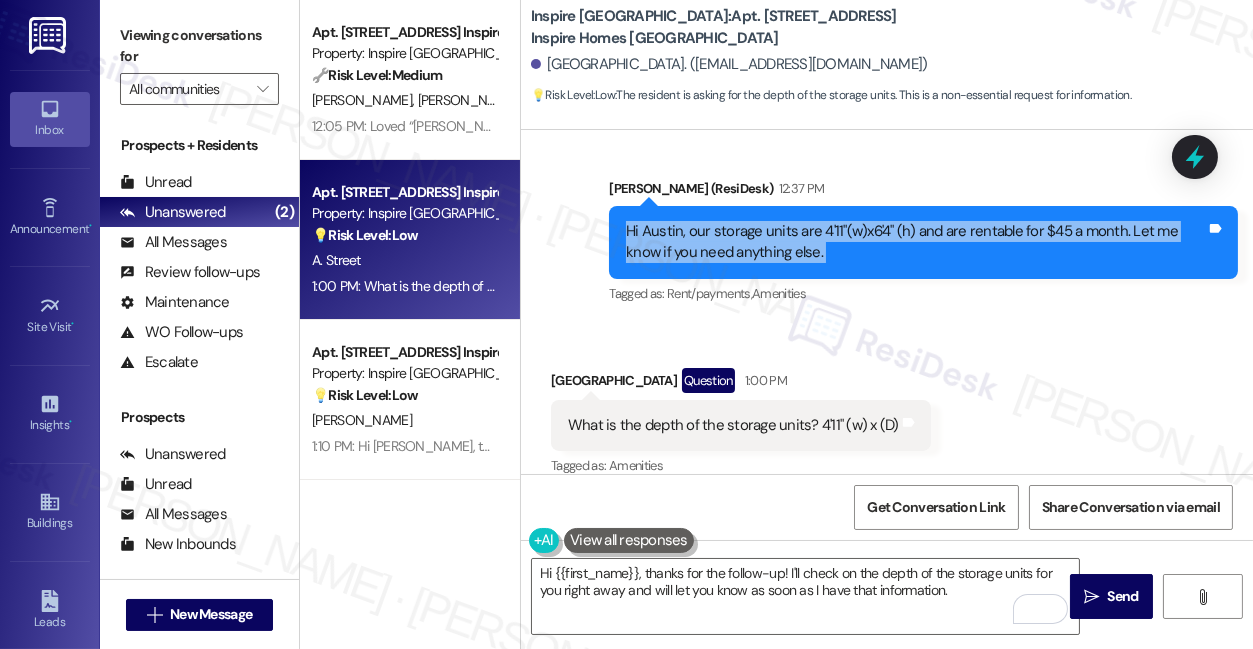 click on "Hi Austin, our storage units are 4'11"(w)x6'4" (h) and are rentable for $45 a month. Let me know if you need anything else." at bounding box center (916, 242) 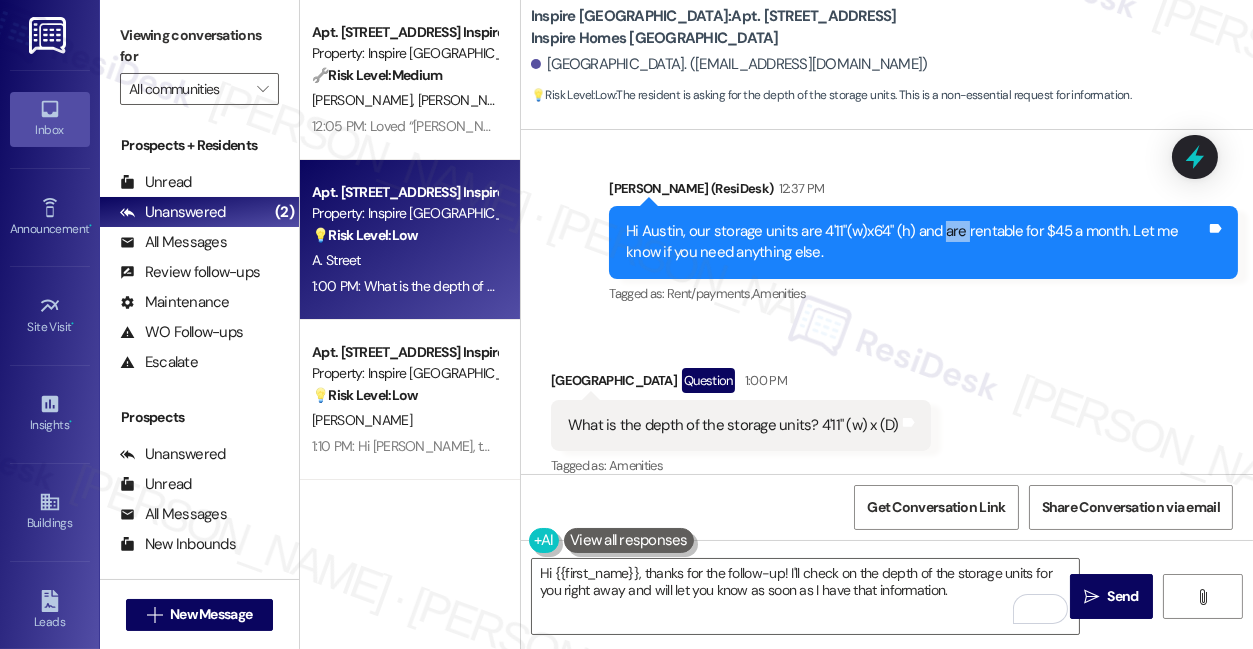 click on "Hi Austin, our storage units are 4'11"(w)x6'4" (h) and are rentable for $45 a month. Let me know if you need anything else." at bounding box center [916, 242] 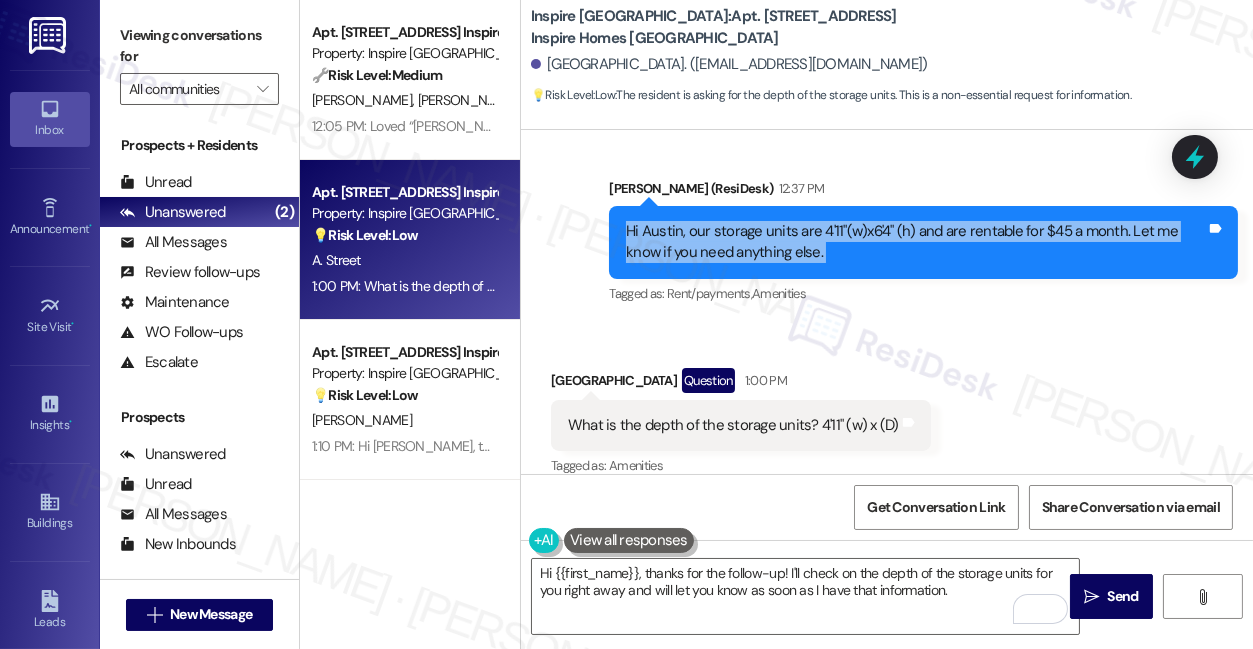 click on "Hi Austin, our storage units are 4'11"(w)x6'4" (h) and are rentable for $45 a month. Let me know if you need anything else." at bounding box center (916, 242) 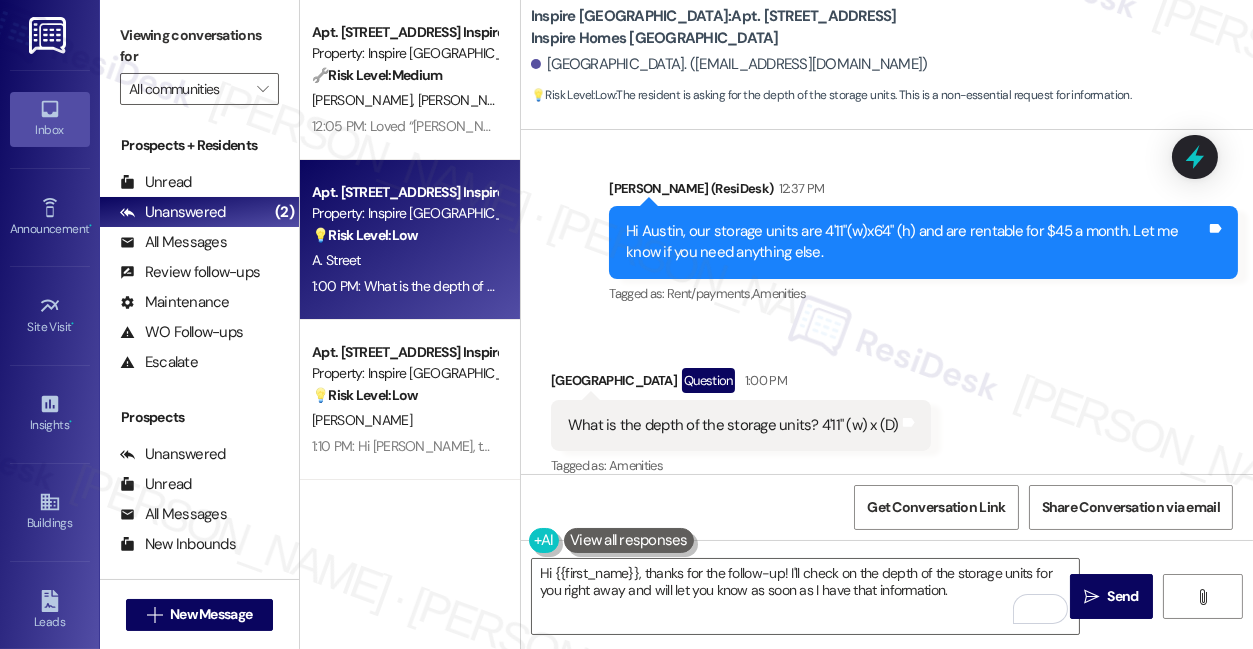 click on "What is the depth of the storage units? 4'11" (w) x (D)" at bounding box center [733, 425] 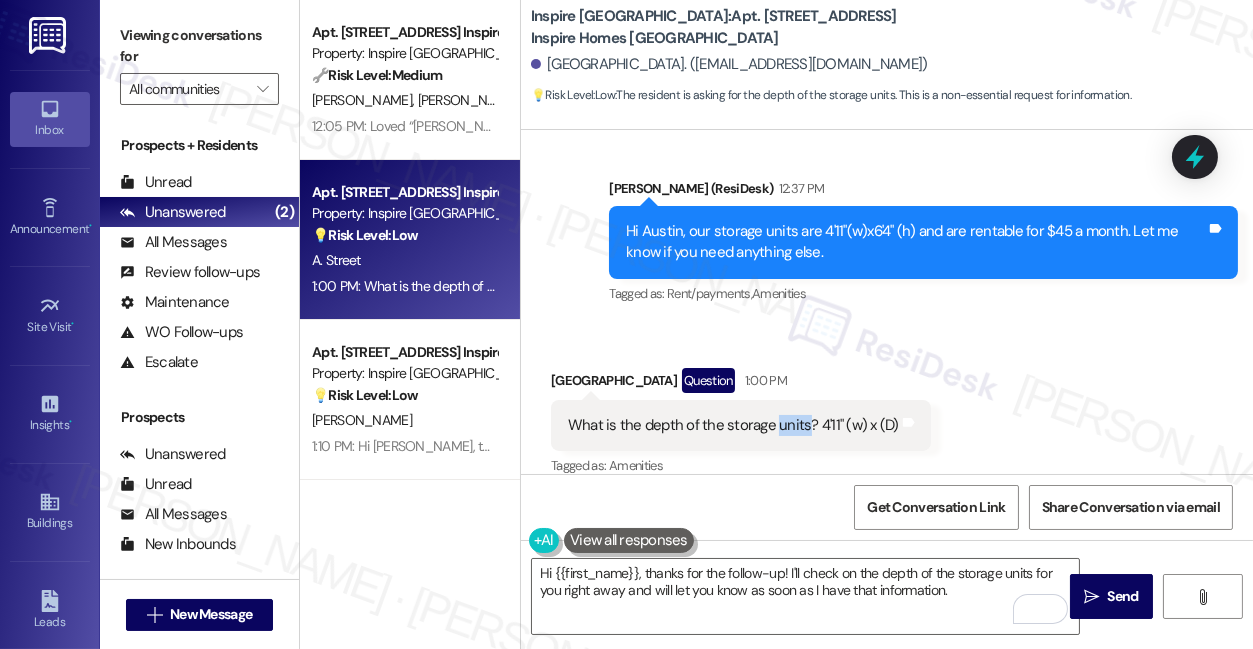 click on "What is the depth of the storage units? 4'11" (w) x (D)" at bounding box center (733, 425) 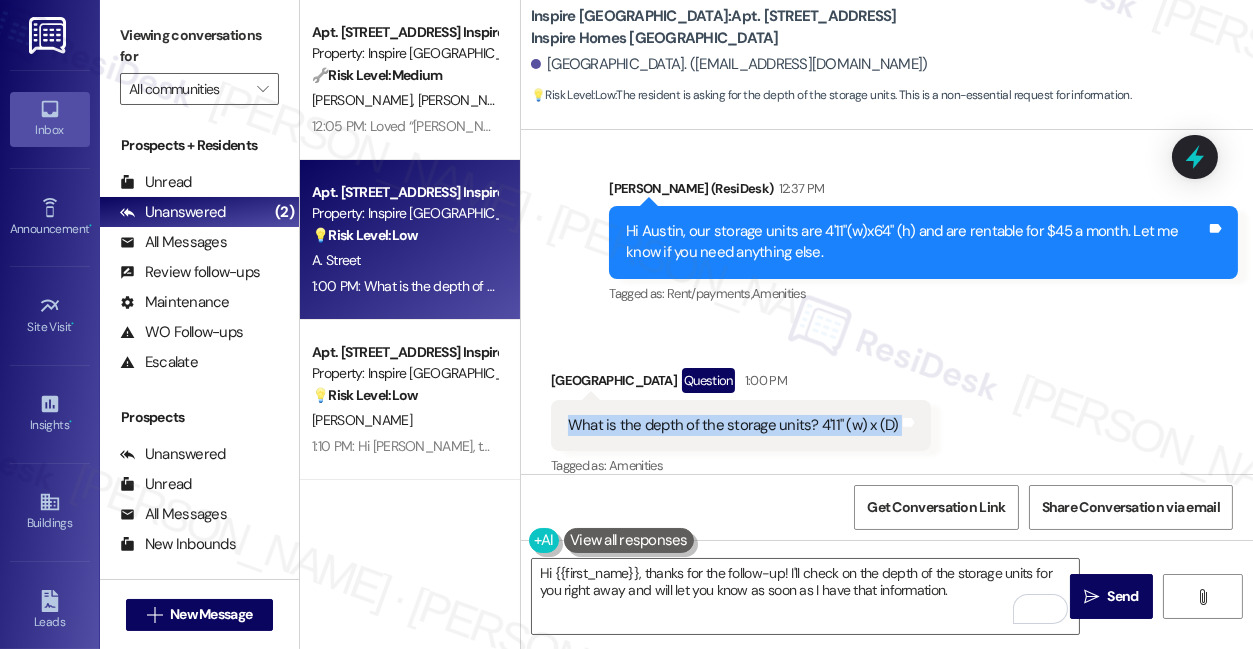 click on "What is the depth of the storage units? 4'11" (w) x (D)" at bounding box center [733, 425] 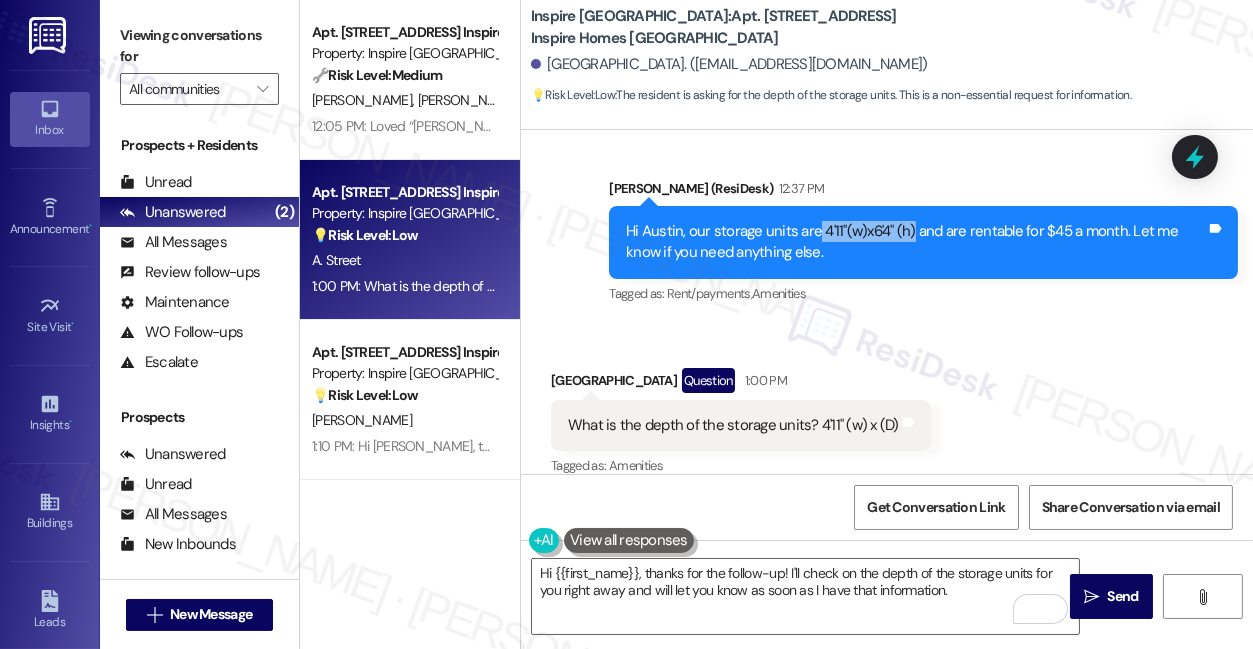 drag, startPoint x: 813, startPoint y: 205, endPoint x: 907, endPoint y: 199, distance: 94.19129 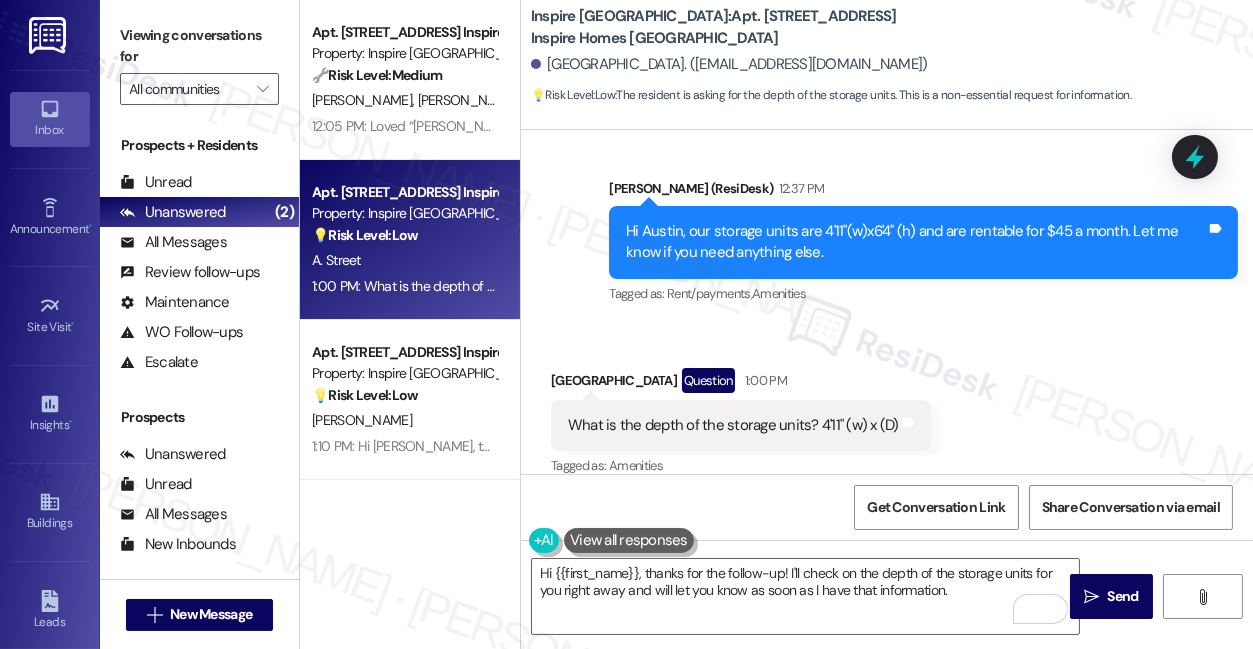 click on "Hi Austin, our storage units are 4'11"(w)x6'4" (h) and are rentable for $45 a month. Let me know if you need anything else." at bounding box center (916, 242) 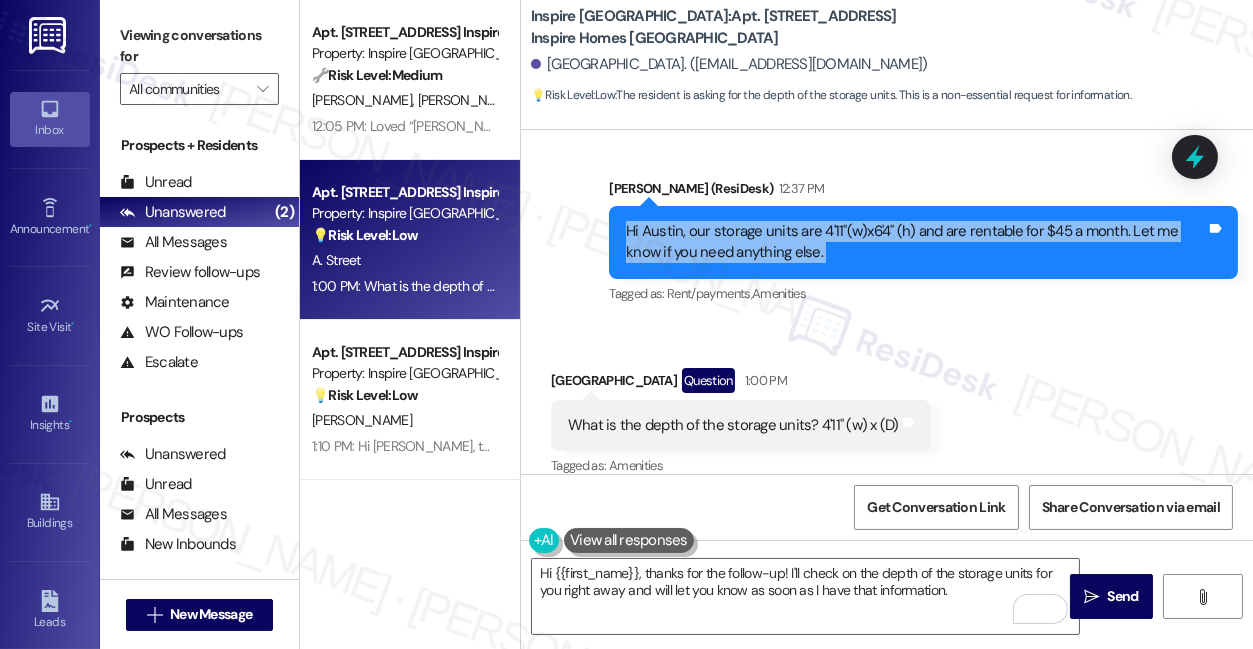 click on "Hi Austin, our storage units are 4'11"(w)x6'4" (h) and are rentable for $45 a month. Let me know if you need anything else." at bounding box center [916, 242] 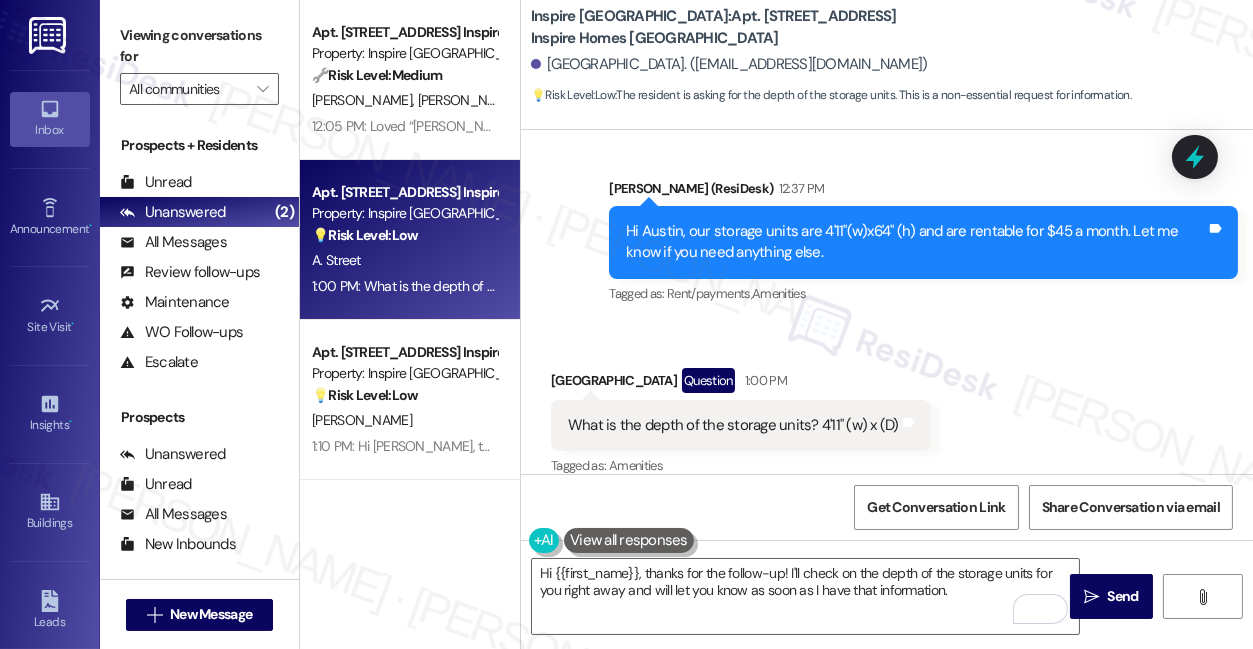 click on "Viewing conversations for" at bounding box center [199, 46] 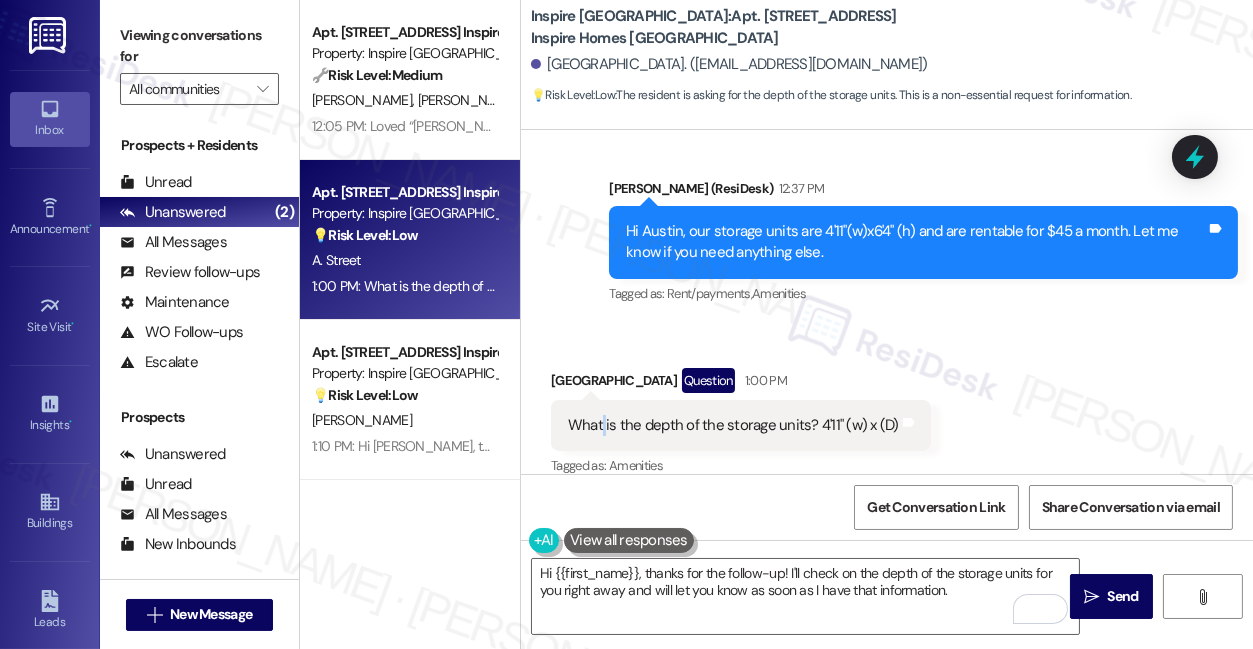 click on "What is the depth of the storage units? 4'11" (w) x (D)" at bounding box center (733, 425) 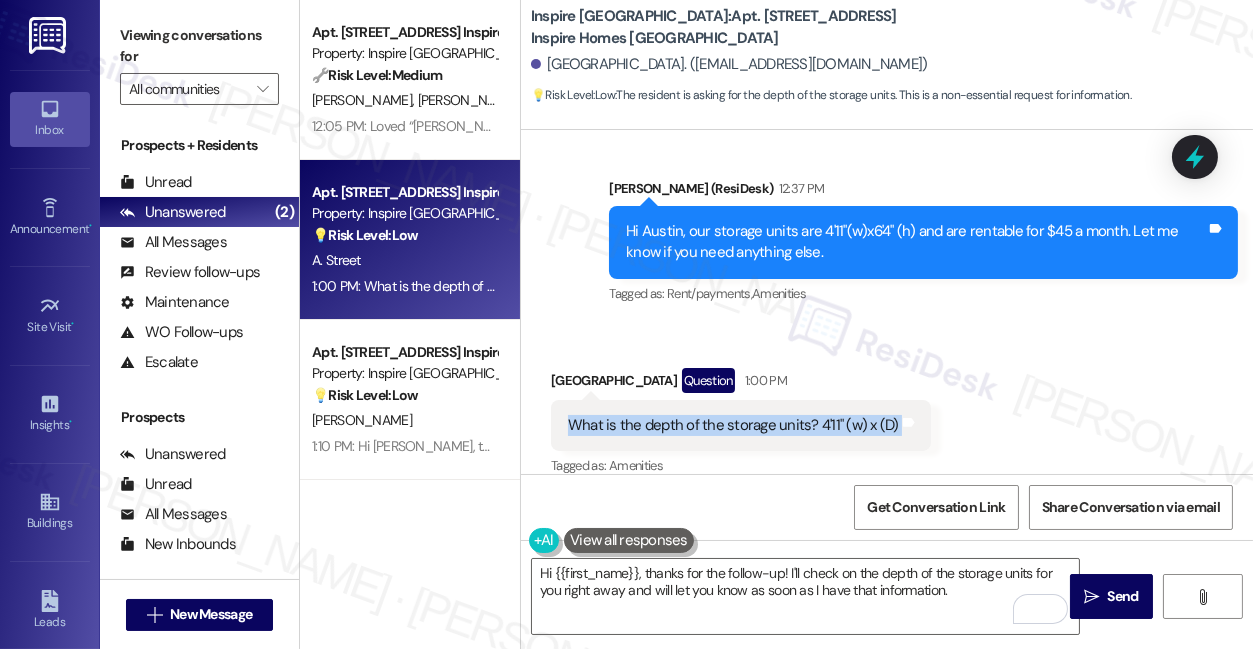 click on "What is the depth of the storage units? 4'11" (w) x (D)" at bounding box center (733, 425) 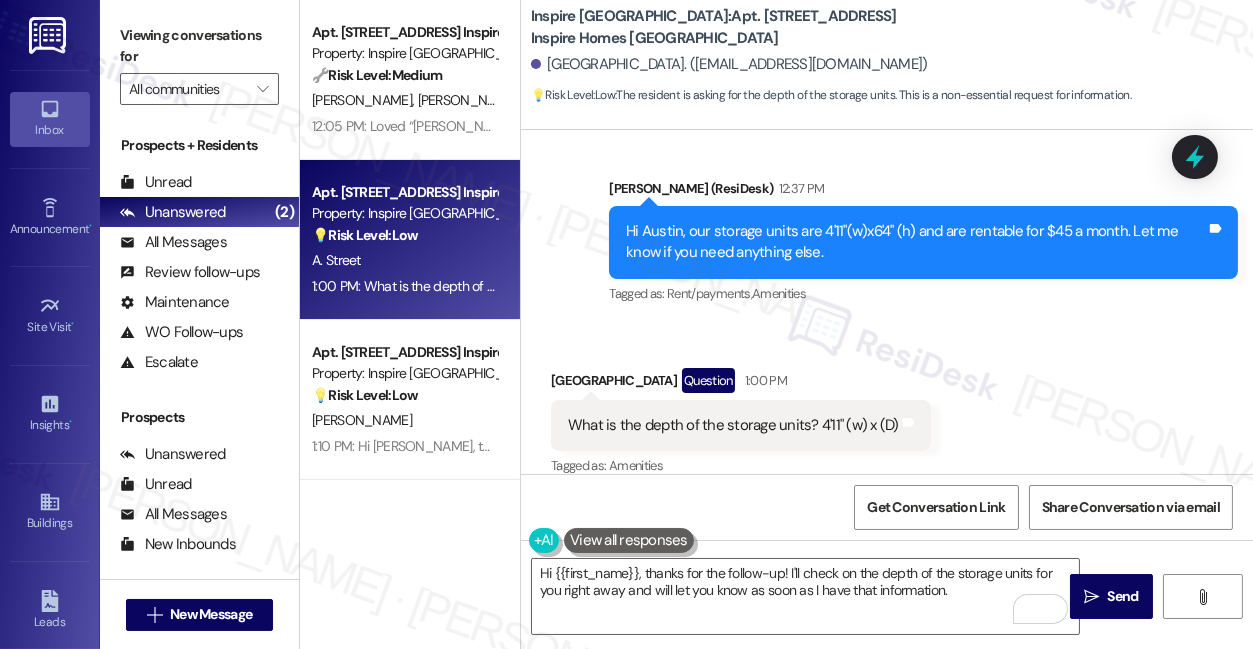 click on "Viewing conversations for" at bounding box center [199, 46] 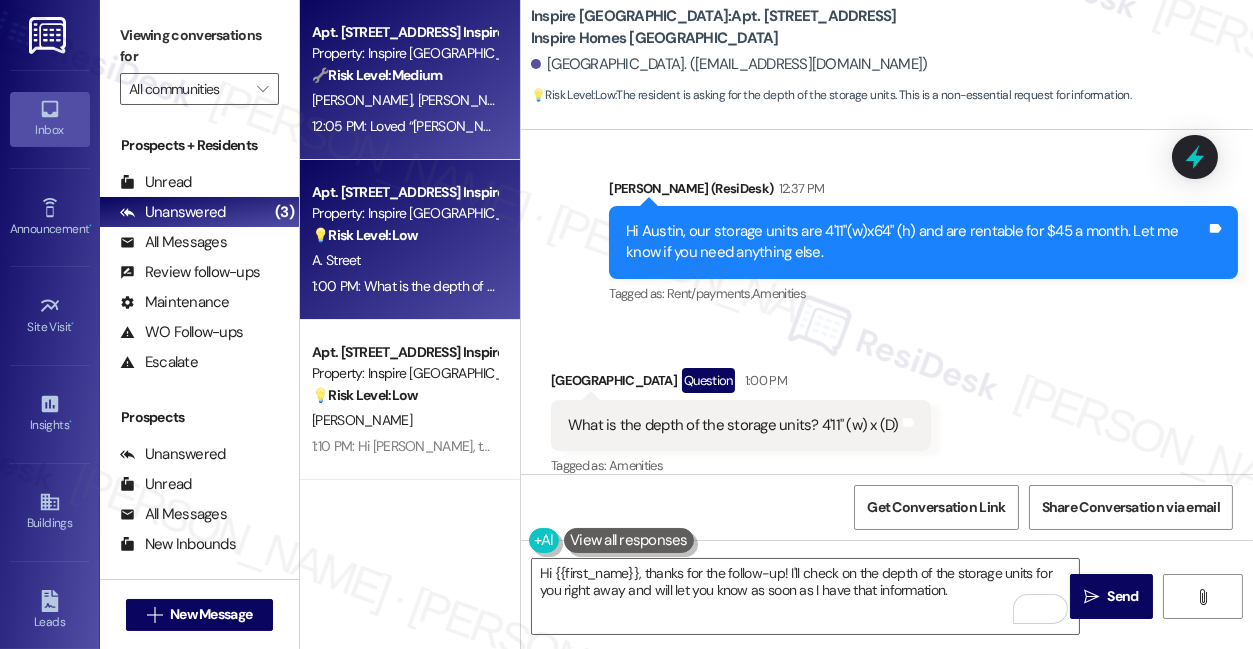 click on "[PERSON_NAME] [PERSON_NAME]" at bounding box center [404, 100] 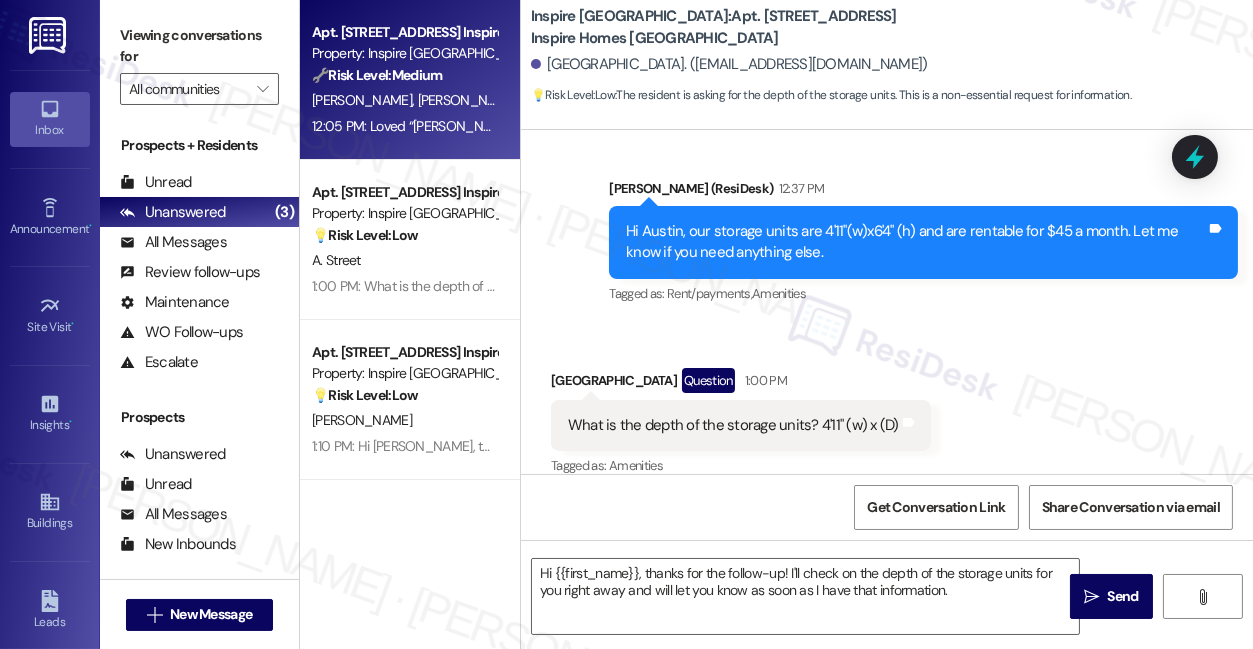 type on "Fetching suggested responses. Please feel free to read through the conversation in the meantime." 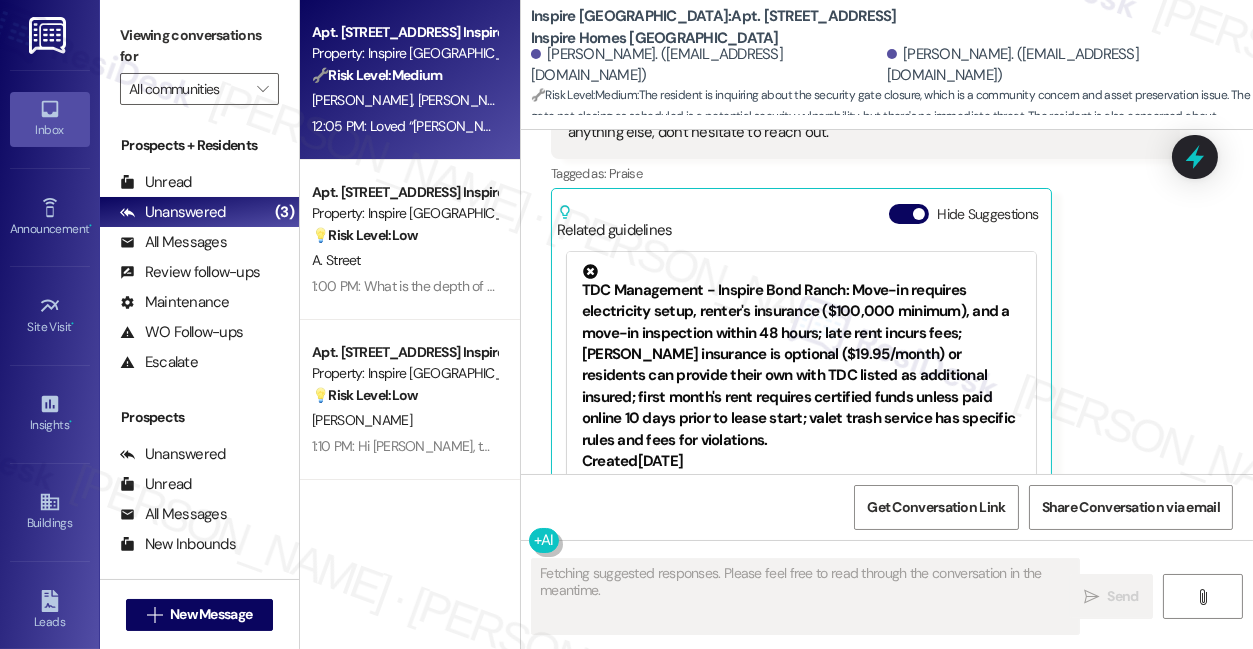 scroll, scrollTop: 2579, scrollLeft: 0, axis: vertical 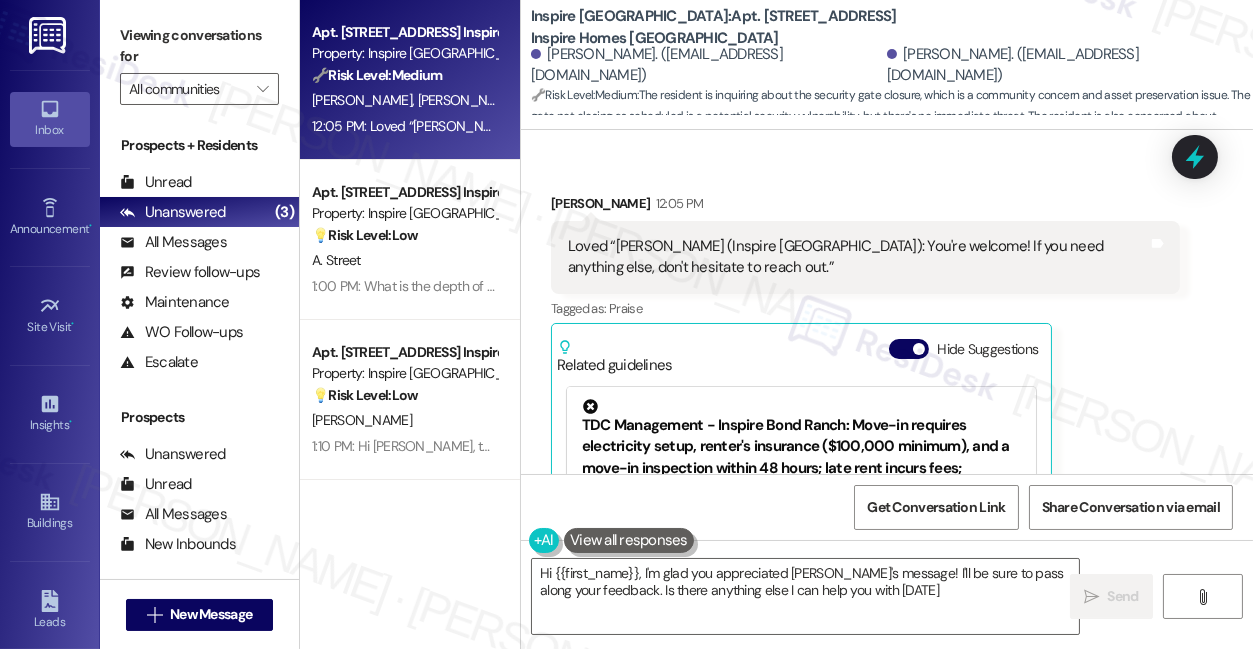 type on "Hi {{first_name}}, I'm glad you appreciated [PERSON_NAME]'s message! I'll be sure to pass along your feedback. Is there anything else I can help you with [DATE]?" 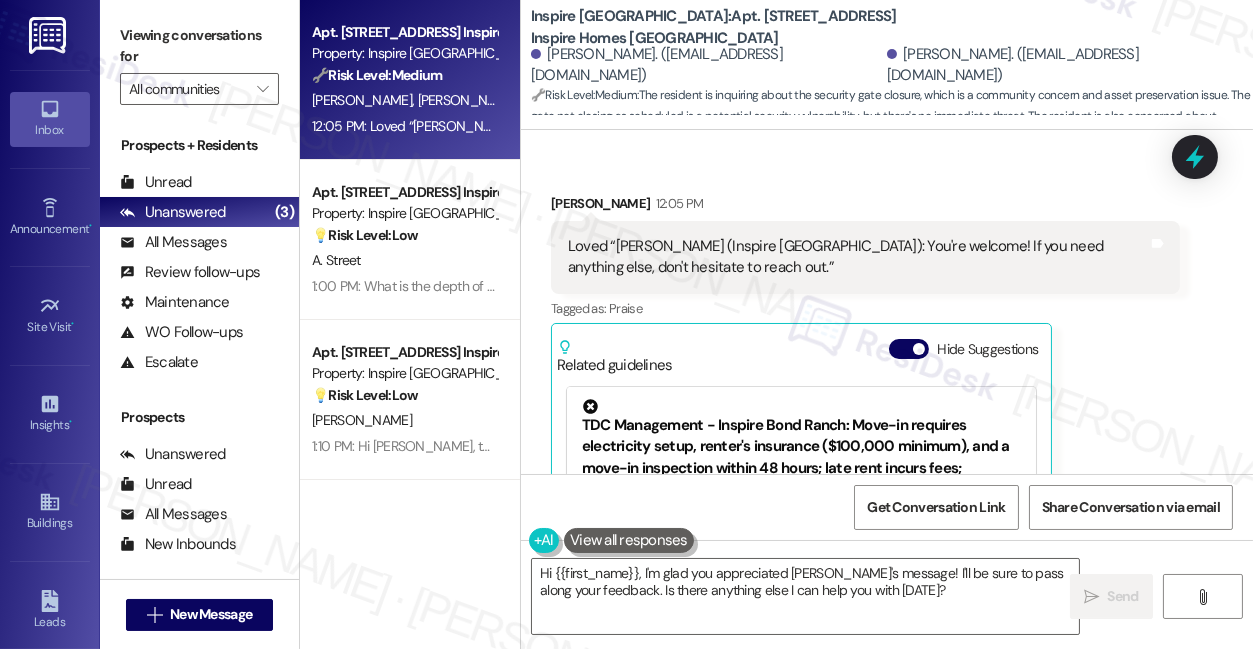 click on "Loved “[PERSON_NAME] (Inspire [GEOGRAPHIC_DATA]): You're welcome! If you need anything else, don't hesitate to reach out.”" at bounding box center [858, 257] 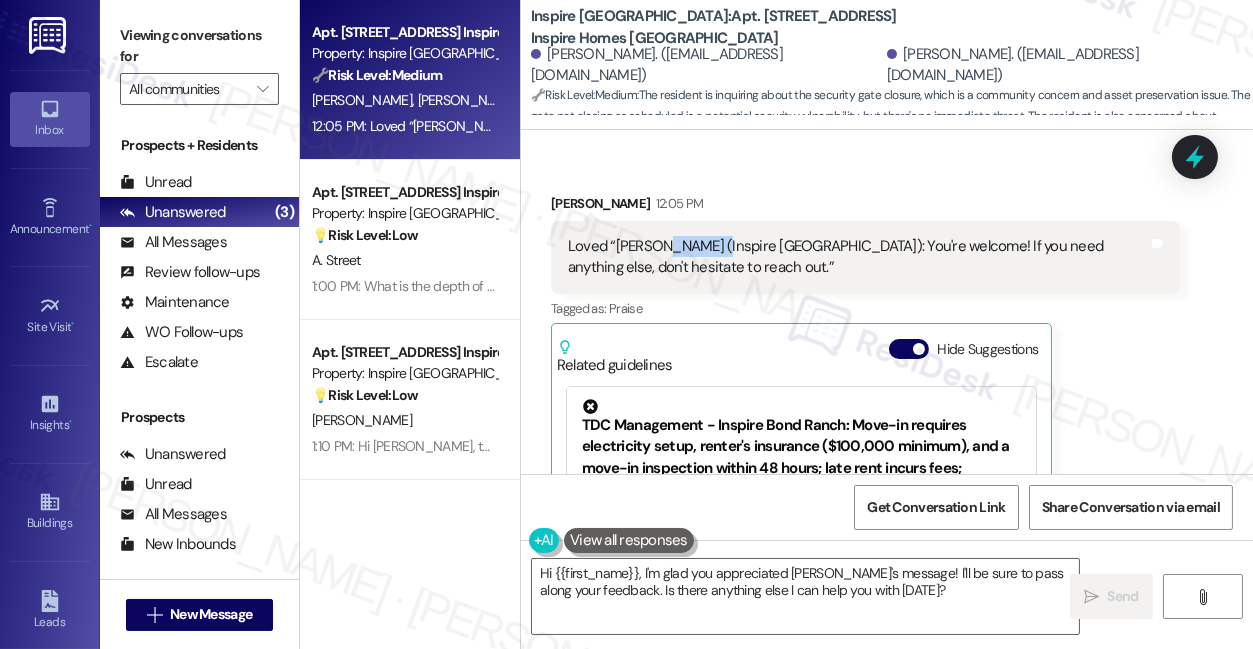 click on "Loved “[PERSON_NAME] (Inspire [GEOGRAPHIC_DATA]): You're welcome! If you need anything else, don't hesitate to reach out.”" at bounding box center (858, 257) 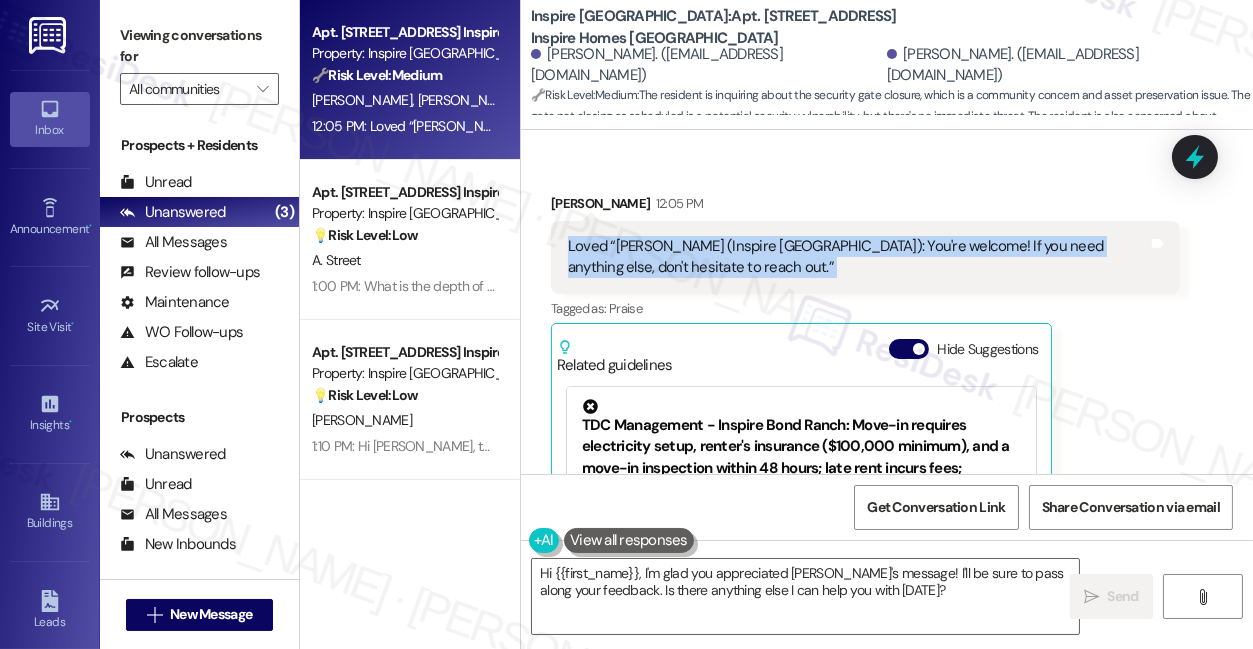 click on "Loved “[PERSON_NAME] (Inspire [GEOGRAPHIC_DATA]): You're welcome! If you need anything else, don't hesitate to reach out.”" at bounding box center (858, 257) 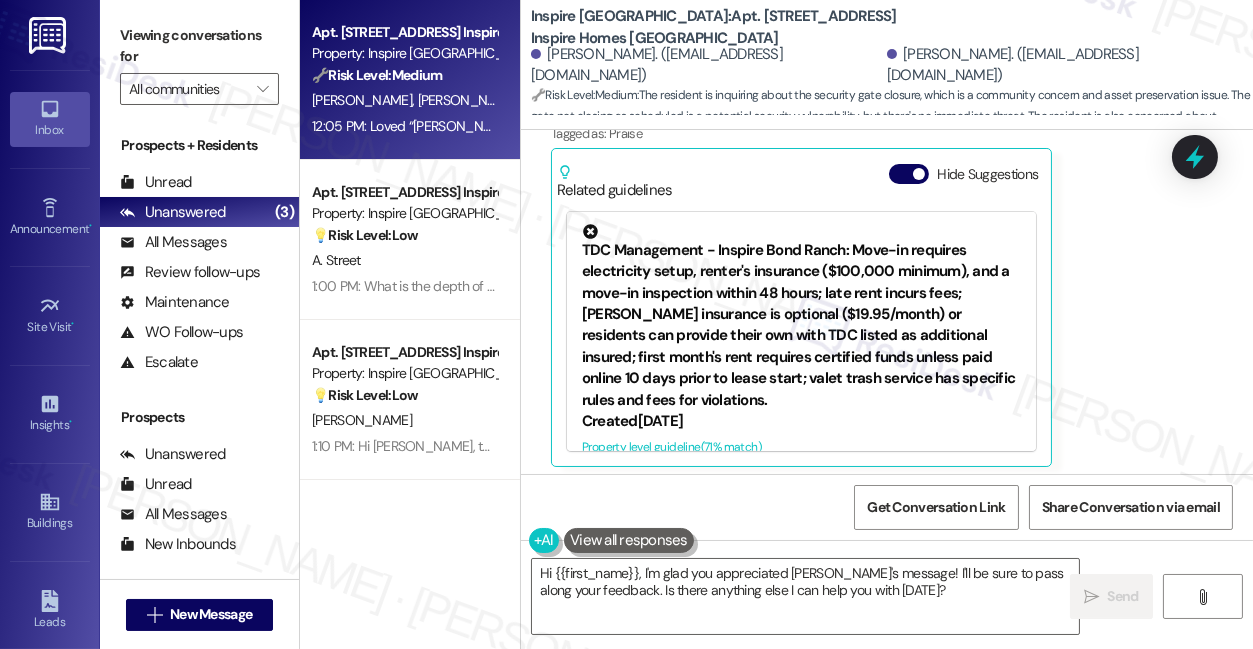 scroll, scrollTop: 2762, scrollLeft: 0, axis: vertical 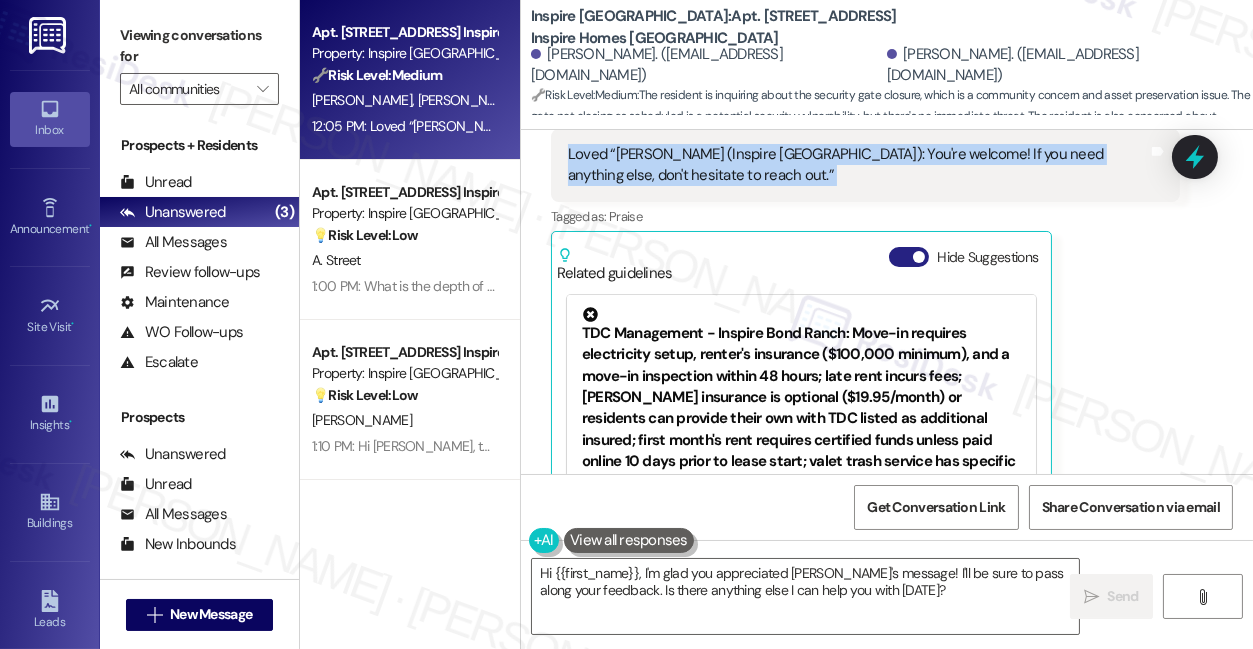 click on "Hide Suggestions" at bounding box center [909, 257] 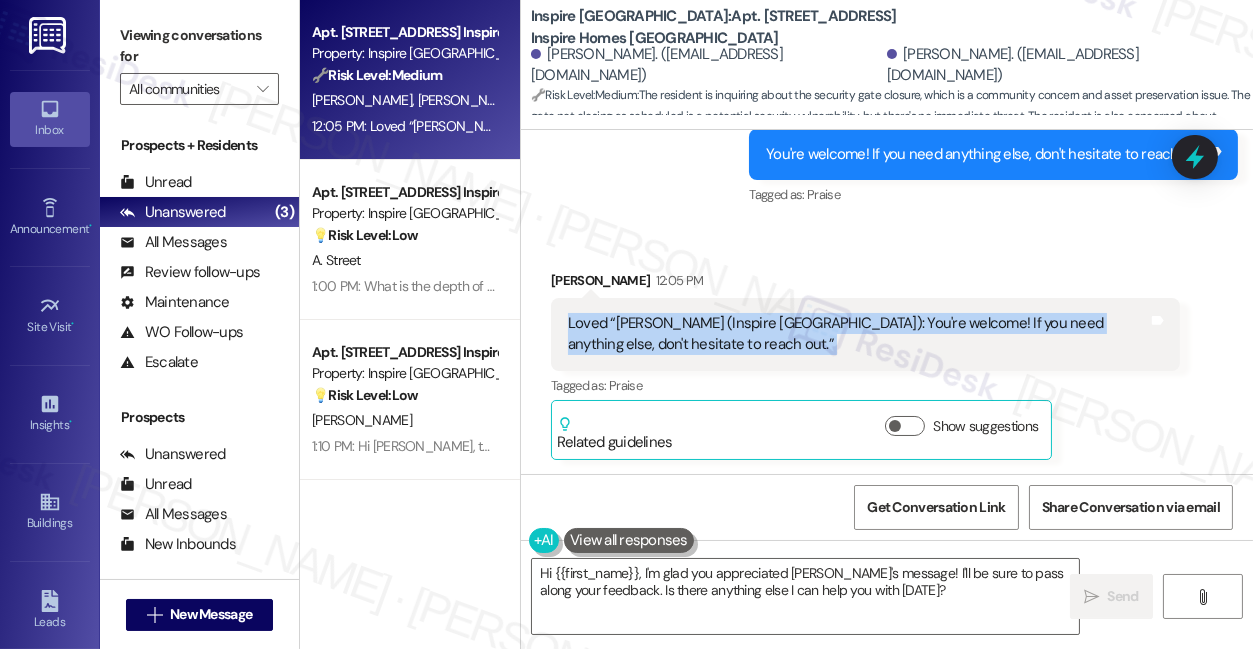 scroll, scrollTop: 2503, scrollLeft: 0, axis: vertical 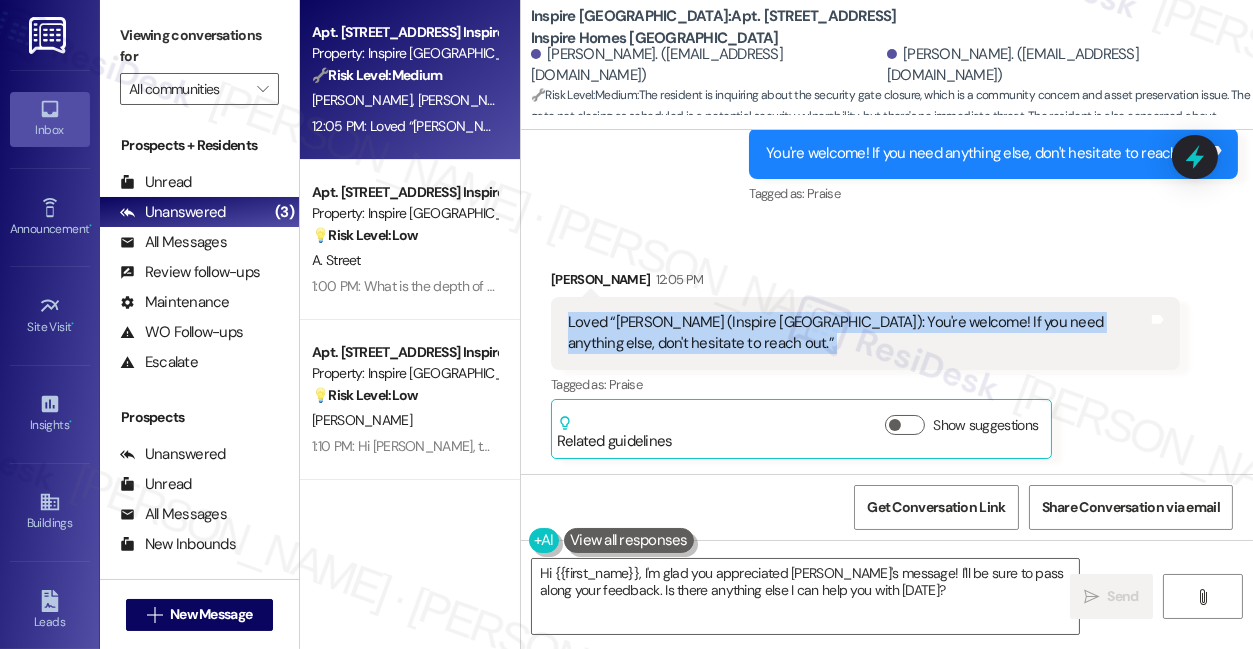 click on "Loved “[PERSON_NAME] (Inspire [GEOGRAPHIC_DATA]): You're welcome! If you need anything else, don't hesitate to reach out.” Tags and notes" at bounding box center (865, 333) 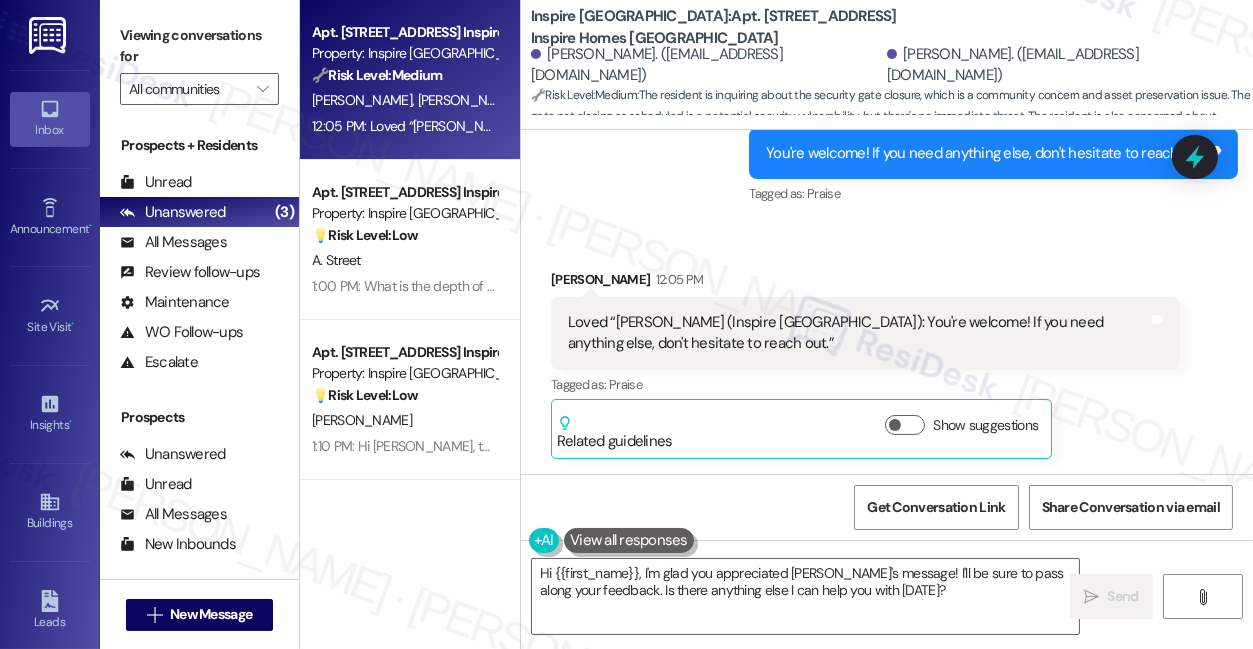 scroll, scrollTop: 2230, scrollLeft: 0, axis: vertical 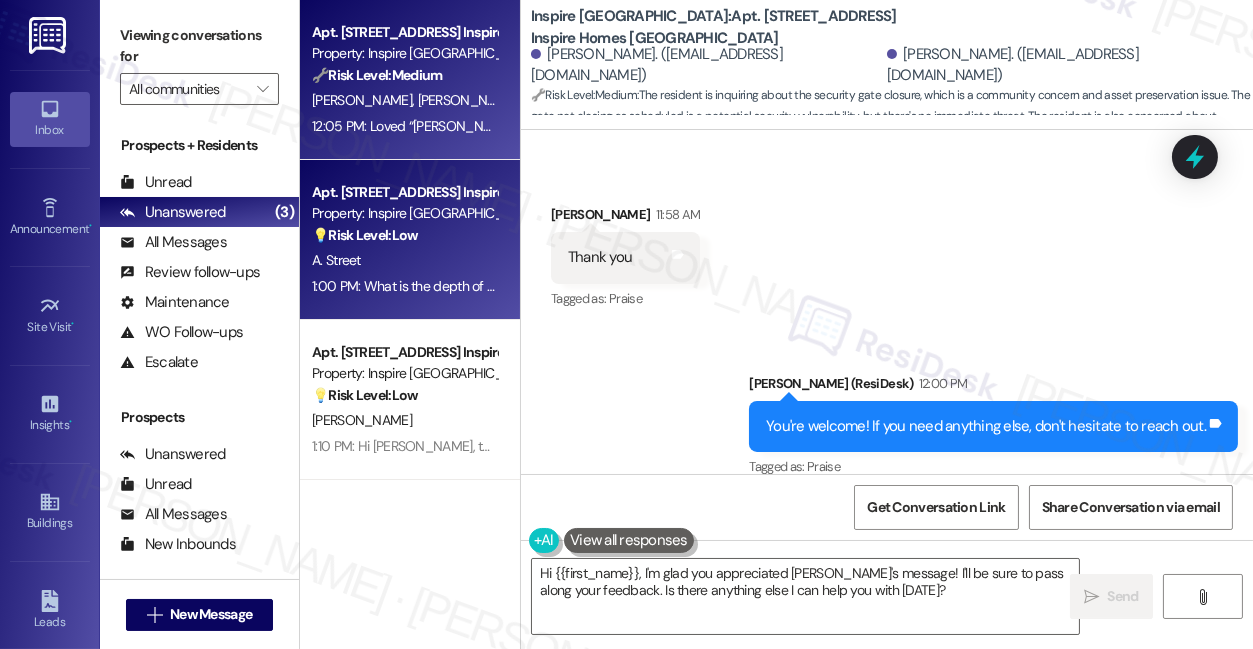click on "💡  Risk Level:  Low The resident is asking for the depth of the storage units. This is a non-essential request for information." at bounding box center [404, 235] 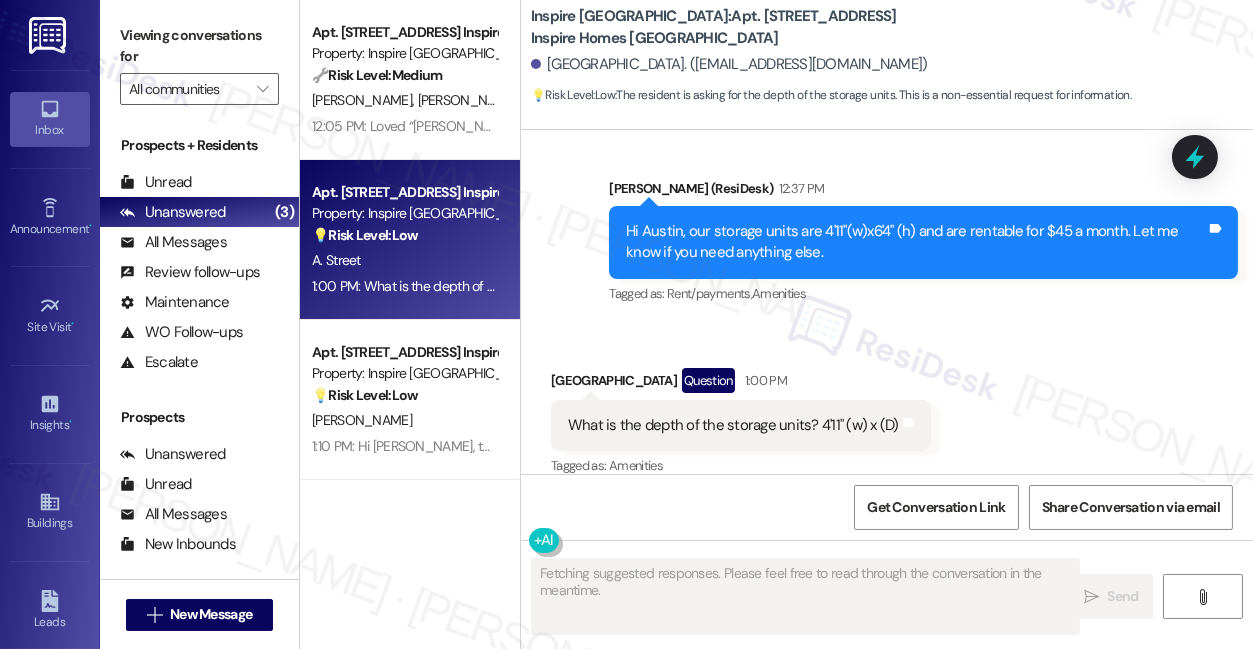 scroll, scrollTop: 1244, scrollLeft: 0, axis: vertical 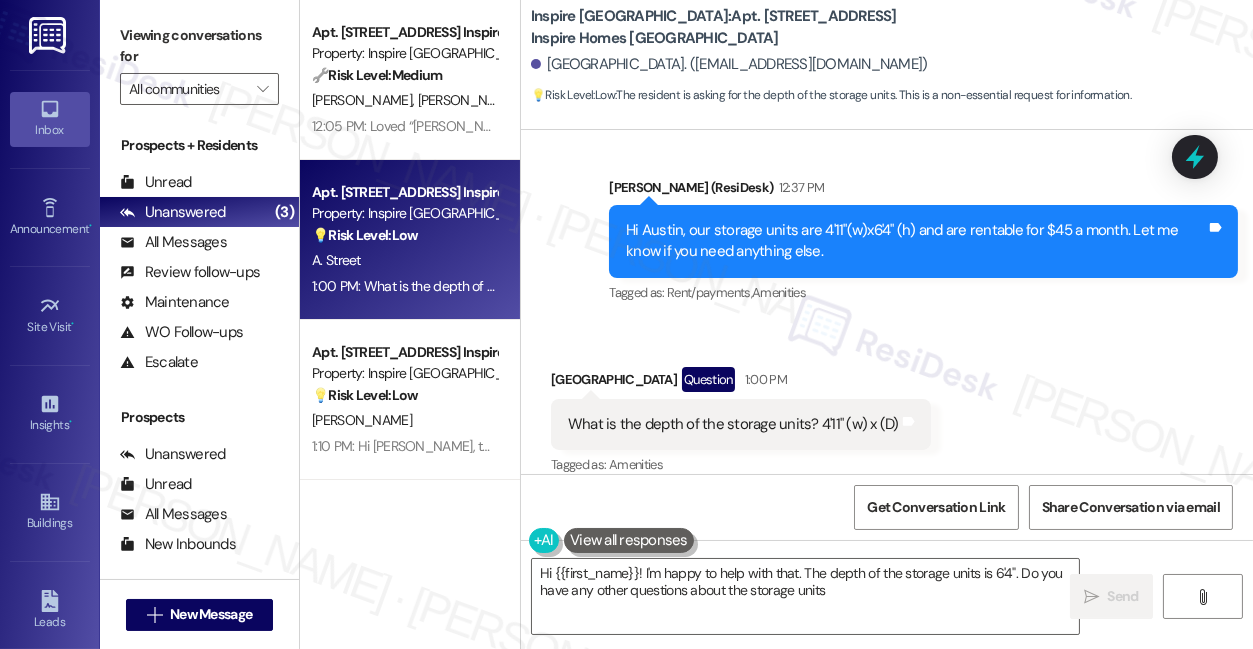 type on "Hi {{first_name}}! I'm happy to help with that. The depth of the storage units is 6'4". Do you have any other questions about the storage units?" 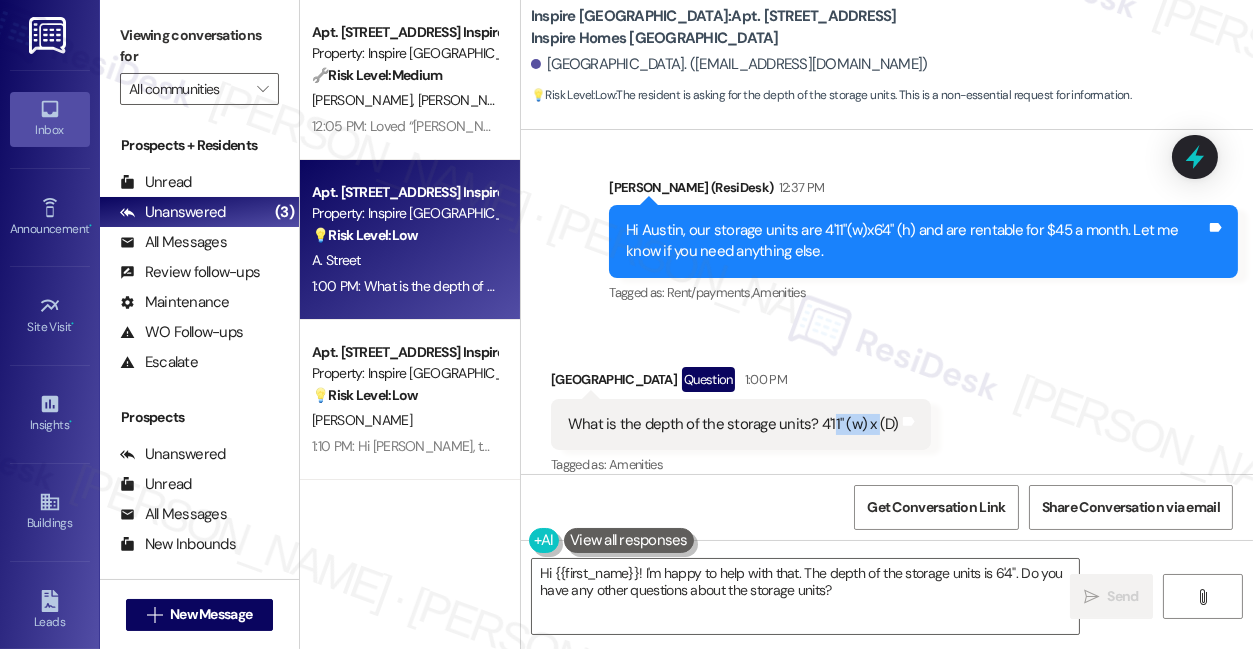 drag, startPoint x: 826, startPoint y: 400, endPoint x: 872, endPoint y: 403, distance: 46.09772 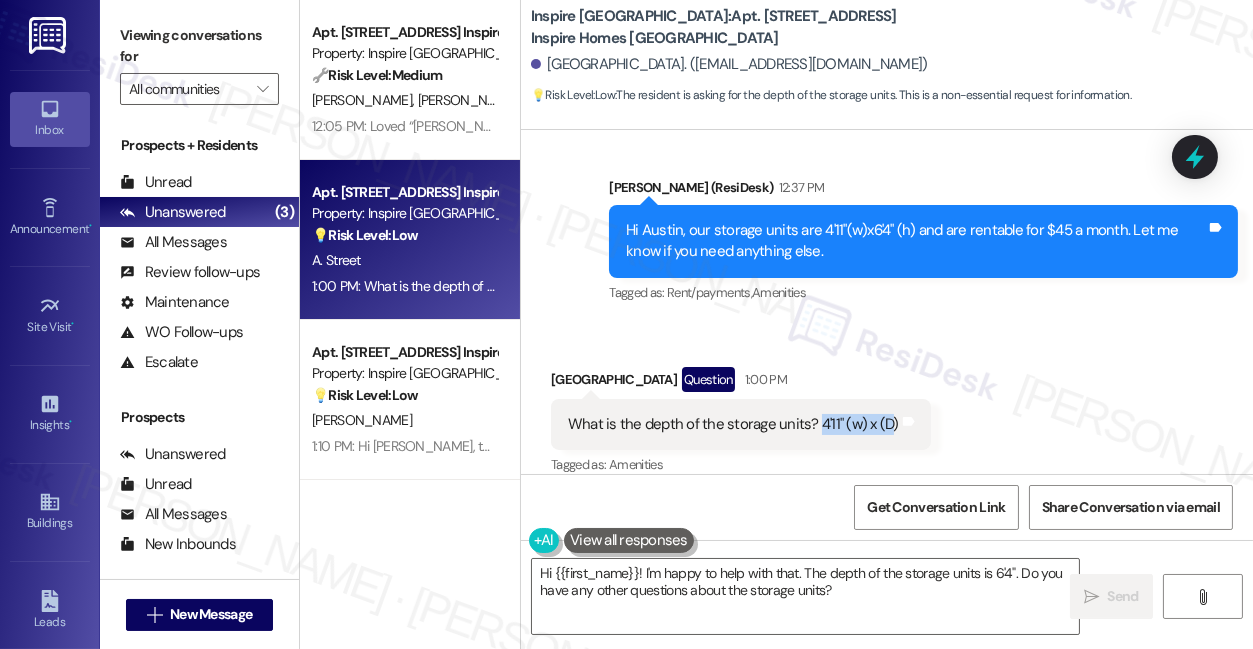 drag, startPoint x: 812, startPoint y: 400, endPoint x: 883, endPoint y: 406, distance: 71.25307 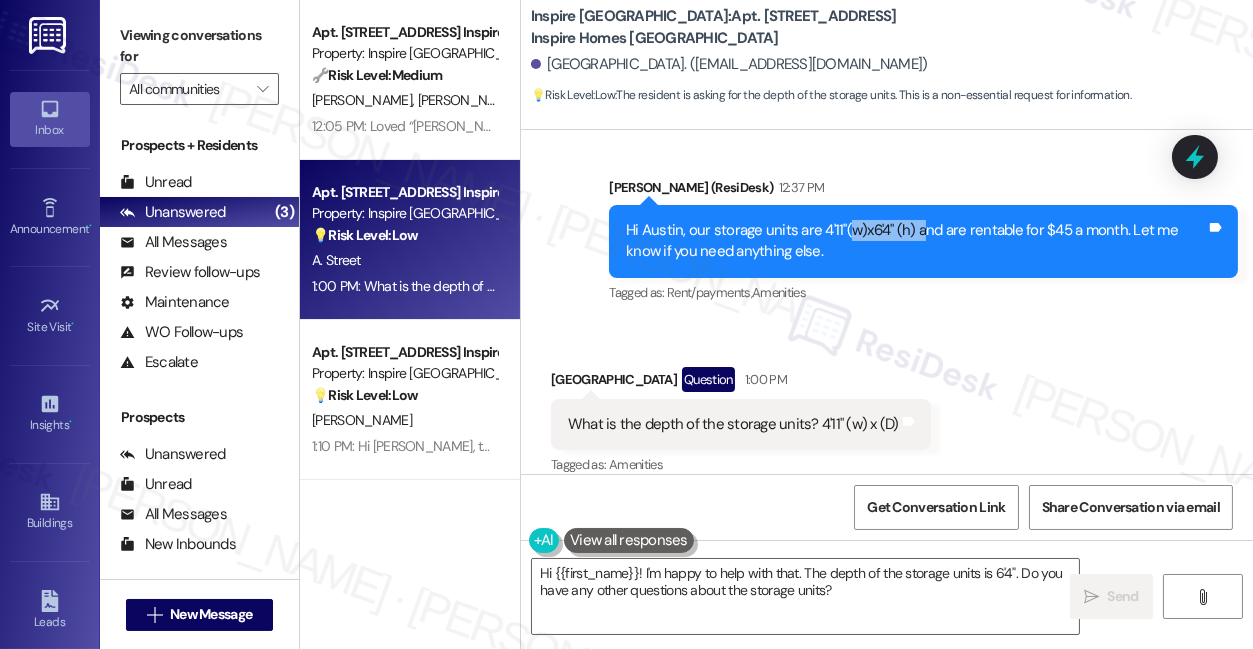 drag, startPoint x: 914, startPoint y: 208, endPoint x: 844, endPoint y: 208, distance: 70 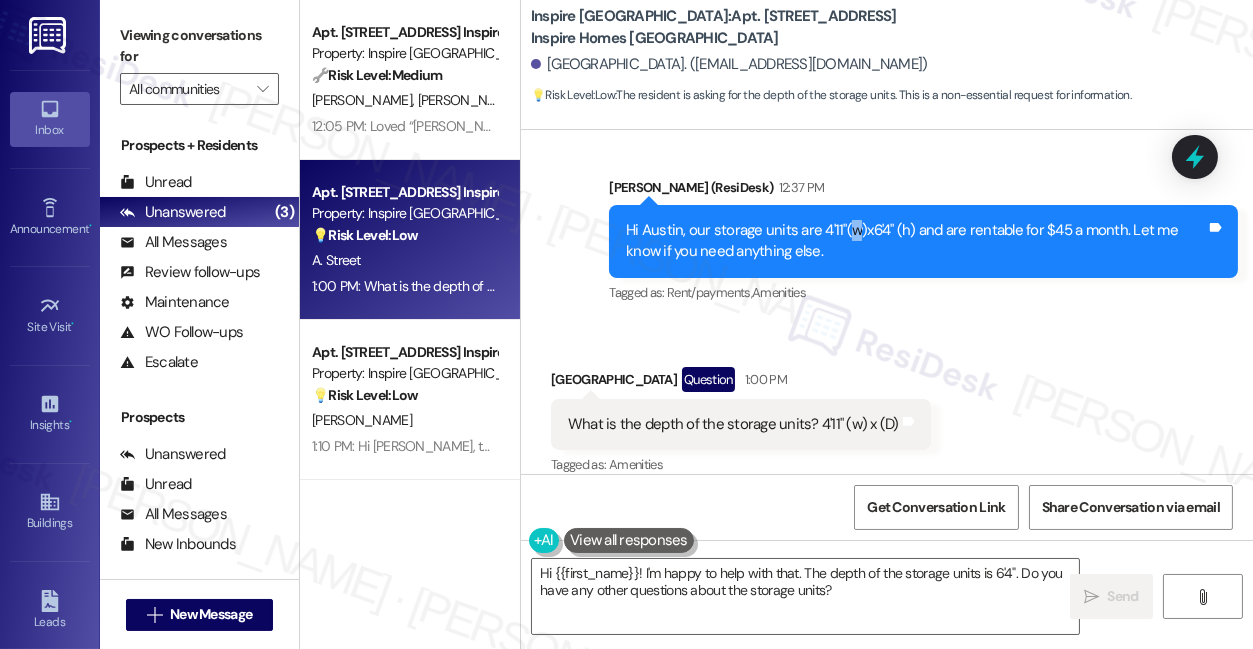click on "Hi Austin, our storage units are 4'11"(w)x6'4" (h) and are rentable for $45 a month. Let me know if you need anything else." at bounding box center (916, 241) 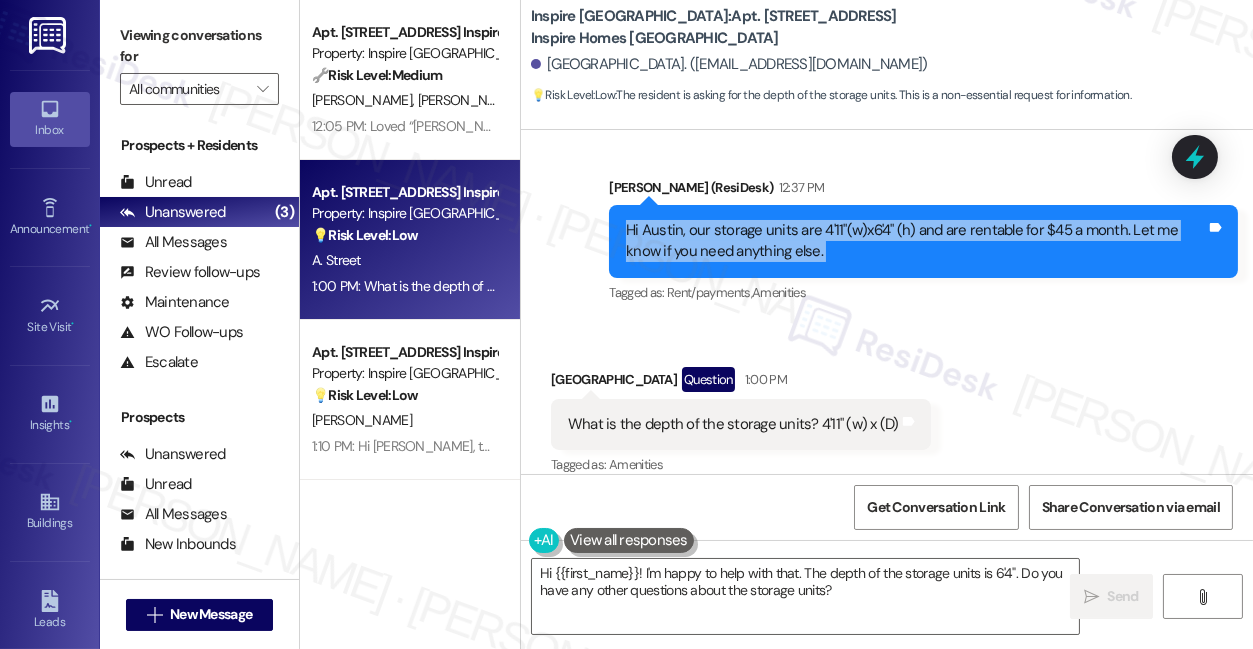 click on "Hi Austin, our storage units are 4'11"(w)x6'4" (h) and are rentable for $45 a month. Let me know if you need anything else." at bounding box center [916, 241] 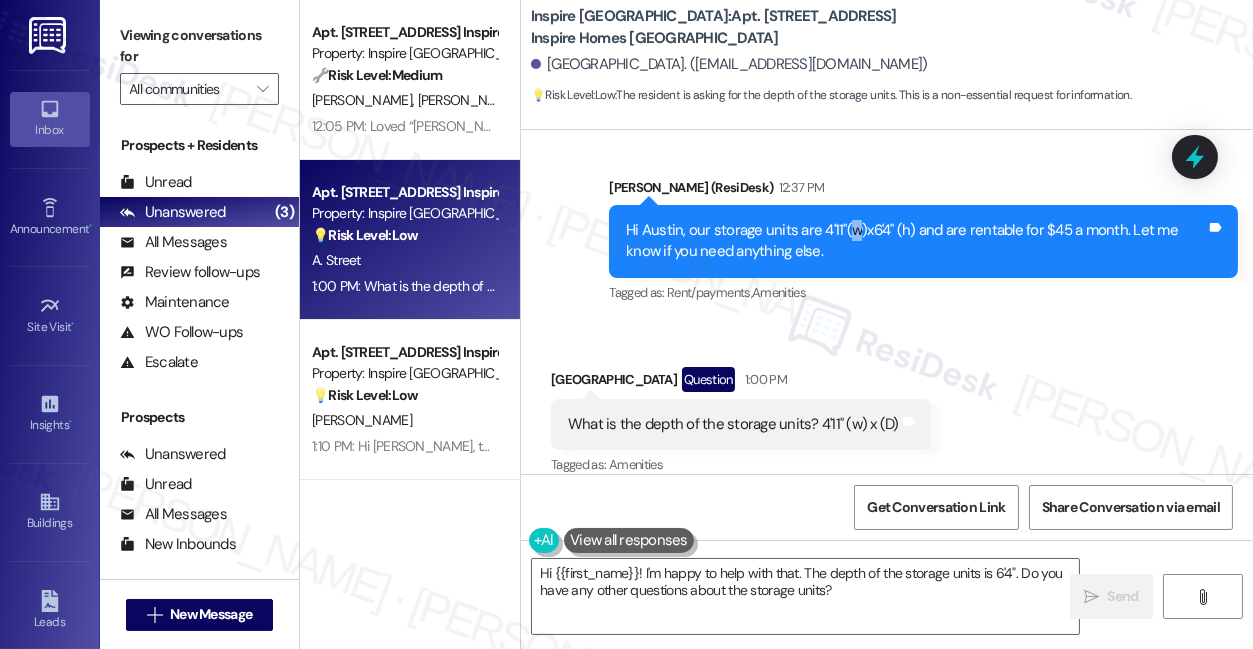 click on "Hi Austin, our storage units are 4'11"(w)x6'4" (h) and are rentable for $45 a month. Let me know if you need anything else." at bounding box center [916, 241] 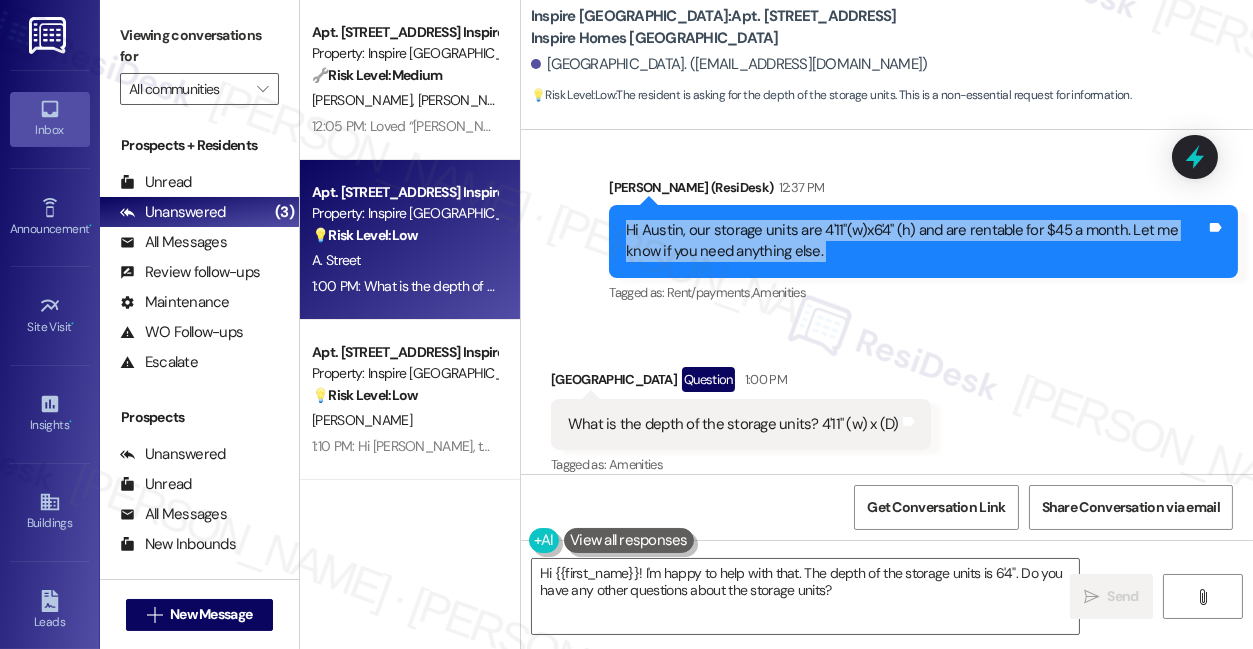 click on "Hi Austin, our storage units are 4'11"(w)x6'4" (h) and are rentable for $45 a month. Let me know if you need anything else." at bounding box center (916, 241) 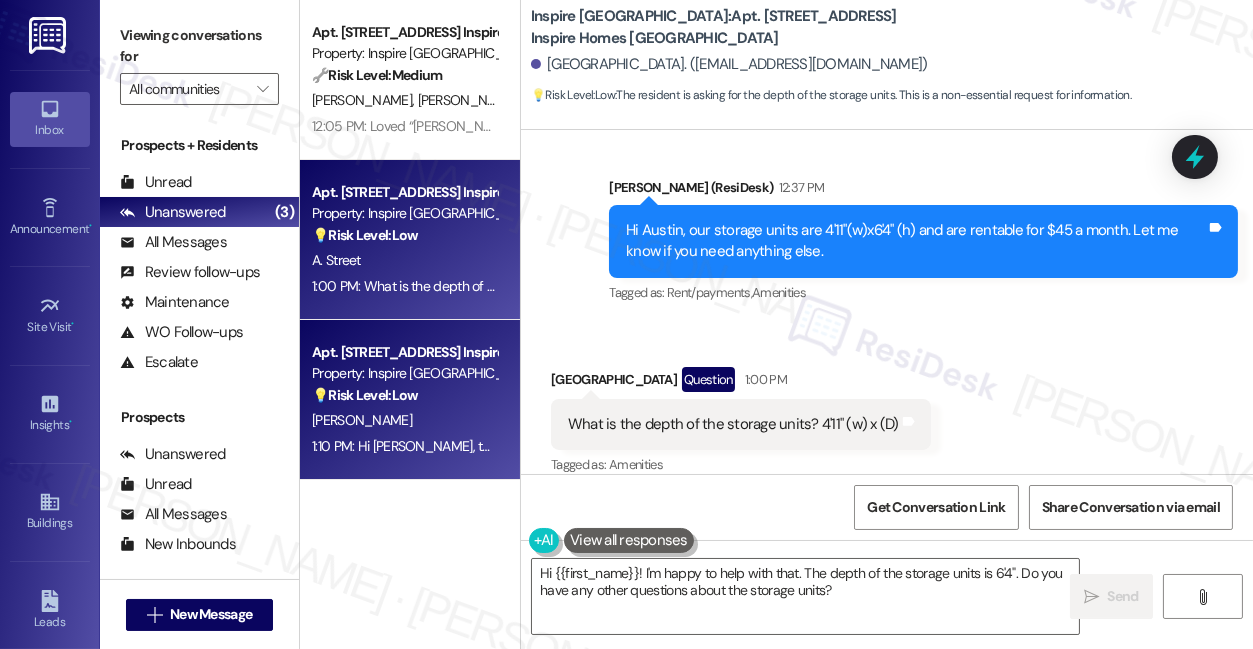 click on "💡  Risk Level:  Low" at bounding box center (365, 395) 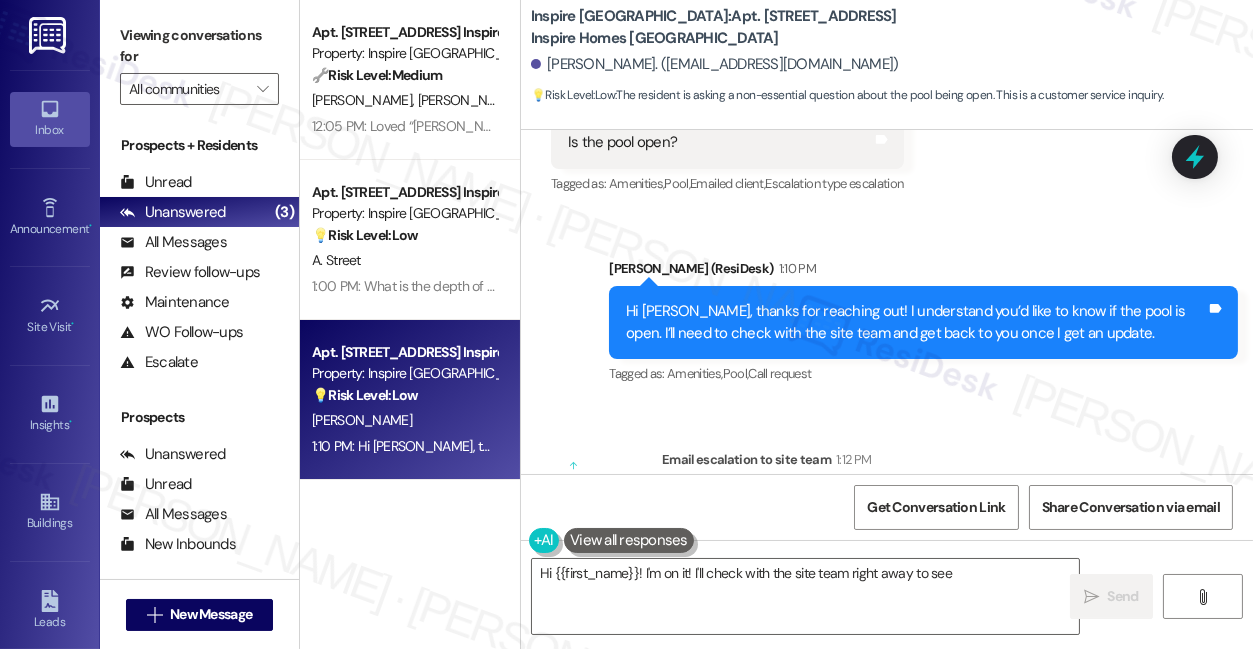 scroll, scrollTop: 609, scrollLeft: 0, axis: vertical 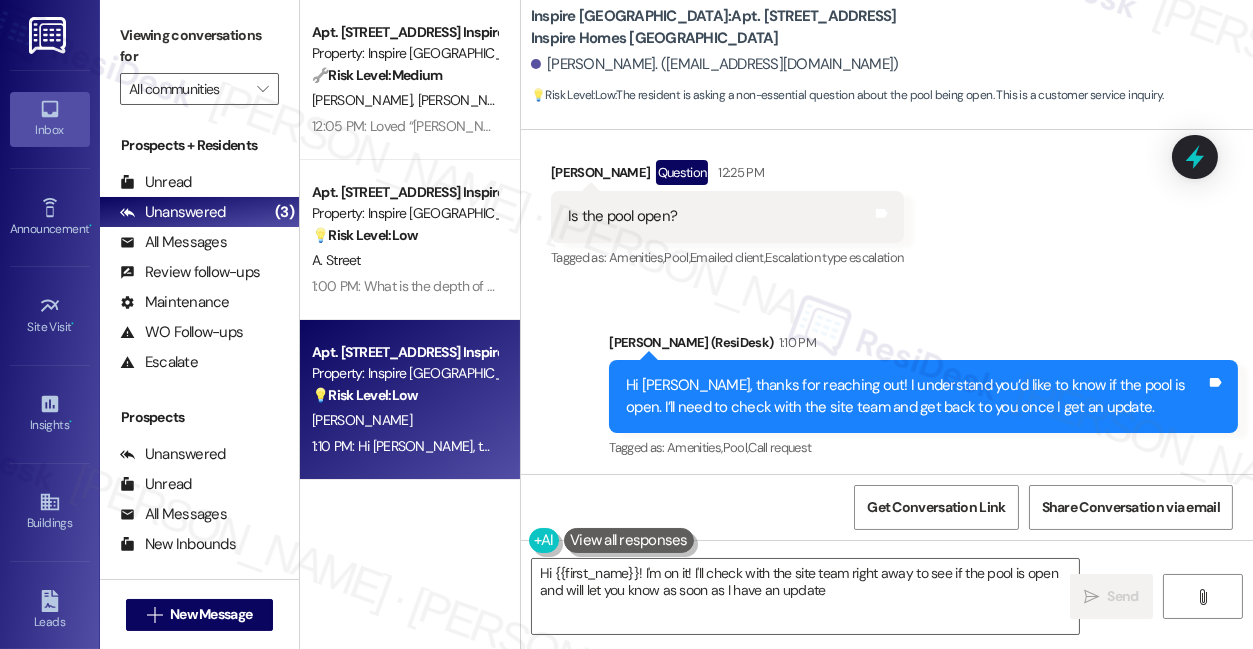 type on "Hi {{first_name}}! I'm on it! I'll check with the site team right away to see if the pool is open and will let you know as soon as I have an update." 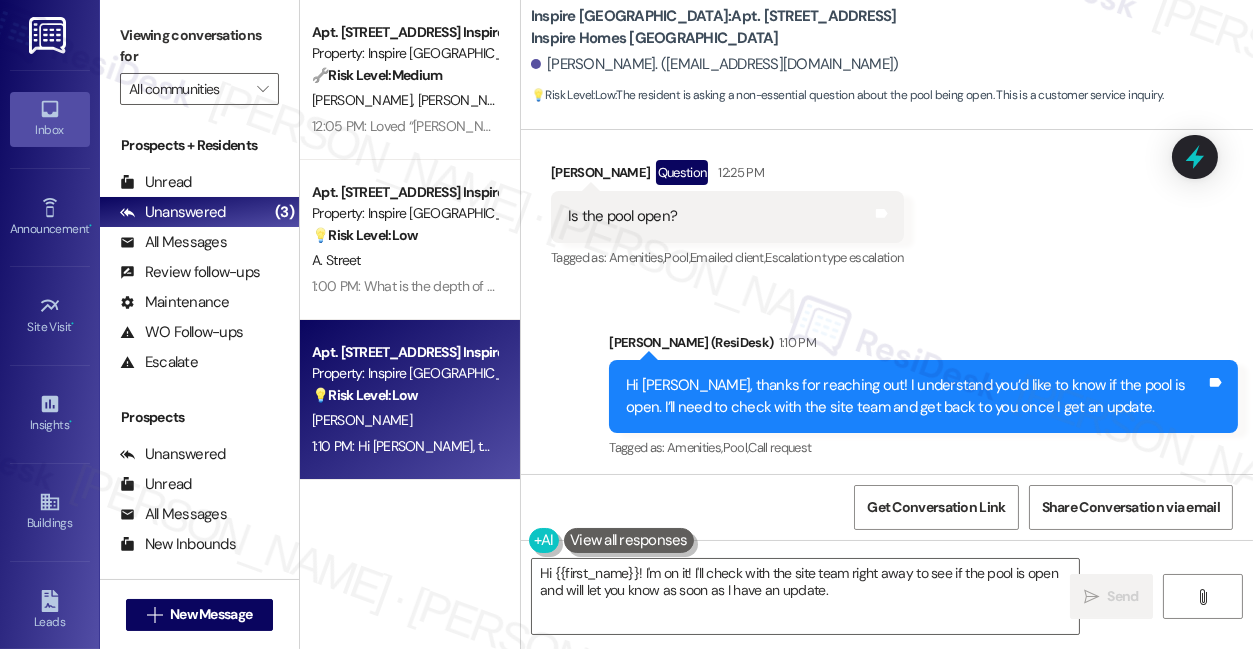 click on "Hi [PERSON_NAME], thanks for reaching out! I understand you’d like to know if the pool is open. I’ll need to check with the site team and get back to you once I get an update." at bounding box center (916, 396) 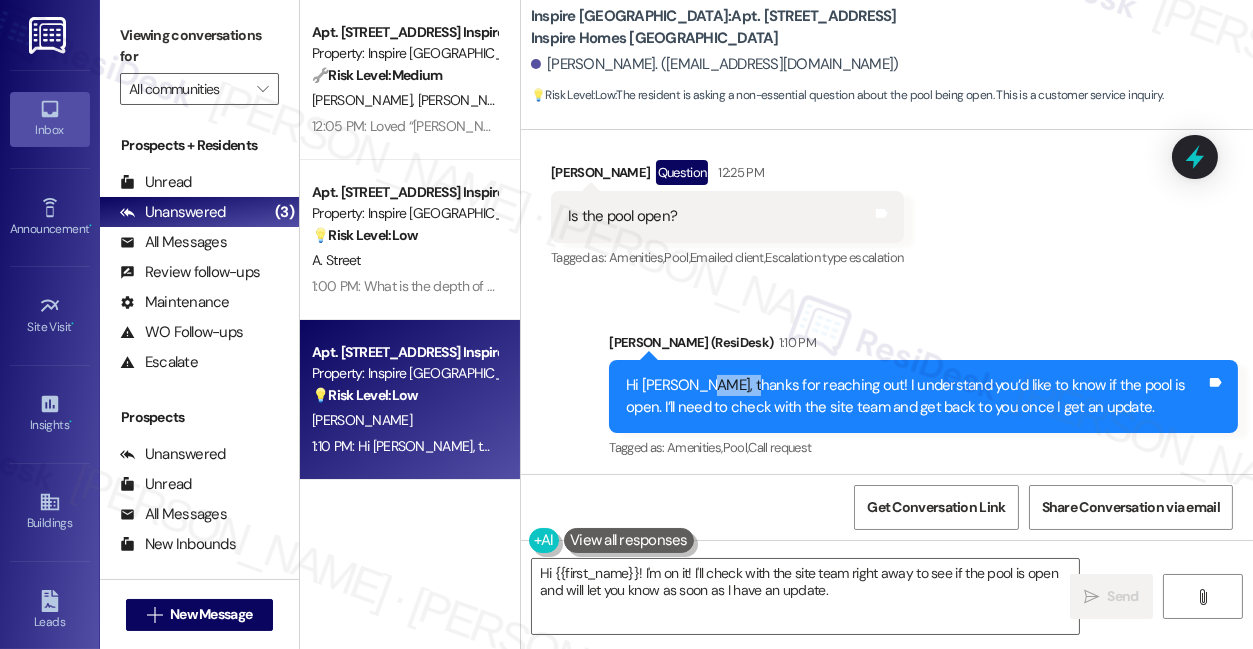 click on "Hi [PERSON_NAME], thanks for reaching out! I understand you’d like to know if the pool is open. I’ll need to check with the site team and get back to you once I get an update." at bounding box center [916, 396] 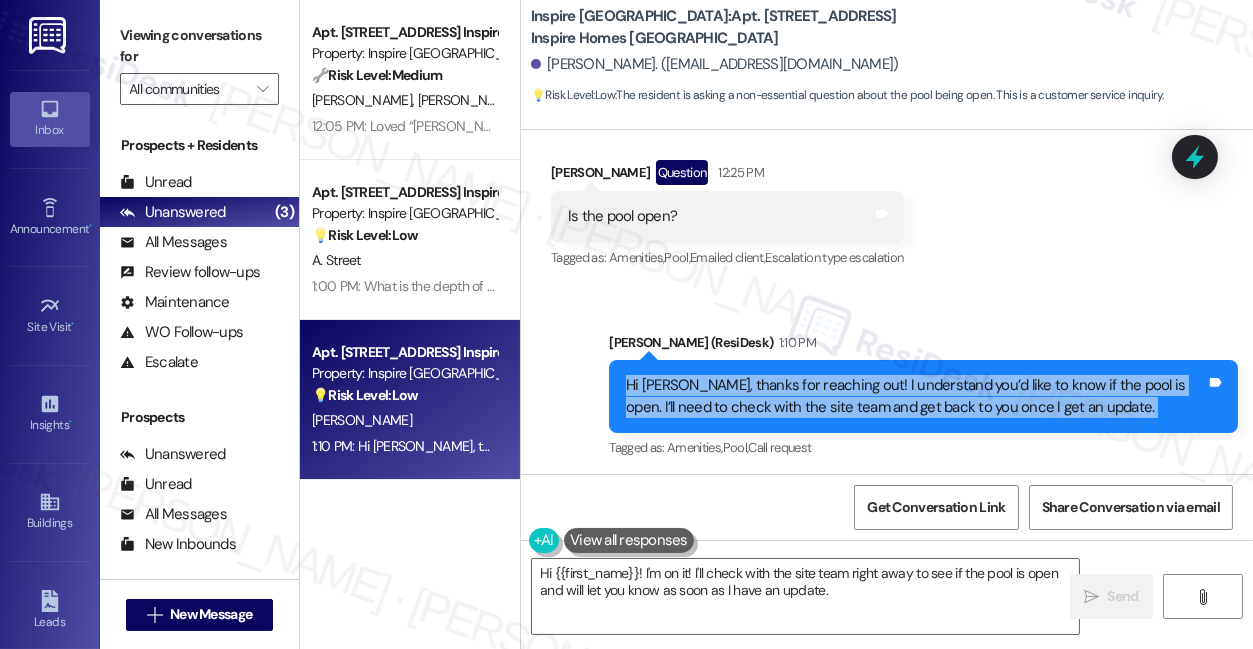 click on "Hi [PERSON_NAME], thanks for reaching out! I understand you’d like to know if the pool is open. I’ll need to check with the site team and get back to you once I get an update." at bounding box center (916, 396) 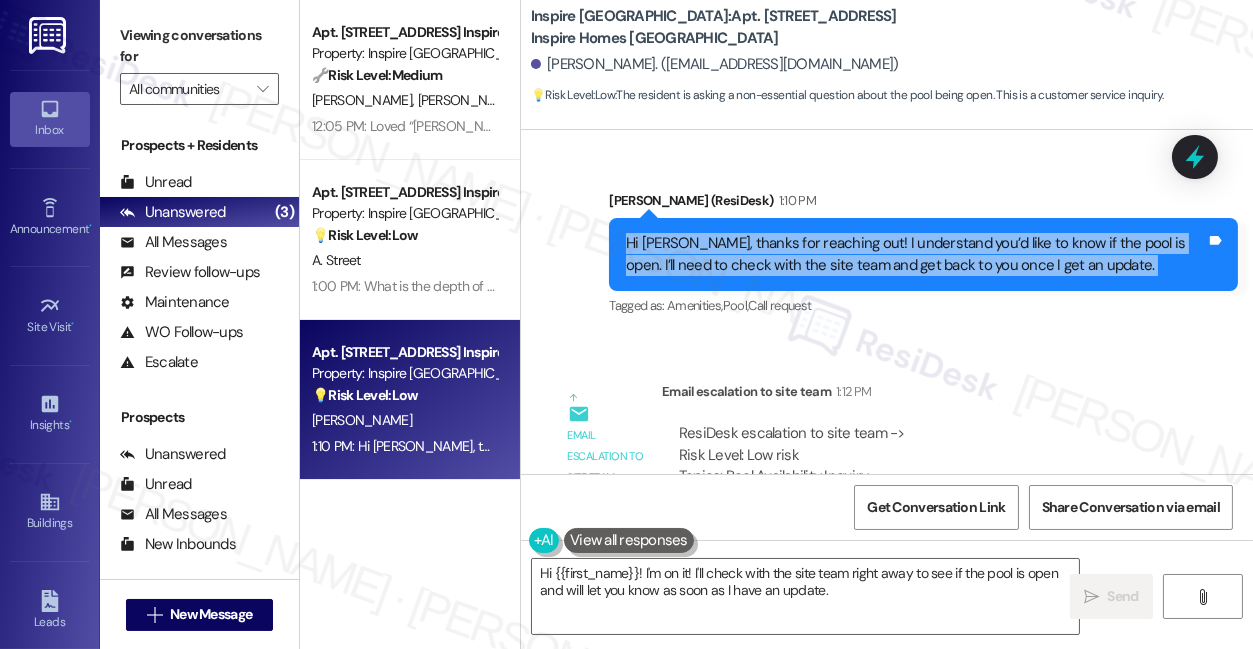 scroll, scrollTop: 881, scrollLeft: 0, axis: vertical 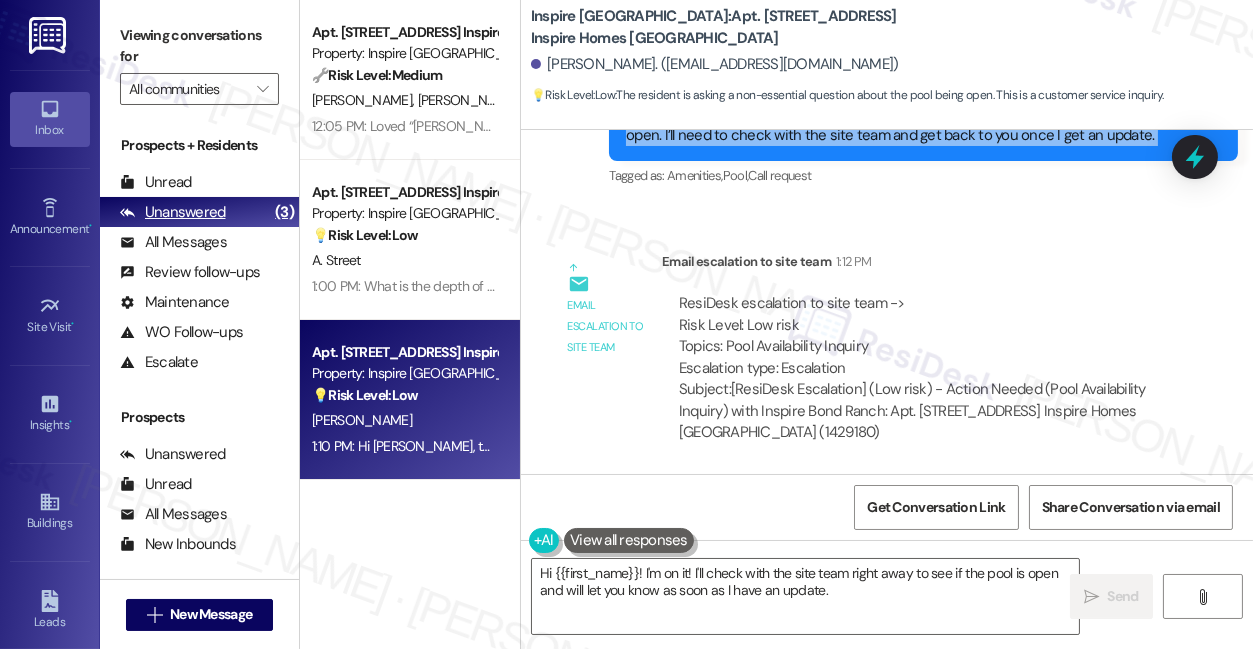 click on "Unanswered (3)" at bounding box center [199, 212] 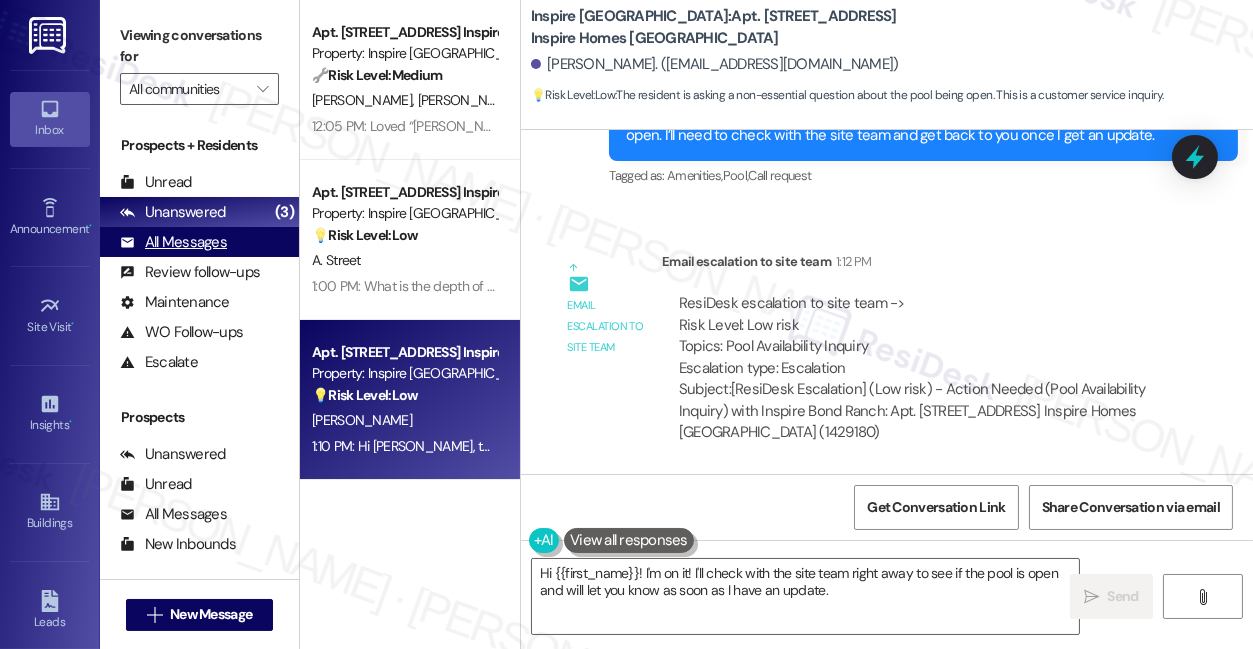 click on "All Messages" at bounding box center (173, 242) 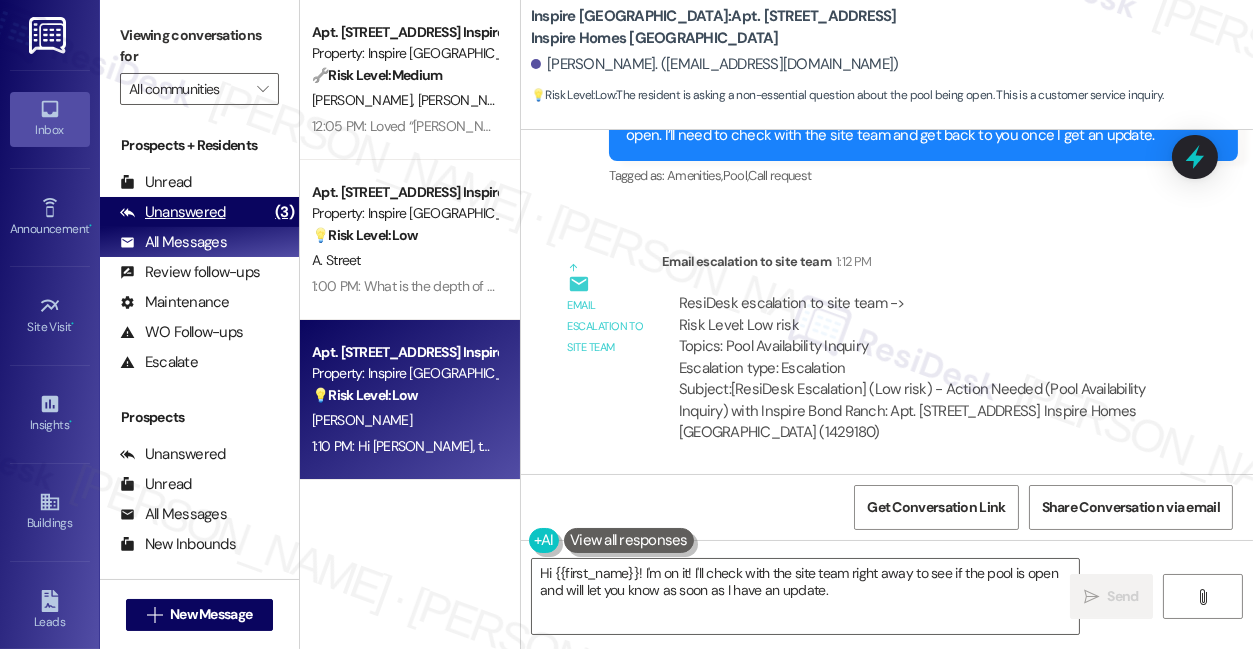 click on "Unanswered" at bounding box center (173, 212) 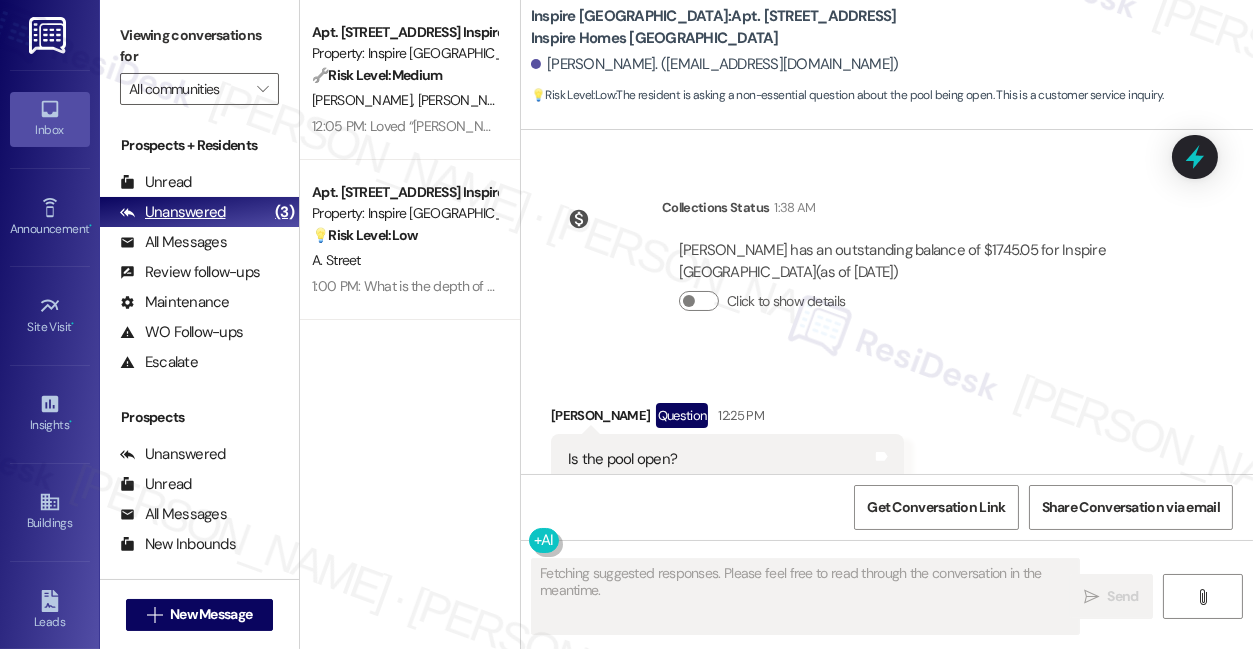 scroll, scrollTop: 422, scrollLeft: 0, axis: vertical 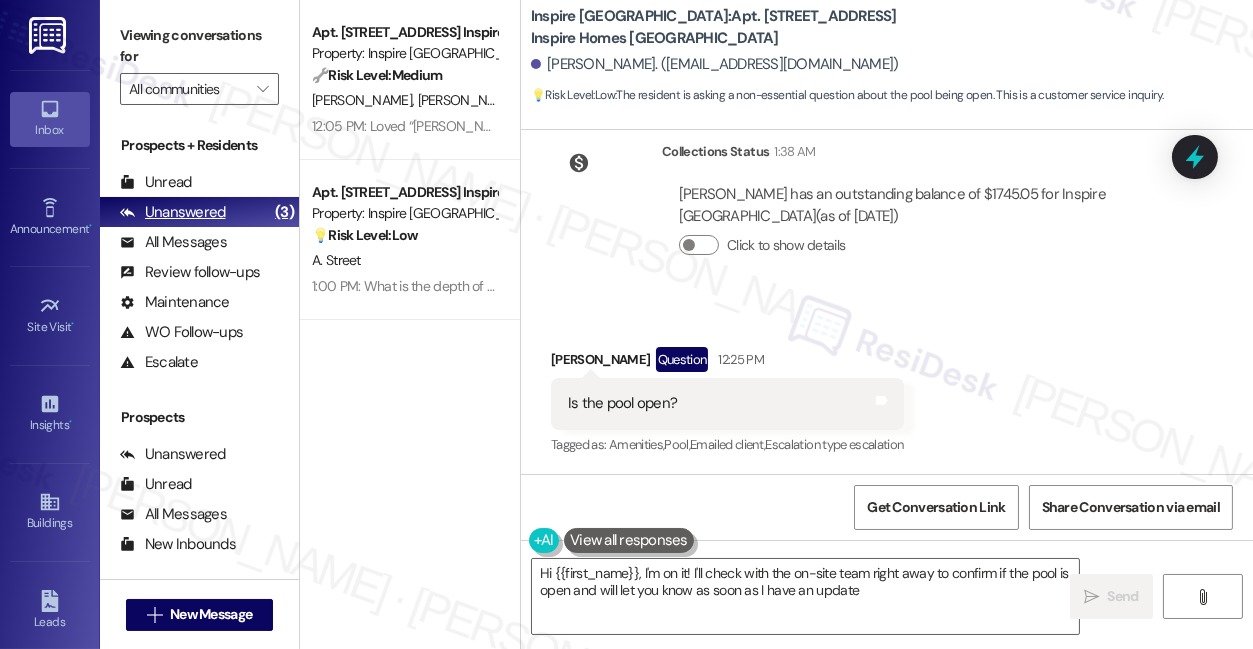 type on "Hi {{first_name}}, I'm on it! I'll check with the on-site team right away to confirm if the pool is open and will let you know as soon as I have an update." 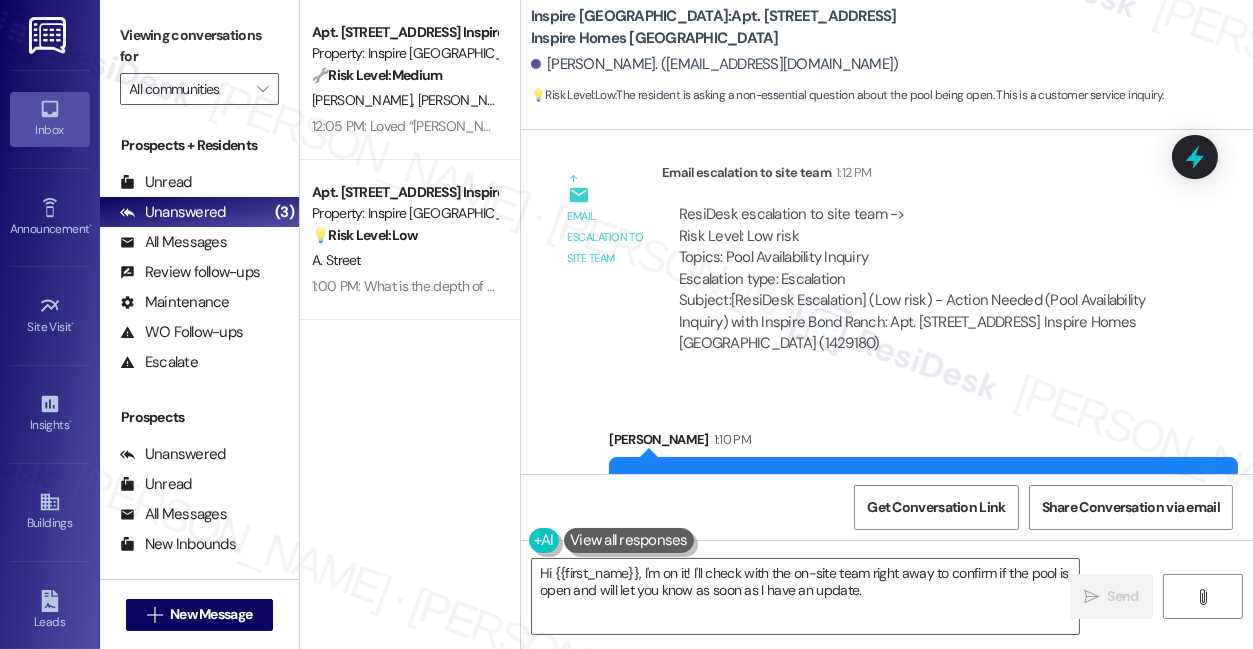 scroll, scrollTop: 1042, scrollLeft: 0, axis: vertical 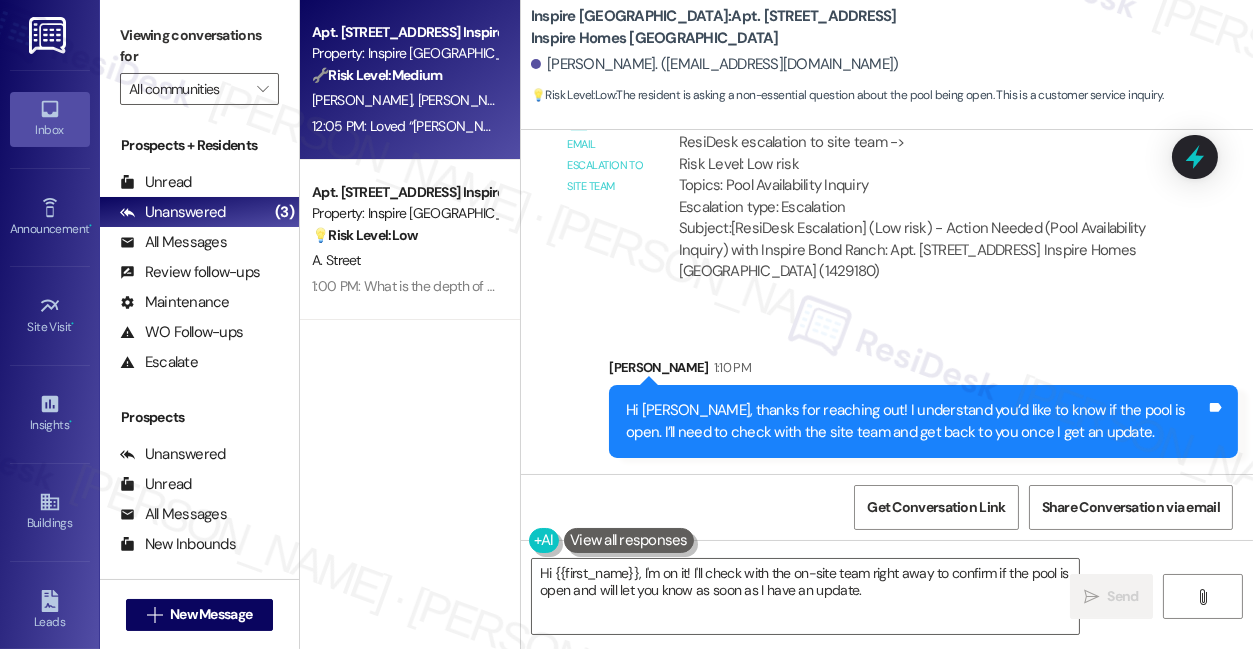 click on "[PERSON_NAME]" at bounding box center (468, 100) 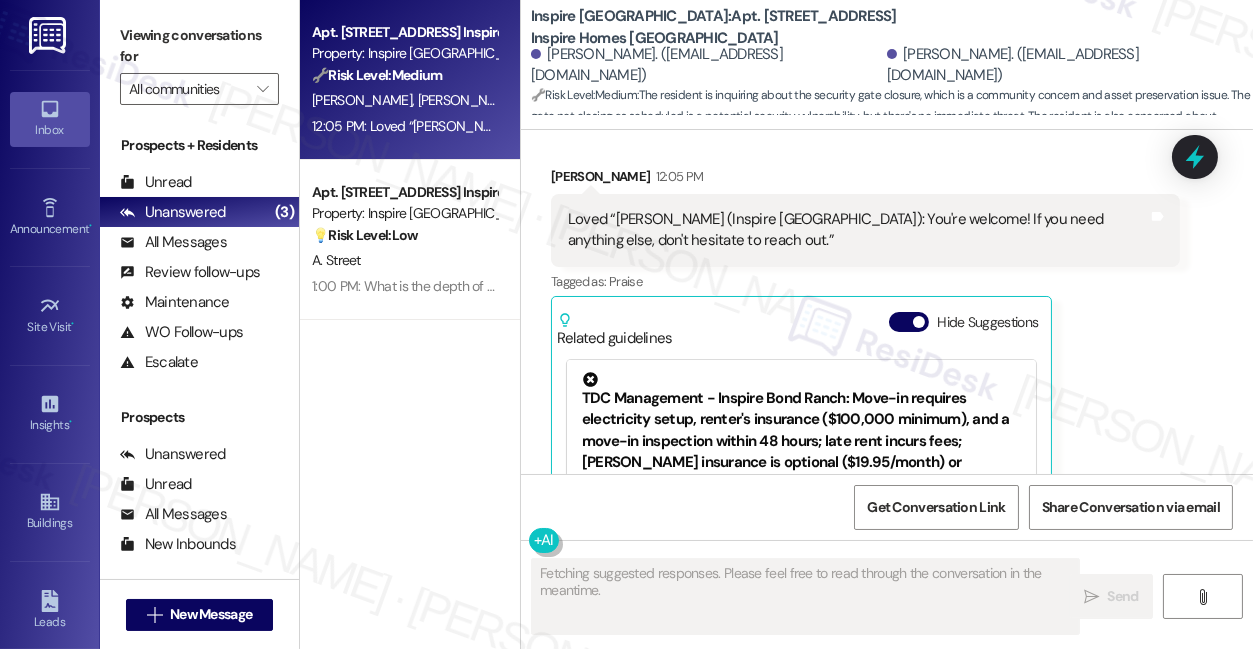 scroll, scrollTop: 2761, scrollLeft: 0, axis: vertical 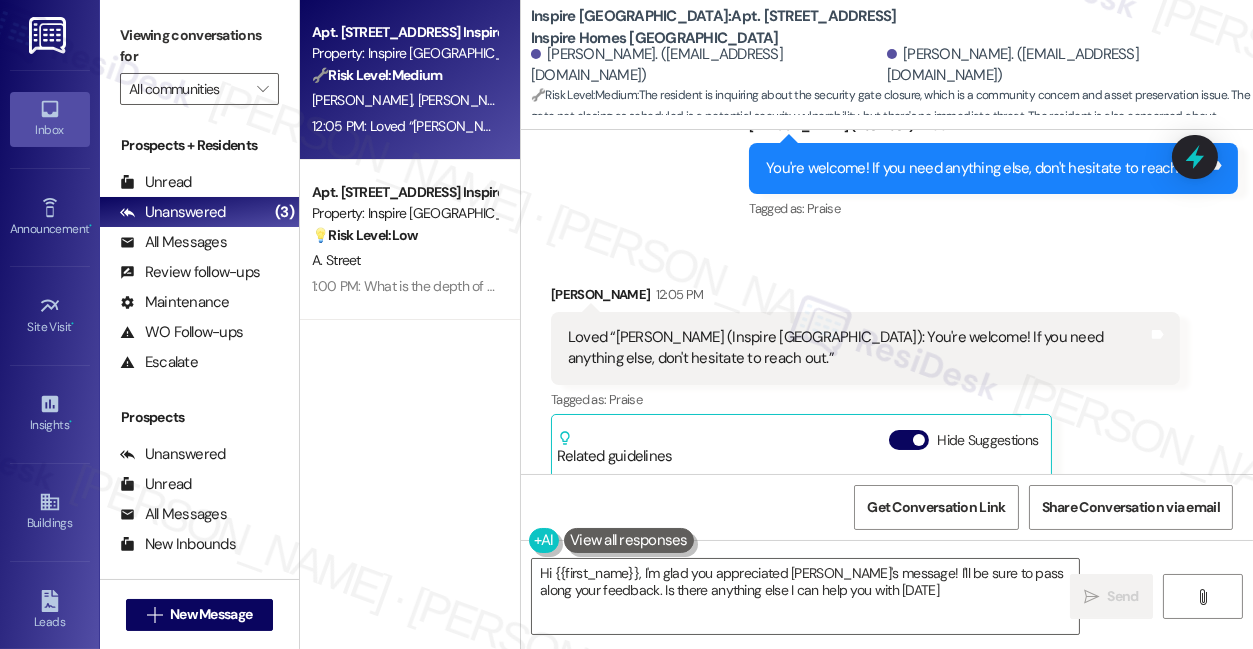 type on "Hi {{first_name}}, I'm glad you appreciated [PERSON_NAME]'s message! I'll be sure to pass along your feedback. Is there anything else I can help you with [DATE]?" 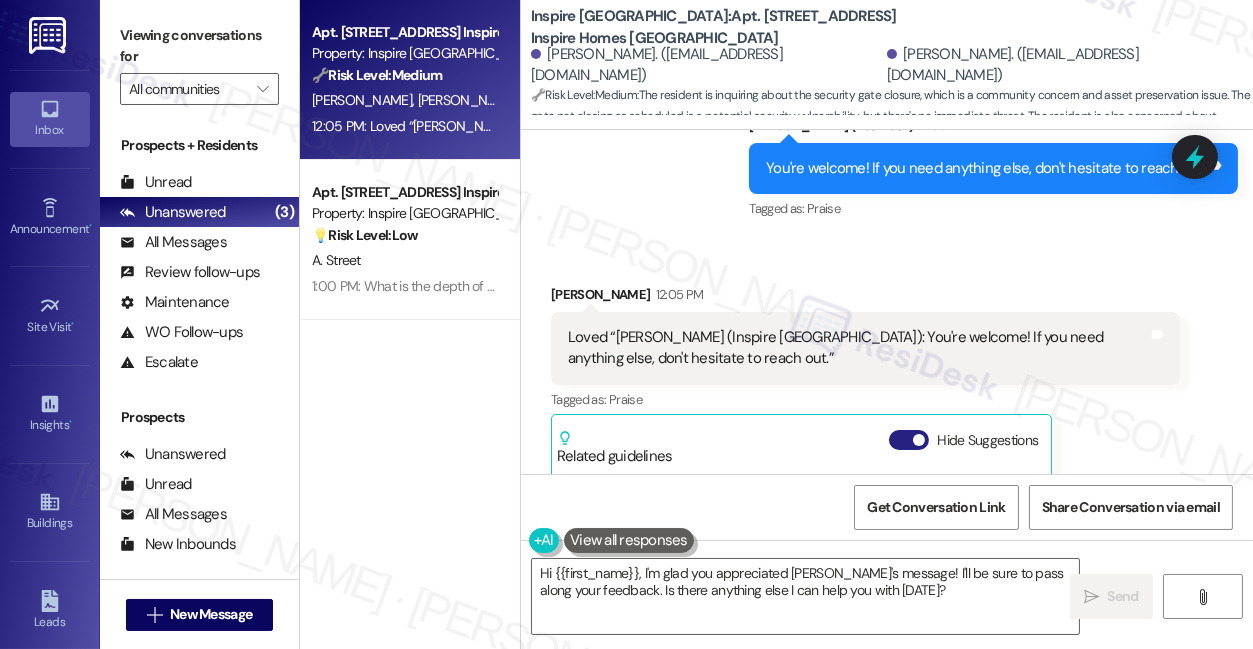 click on "Hide Suggestions" at bounding box center (909, 440) 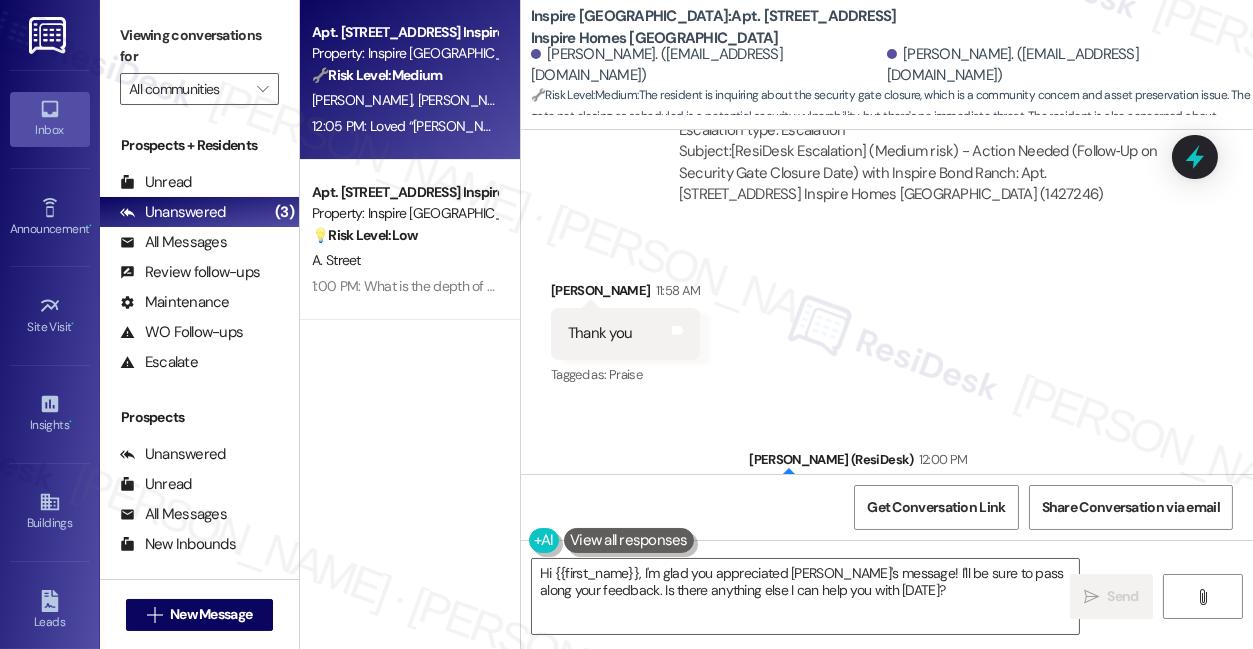 scroll, scrollTop: 2048, scrollLeft: 0, axis: vertical 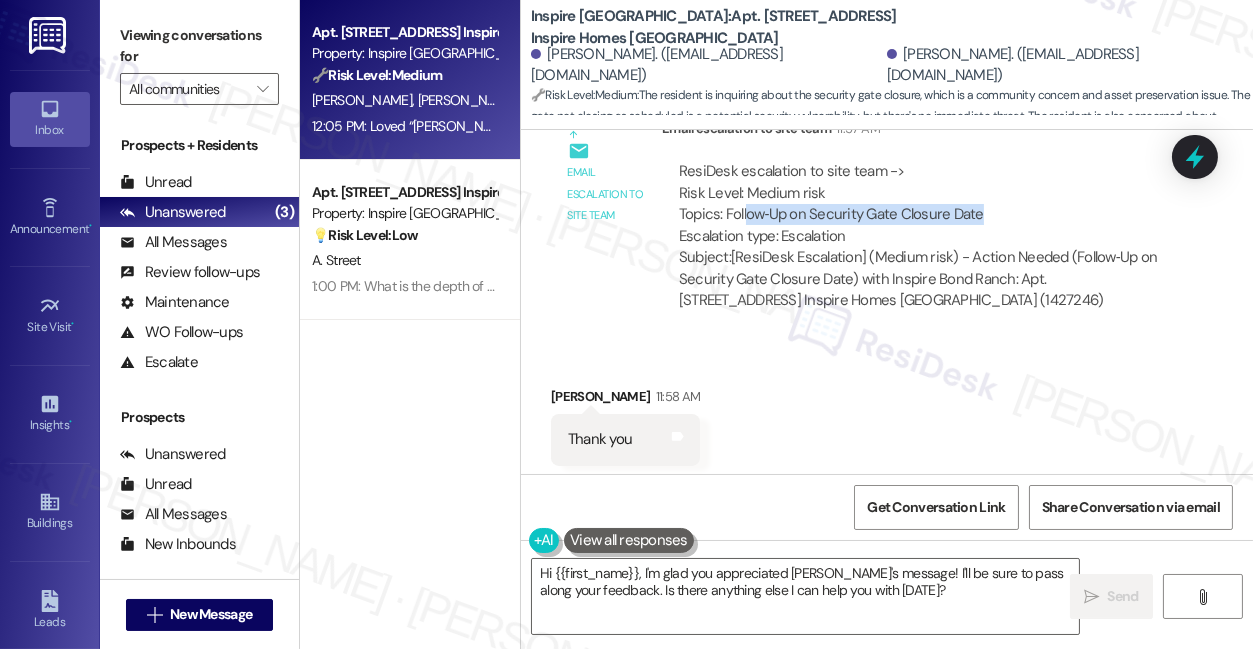 drag, startPoint x: 746, startPoint y: 216, endPoint x: 986, endPoint y: 218, distance: 240.00833 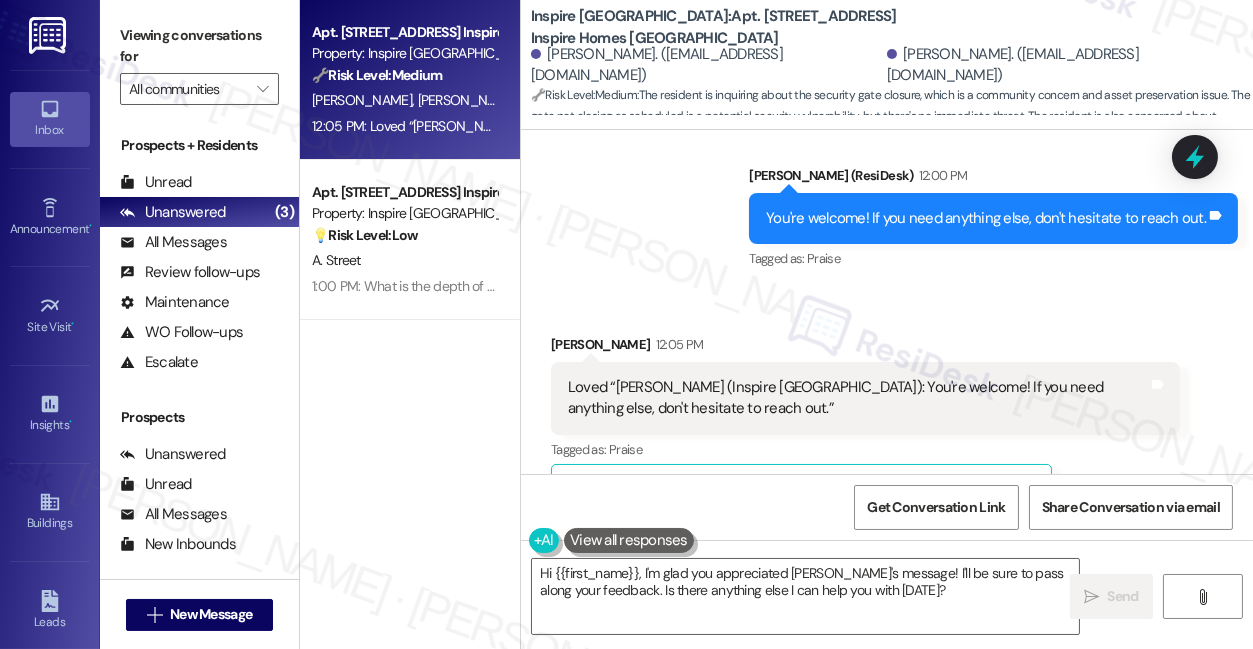 scroll, scrollTop: 2503, scrollLeft: 0, axis: vertical 